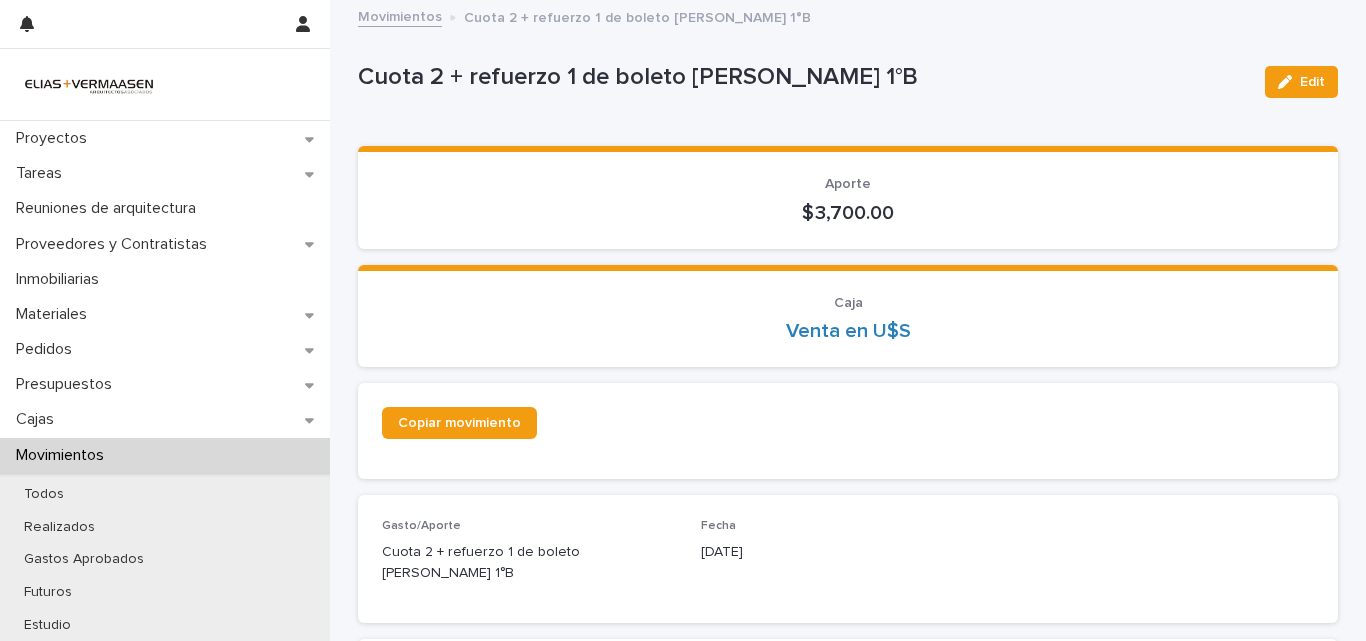 scroll, scrollTop: 0, scrollLeft: 0, axis: both 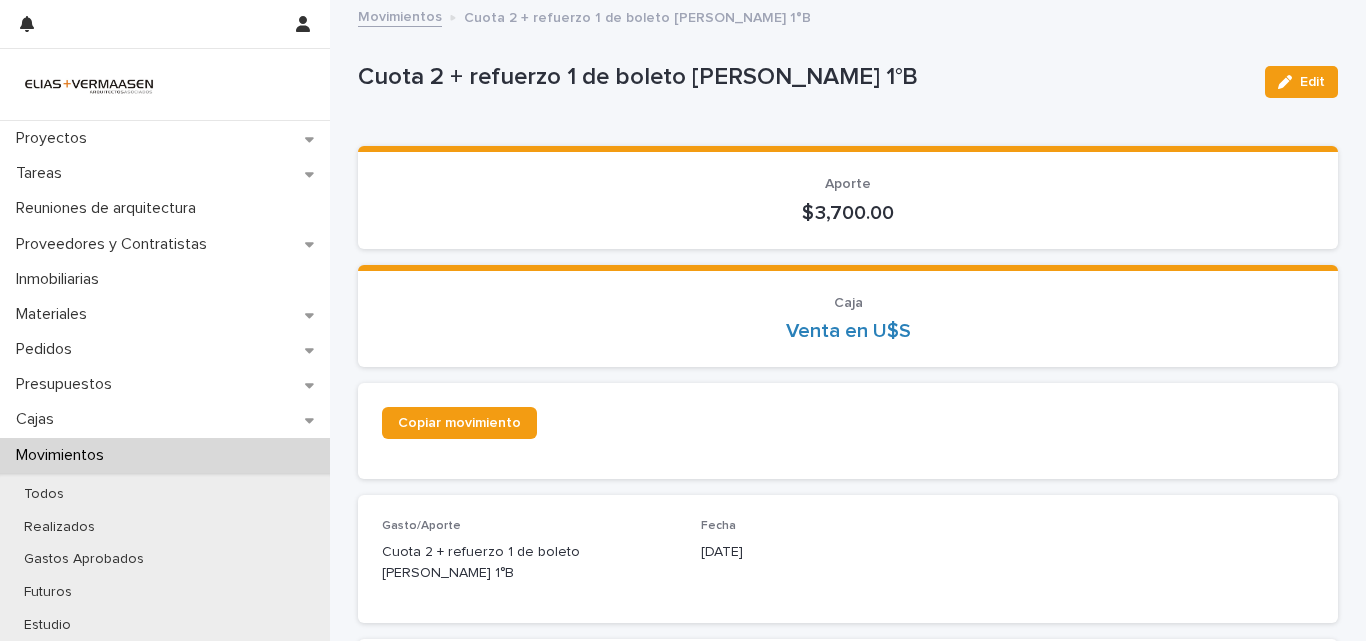click on "Movimientos" at bounding box center [64, 455] 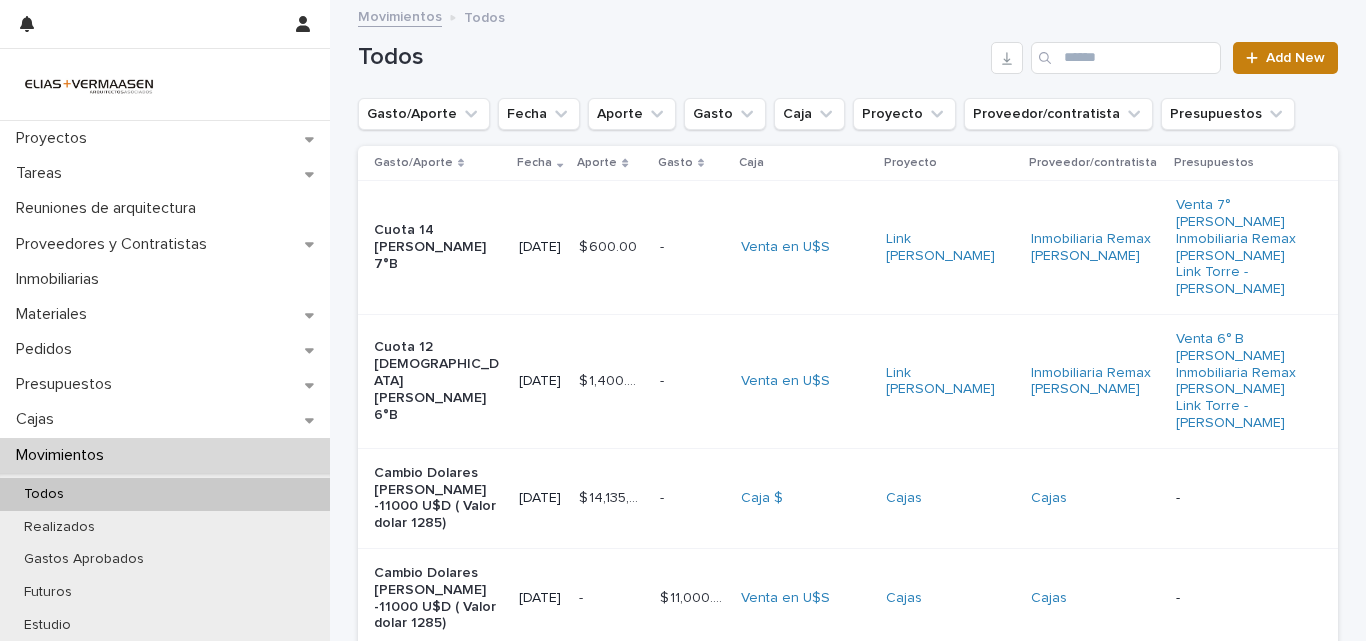 click on "Add New" at bounding box center [1295, 58] 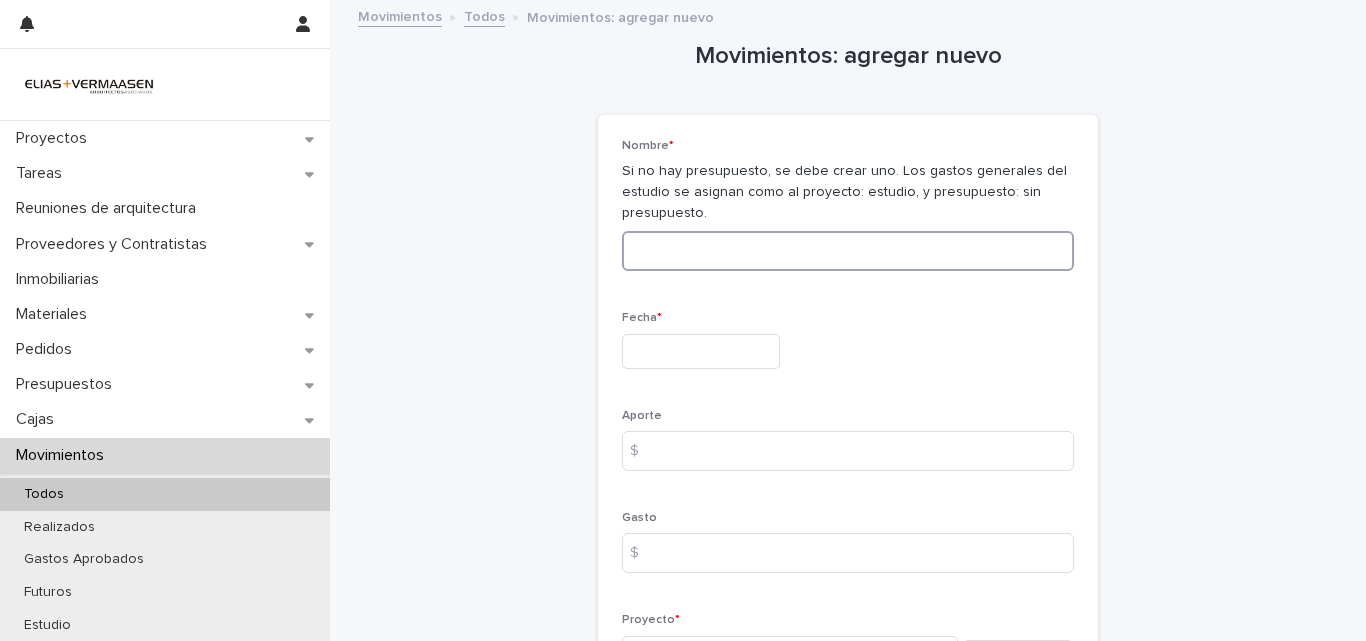 click at bounding box center (848, 251) 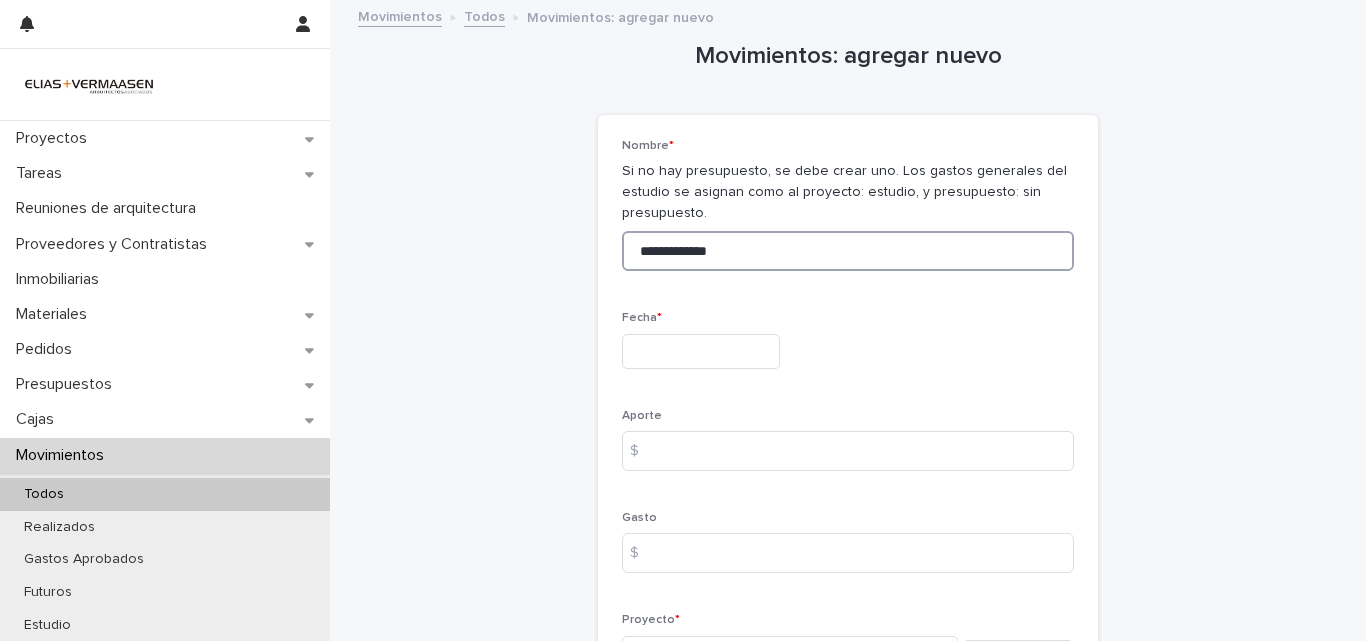 type on "**********" 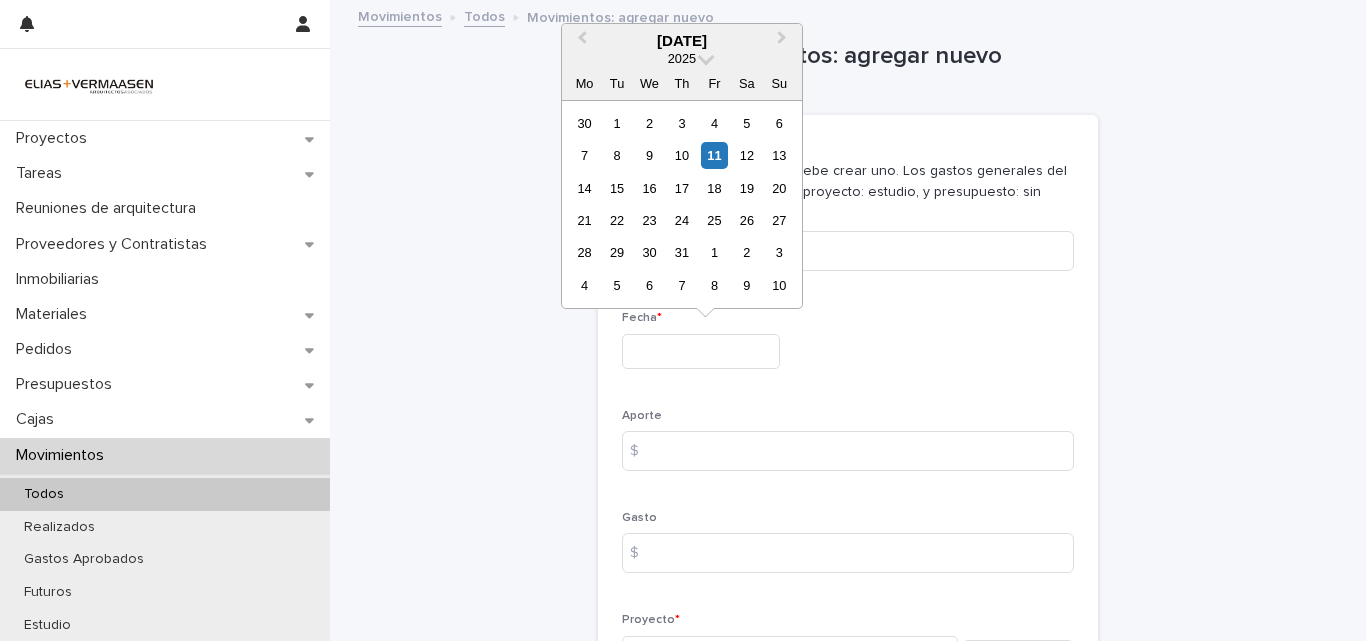 click at bounding box center (701, 351) 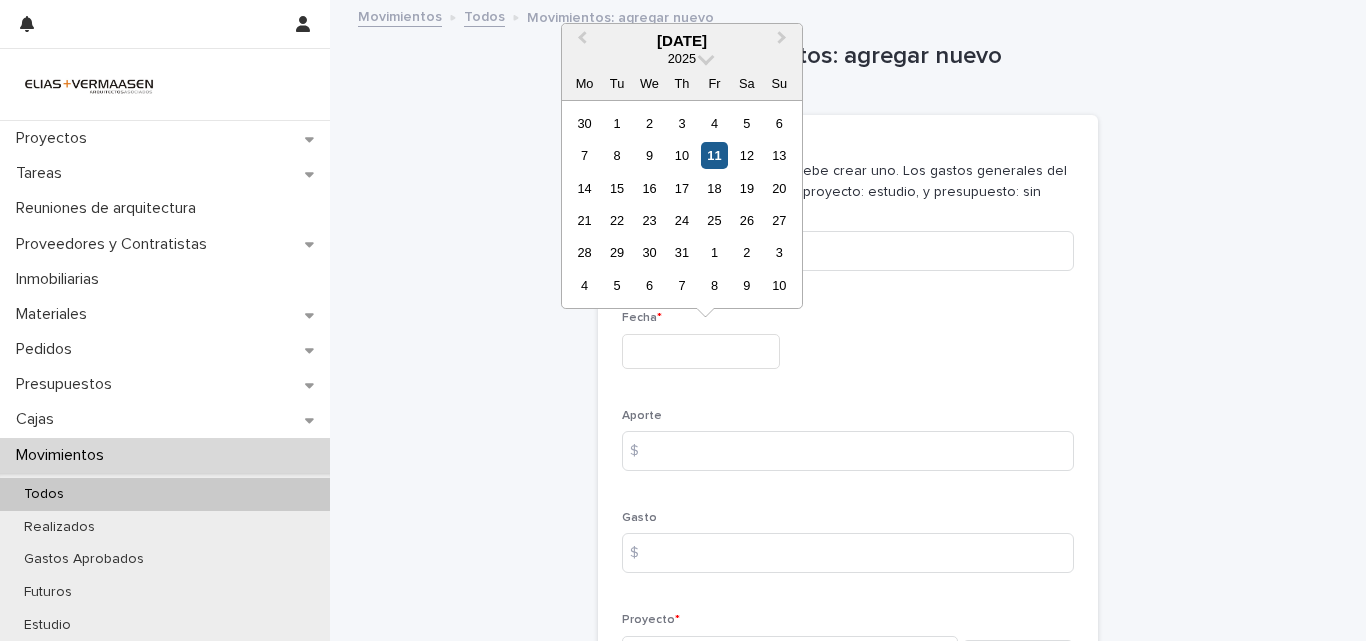 click on "11" at bounding box center [714, 155] 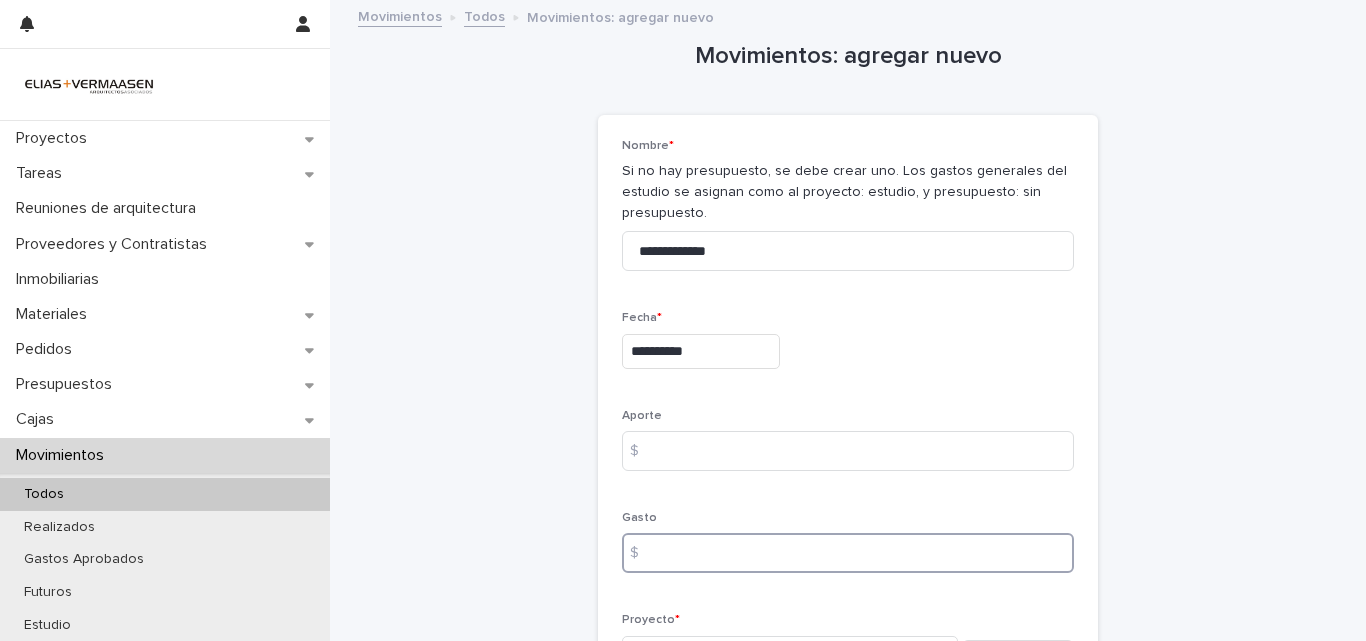 click at bounding box center [848, 553] 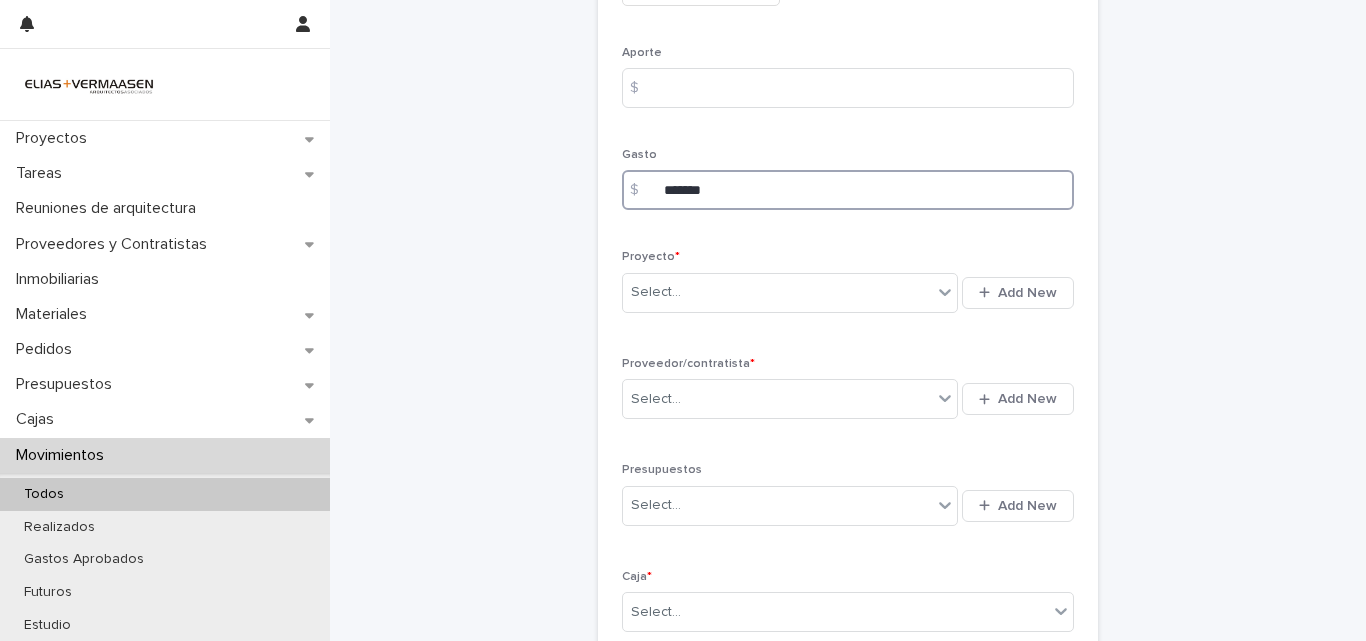 scroll, scrollTop: 394, scrollLeft: 0, axis: vertical 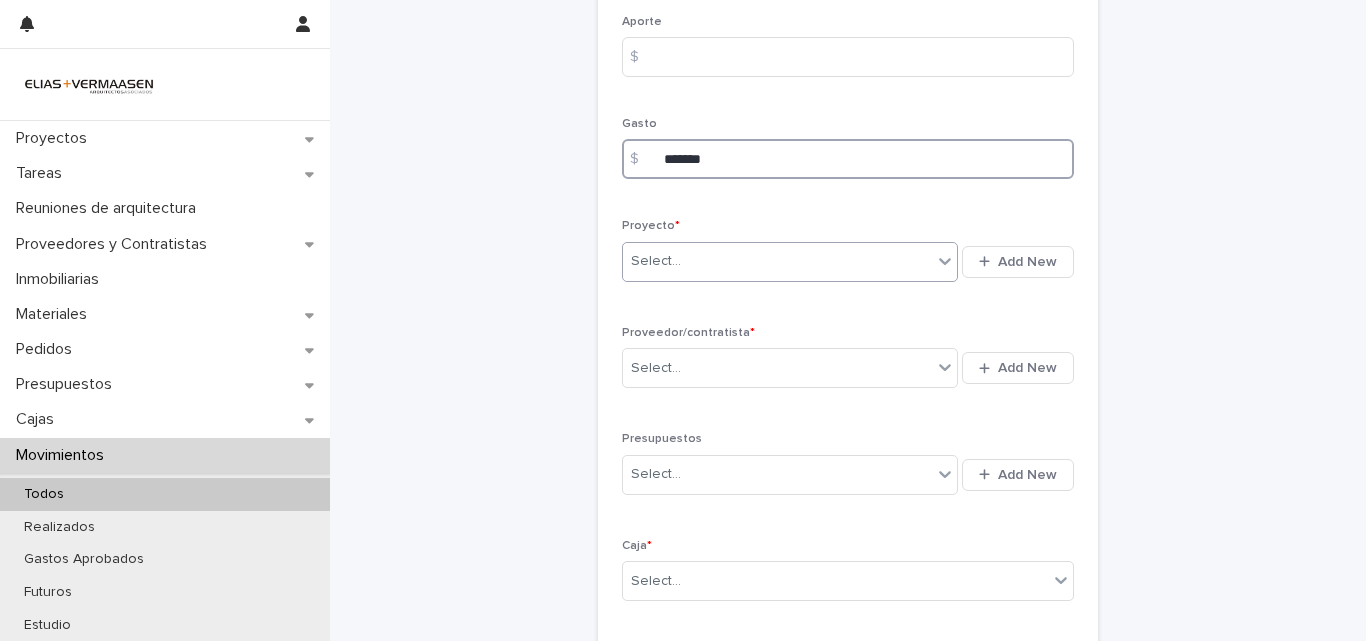 type on "*******" 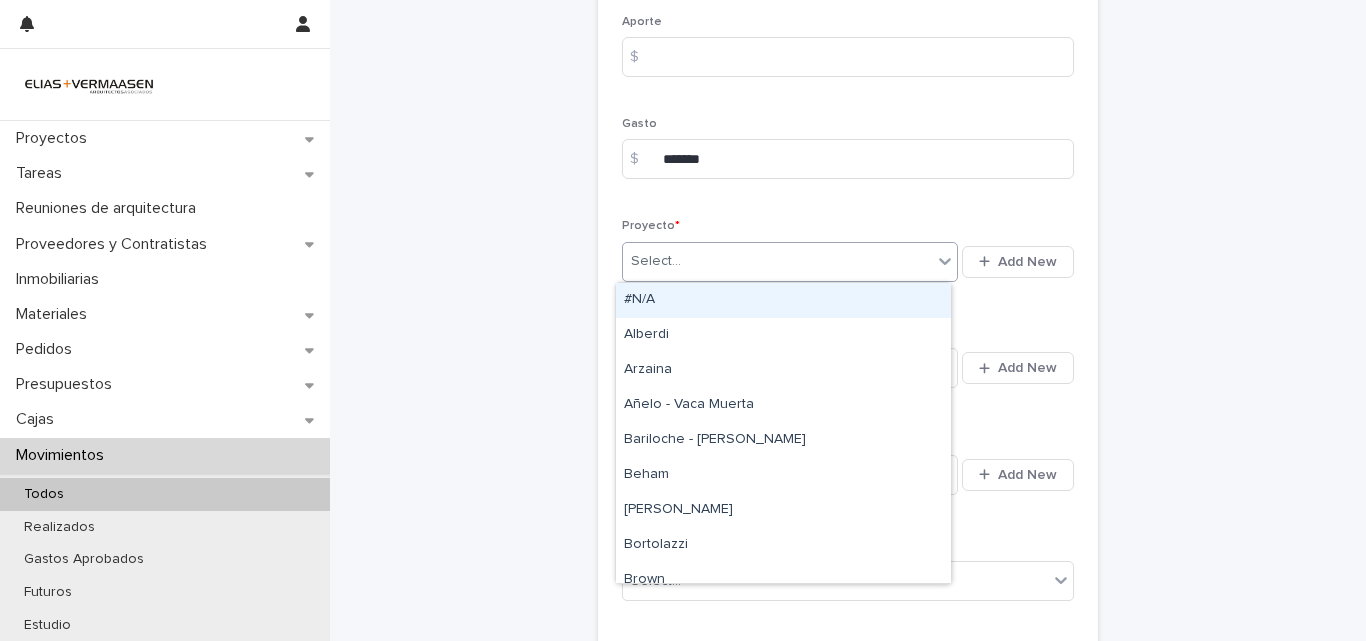 click on "Select..." at bounding box center (777, 261) 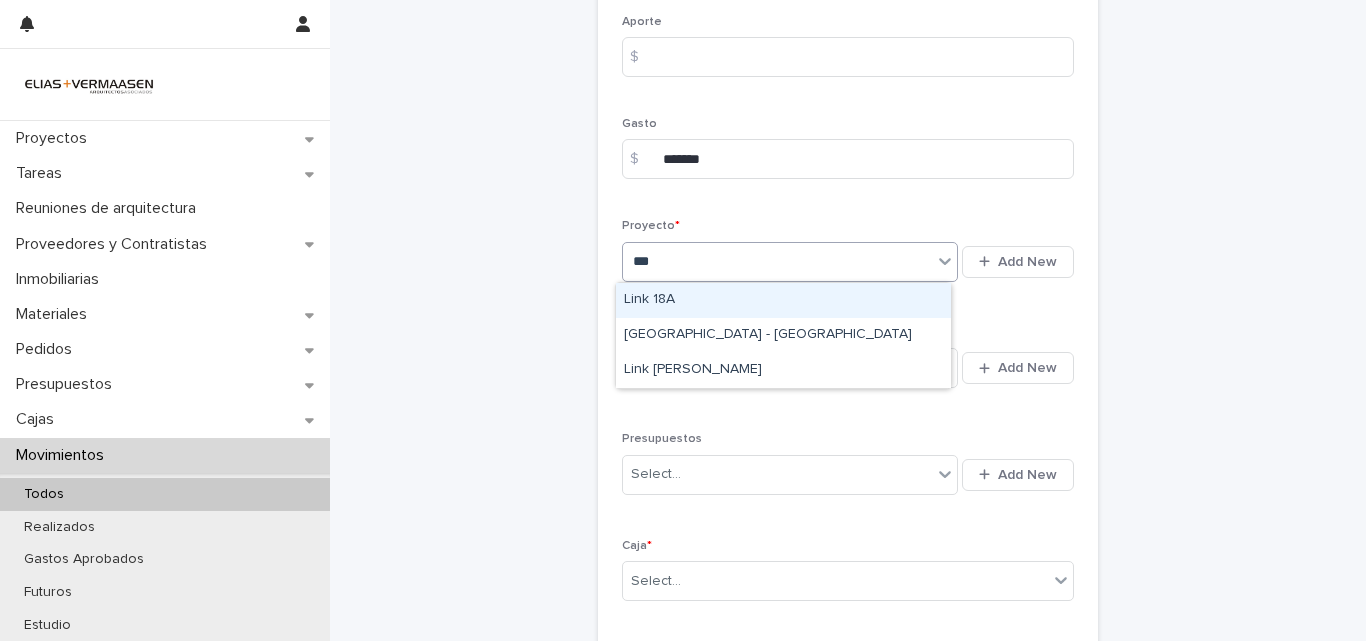 type on "****" 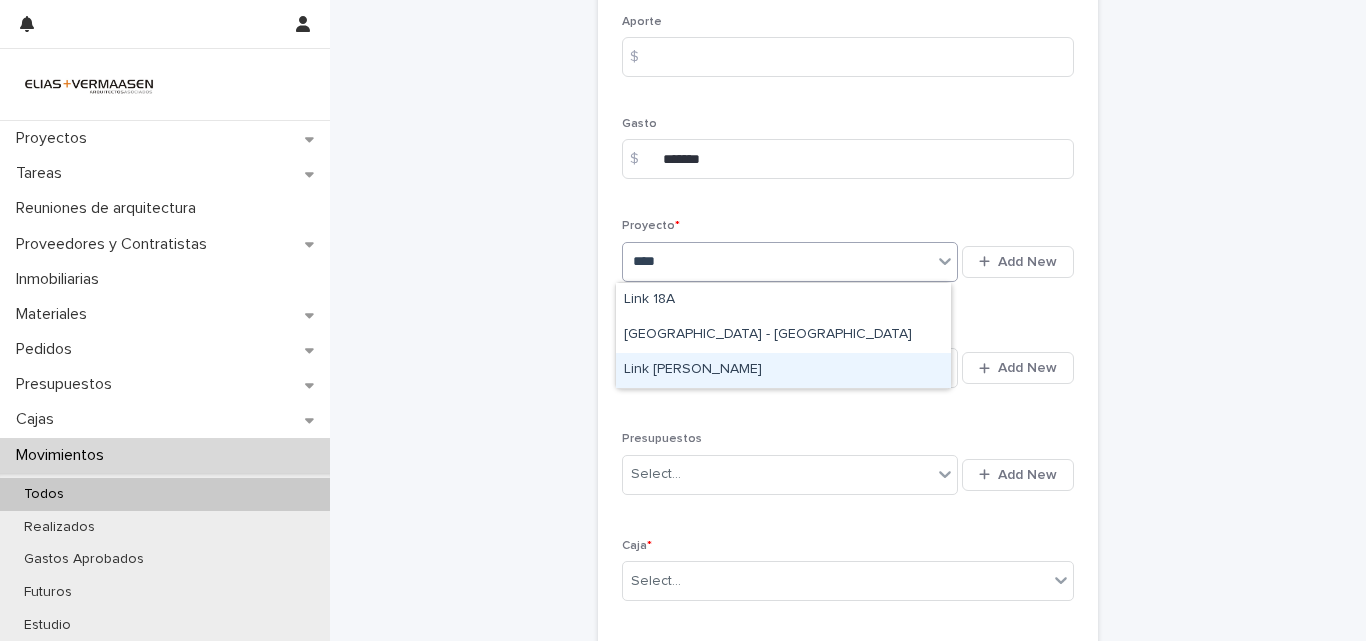 click on "Link [PERSON_NAME]" at bounding box center (783, 370) 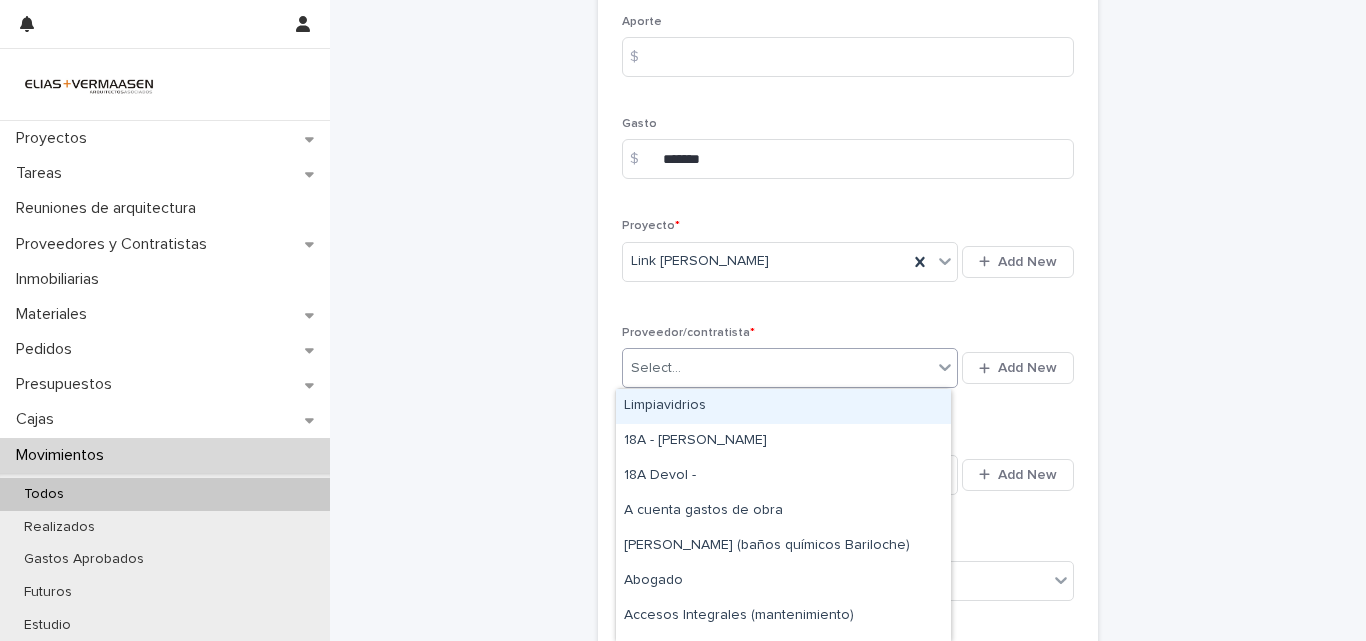 click on "Select..." at bounding box center (777, 368) 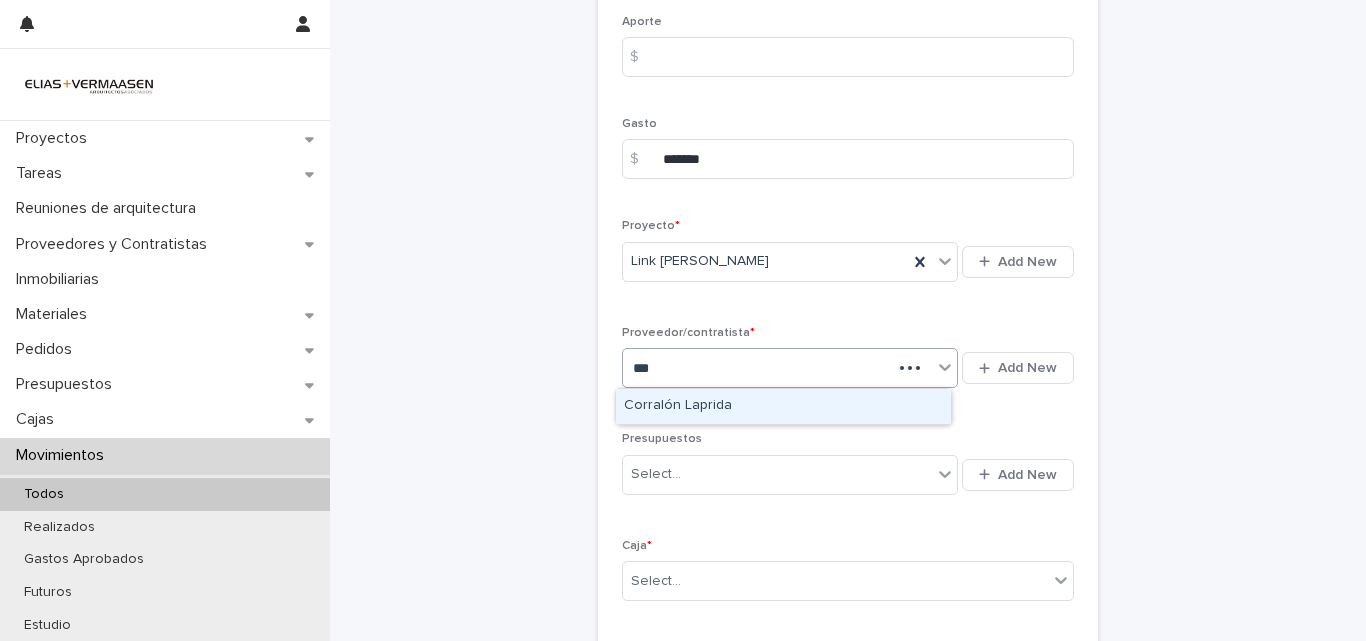 type on "****" 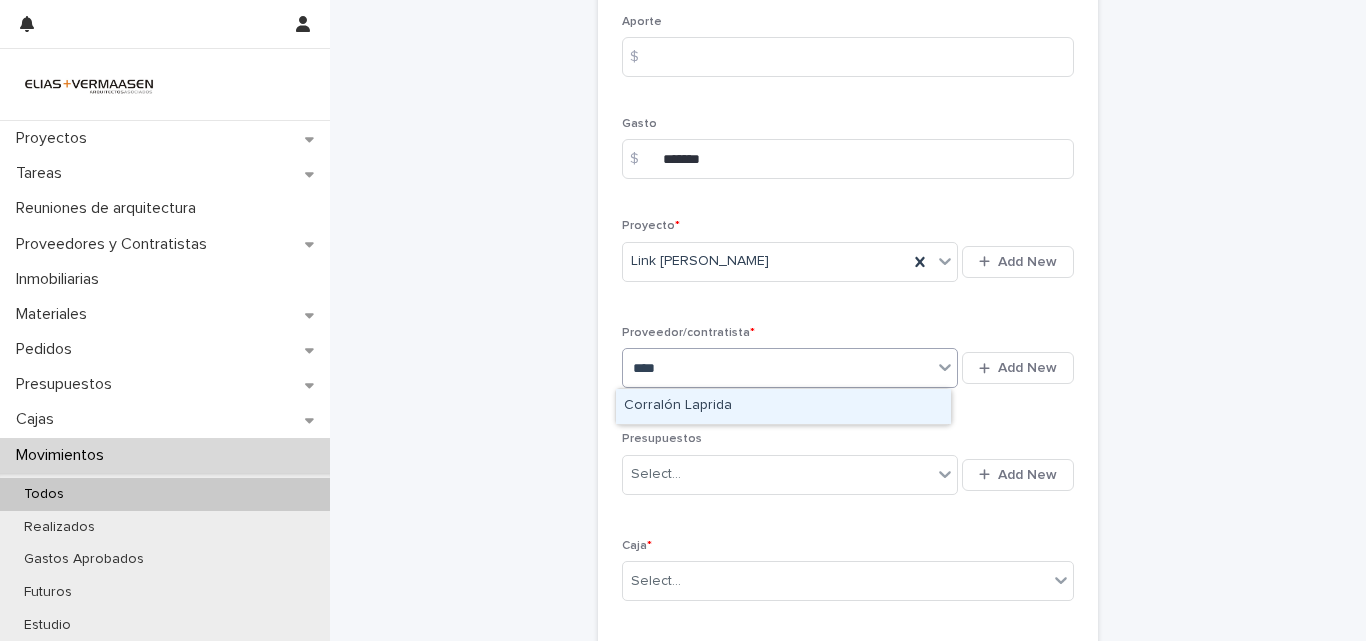 click on "Corralón Laprida" at bounding box center (783, 406) 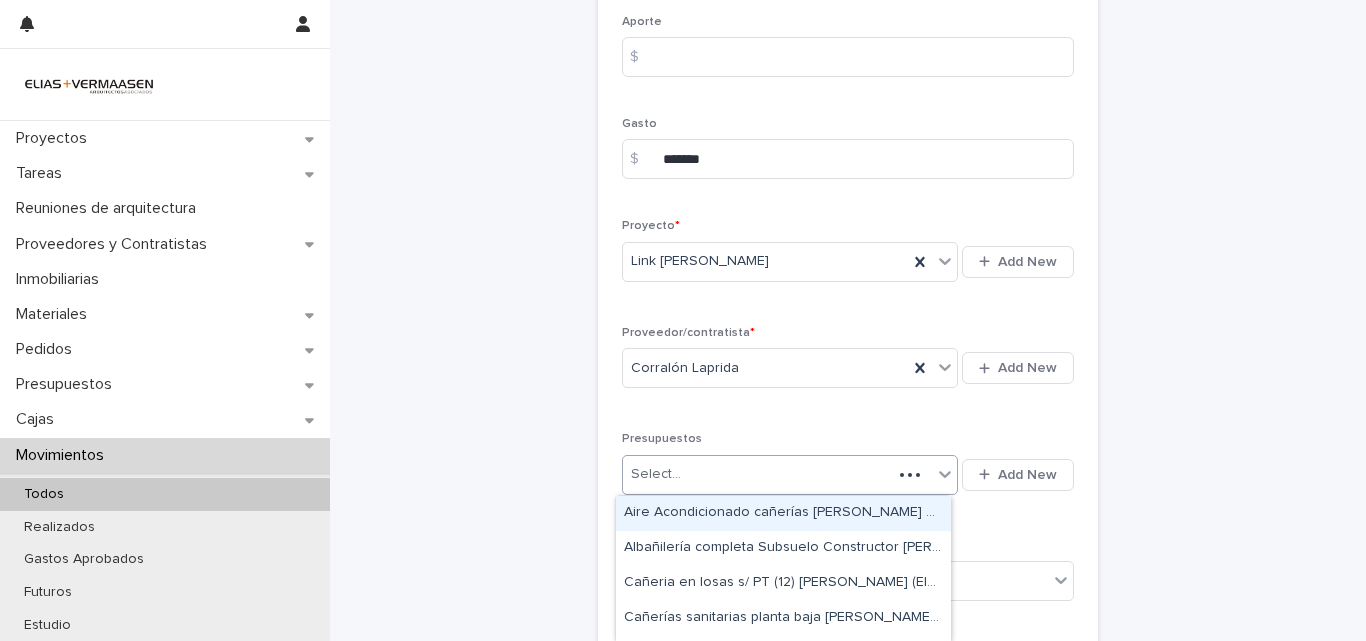 click on "Select..." at bounding box center [757, 474] 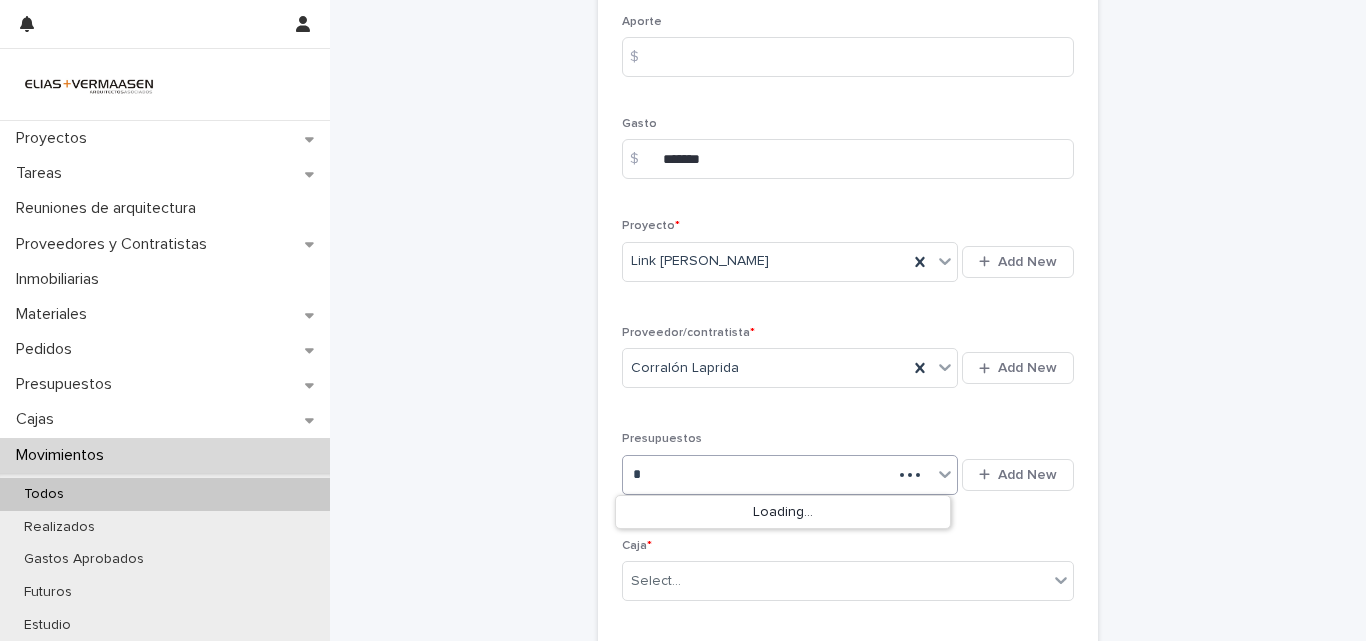 type on "*" 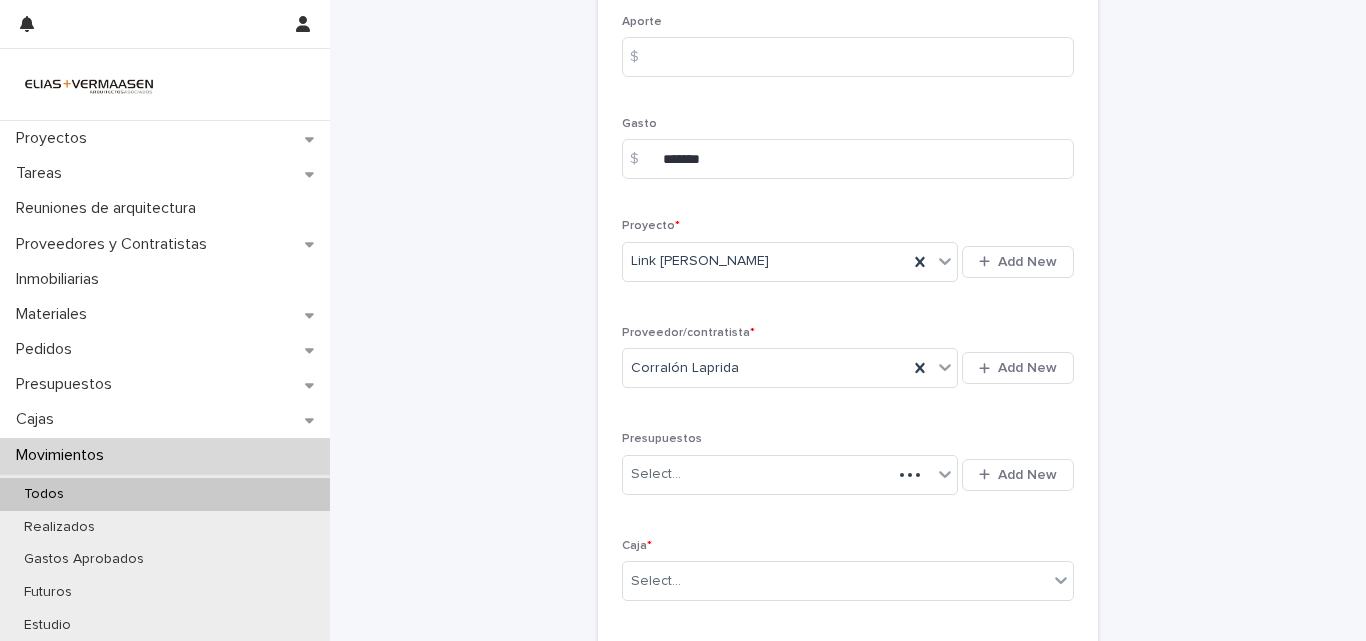 click on "**********" at bounding box center [848, 366] 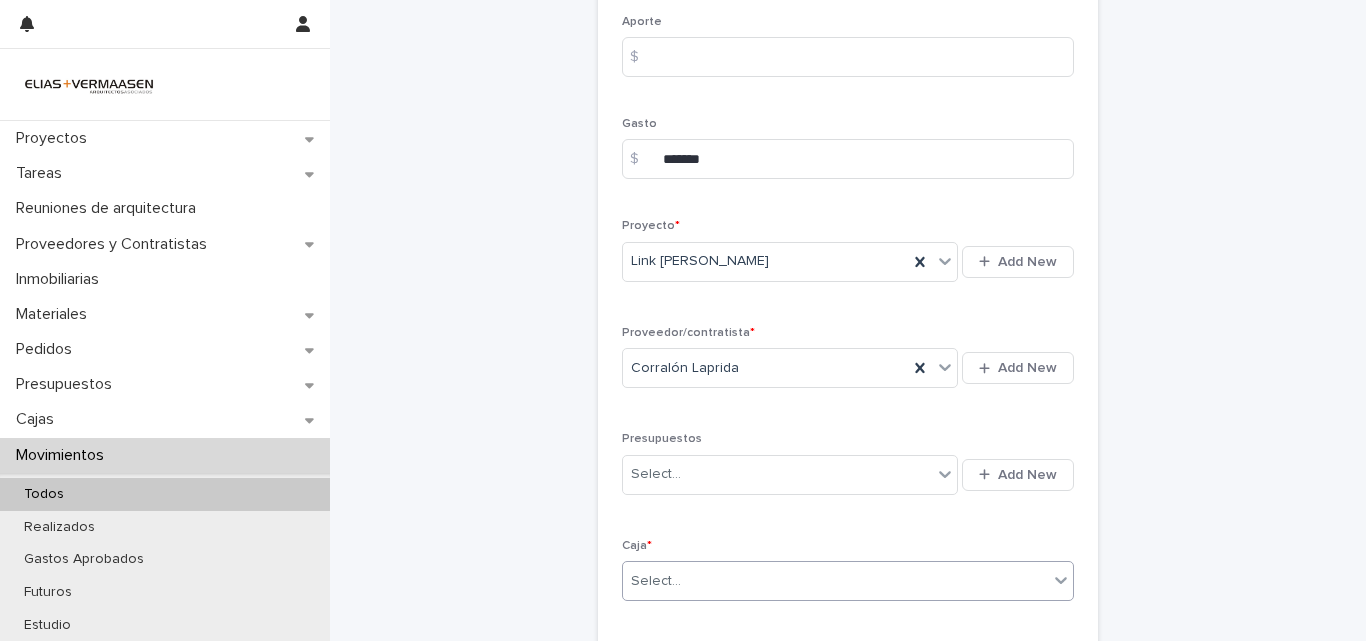 click on "Select..." at bounding box center [835, 581] 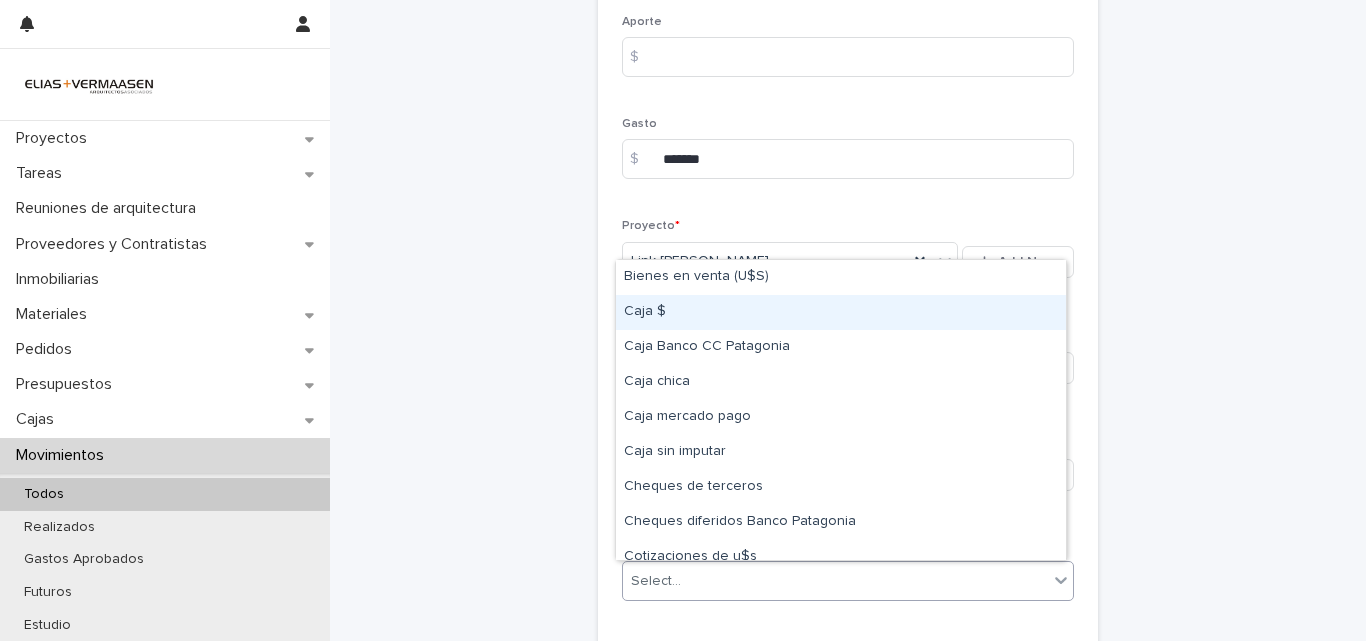 click on "Caja $" at bounding box center (841, 312) 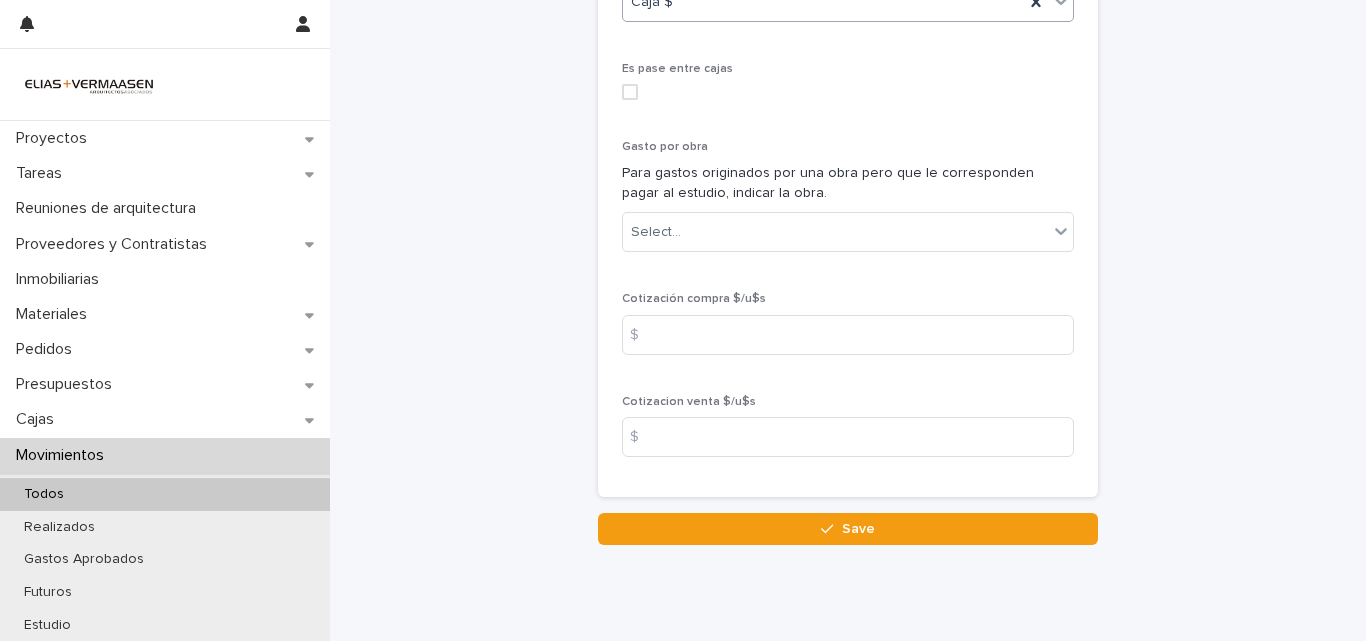scroll, scrollTop: 1034, scrollLeft: 0, axis: vertical 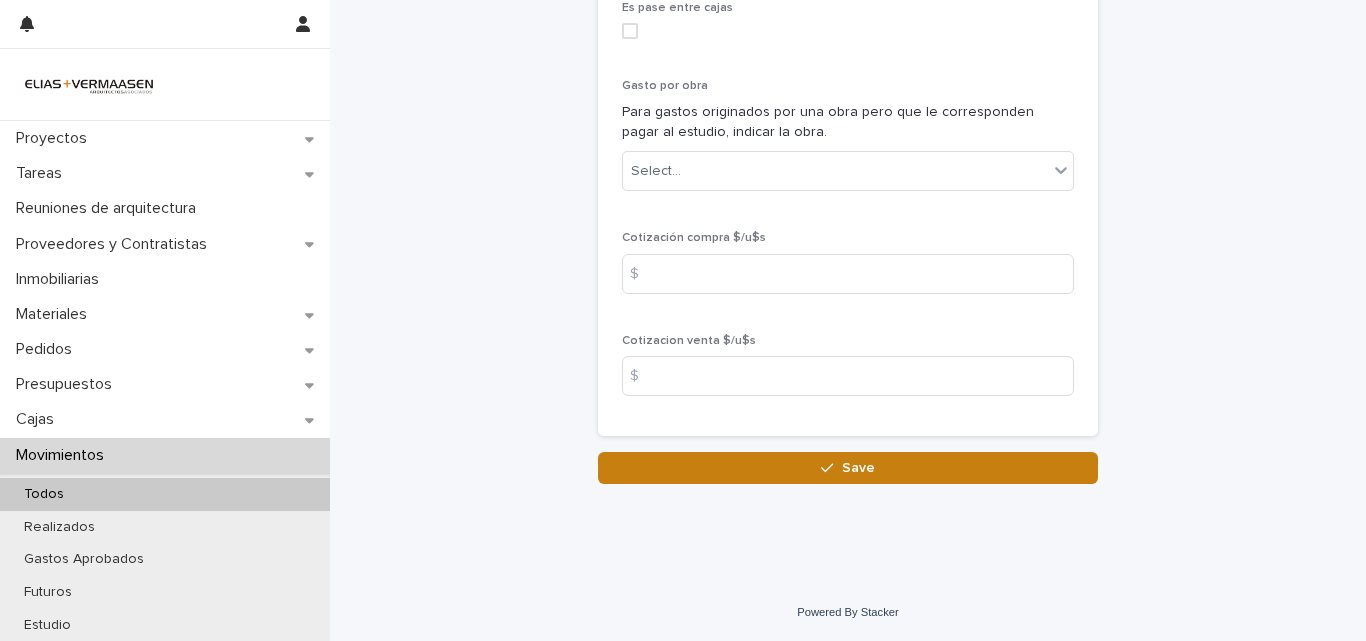 click on "Save" at bounding box center [848, 468] 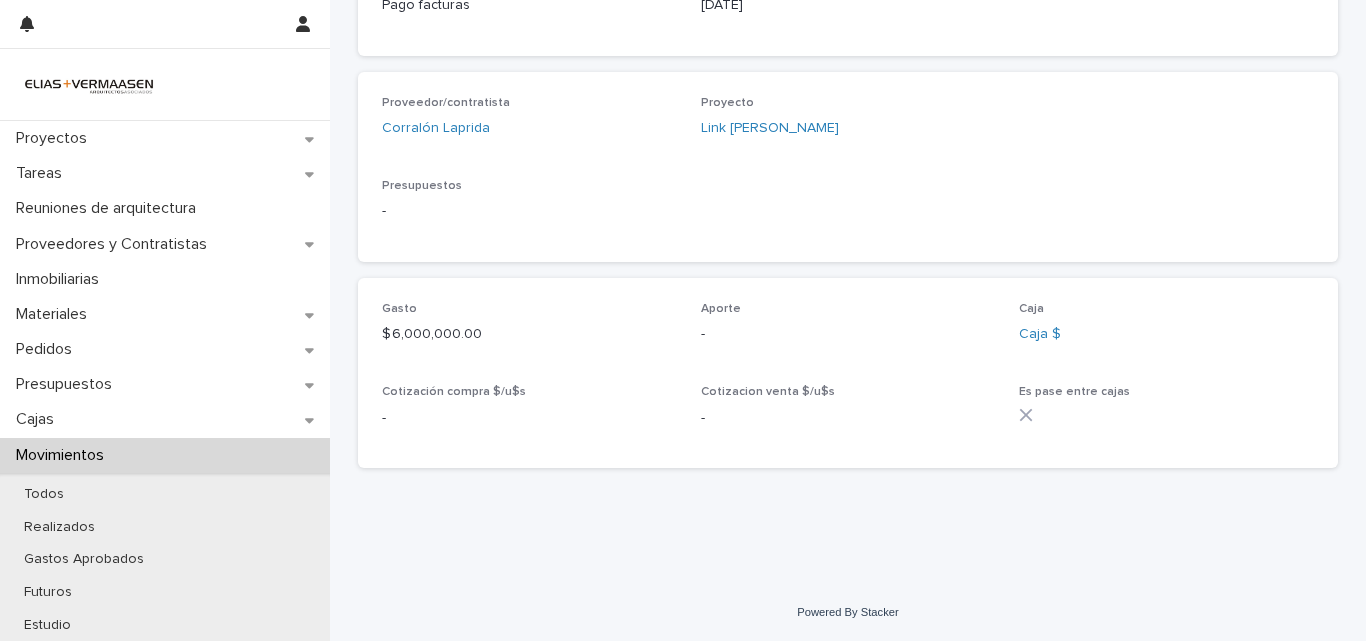 scroll, scrollTop: 0, scrollLeft: 0, axis: both 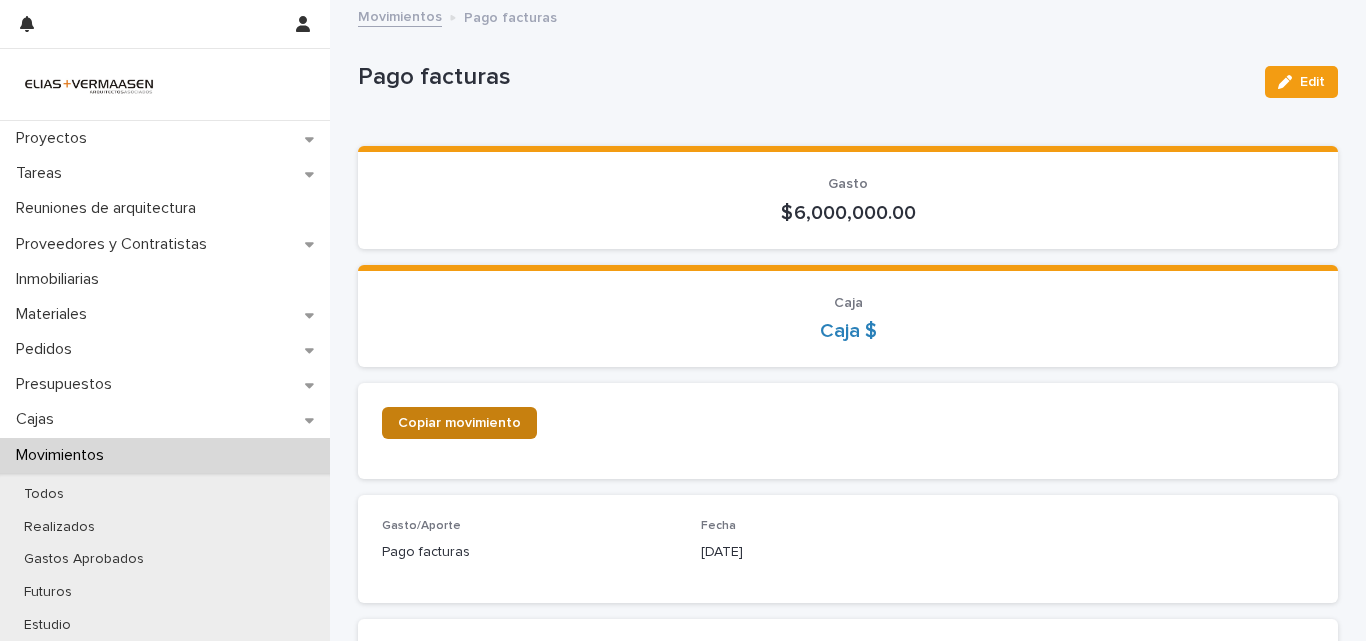 click on "Copiar movimiento" at bounding box center [459, 423] 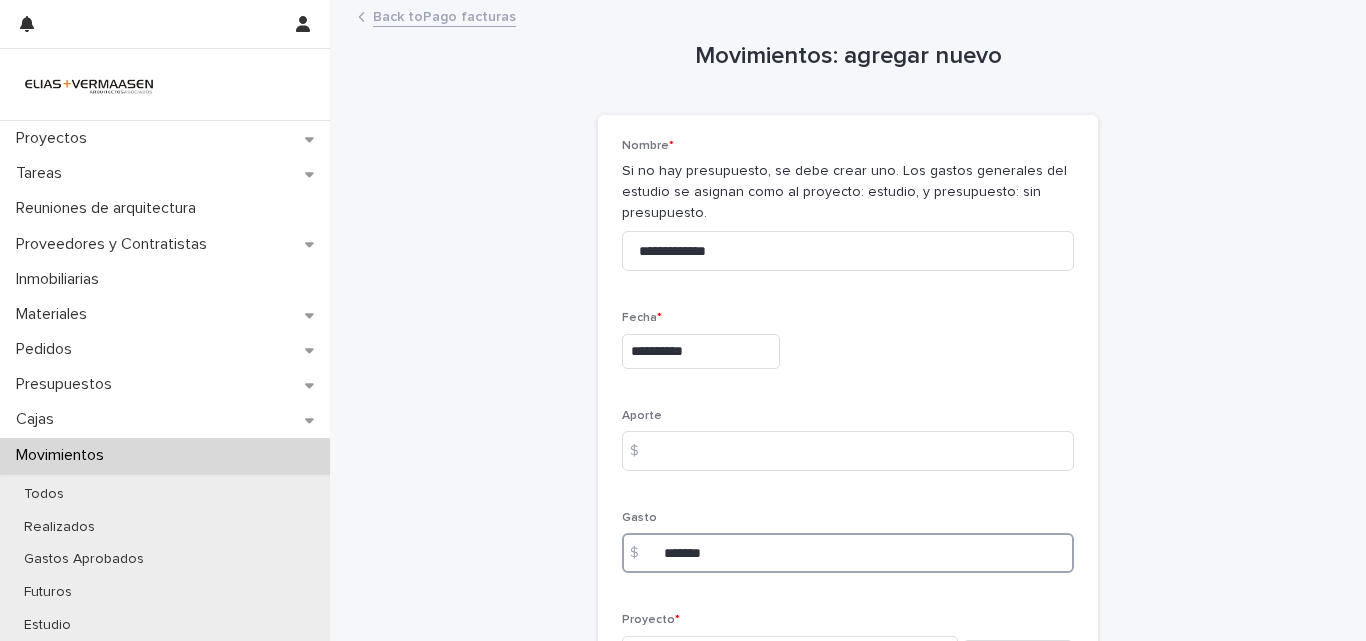 click on "*******" at bounding box center [848, 553] 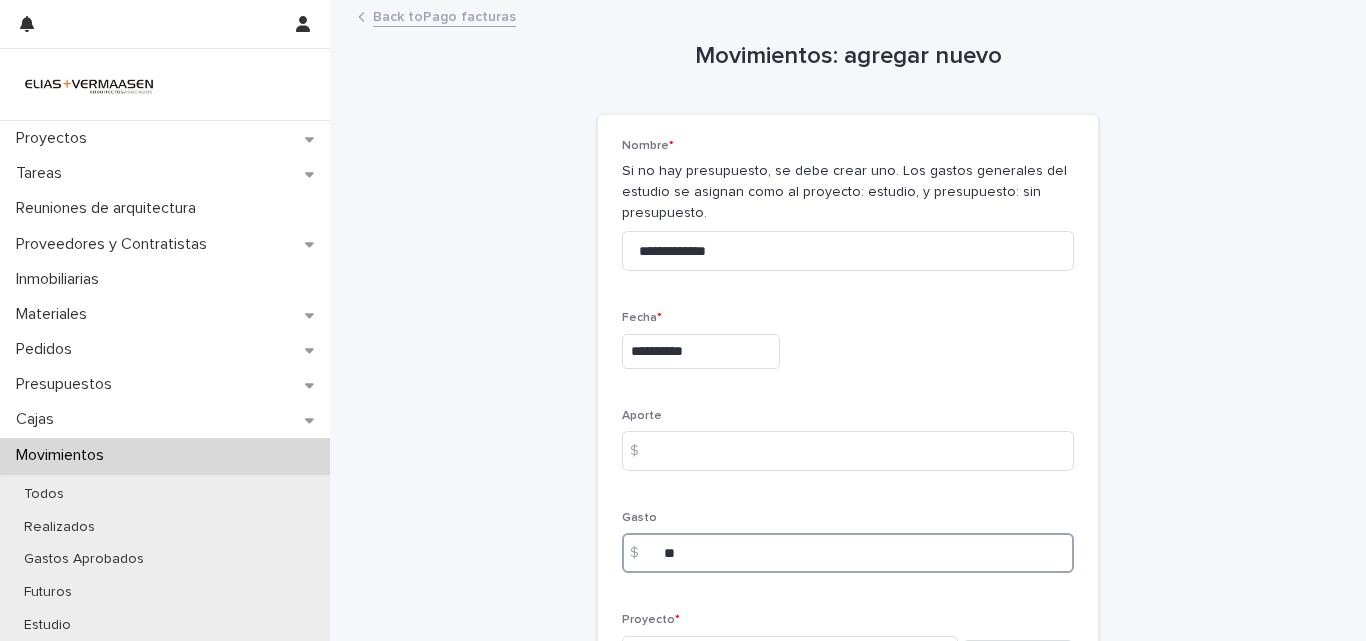 type on "*" 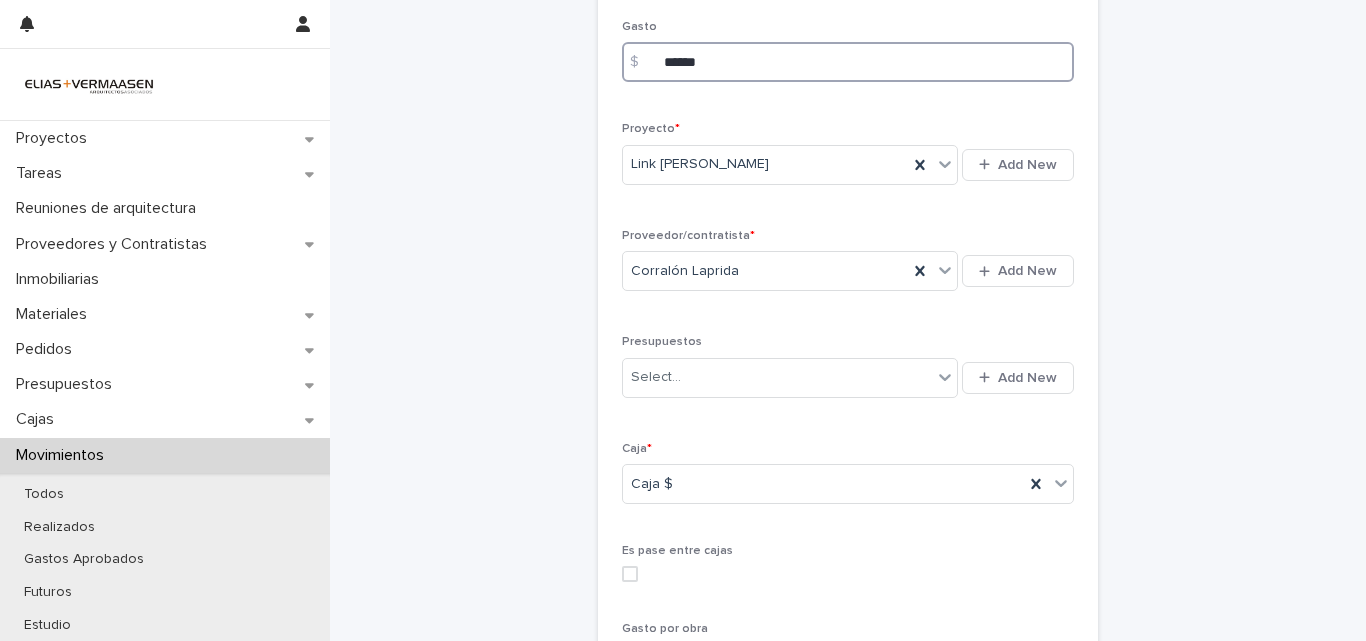 scroll, scrollTop: 493, scrollLeft: 0, axis: vertical 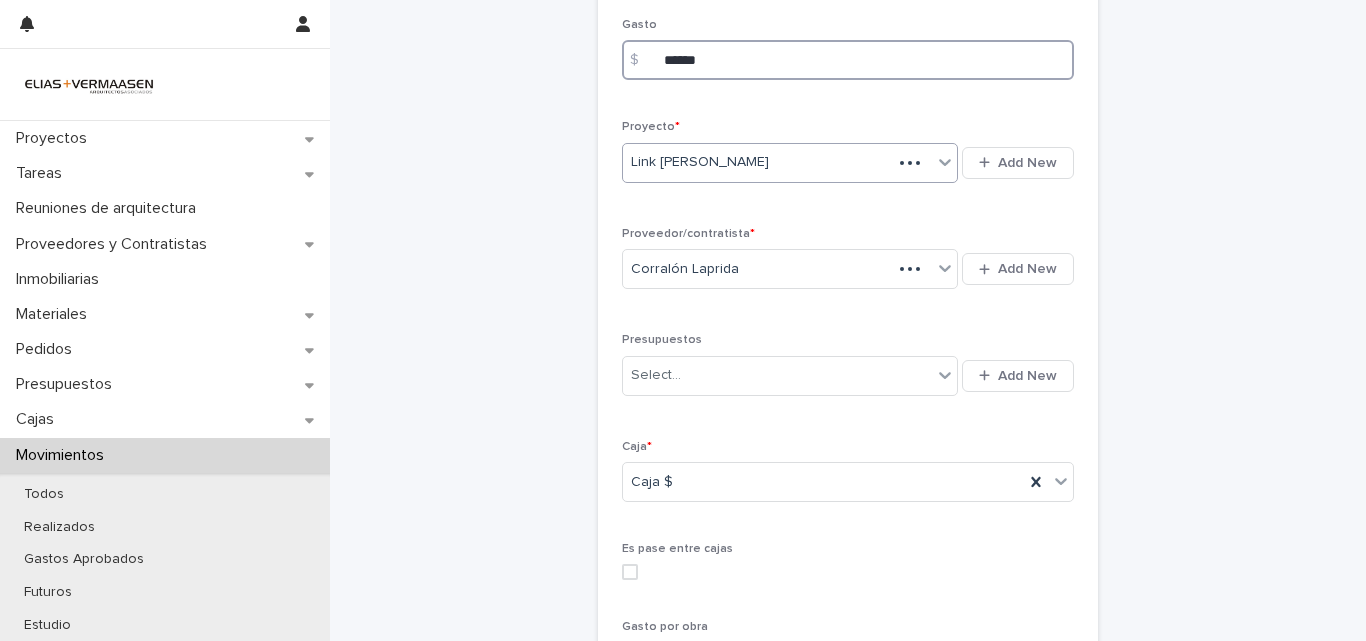 type on "******" 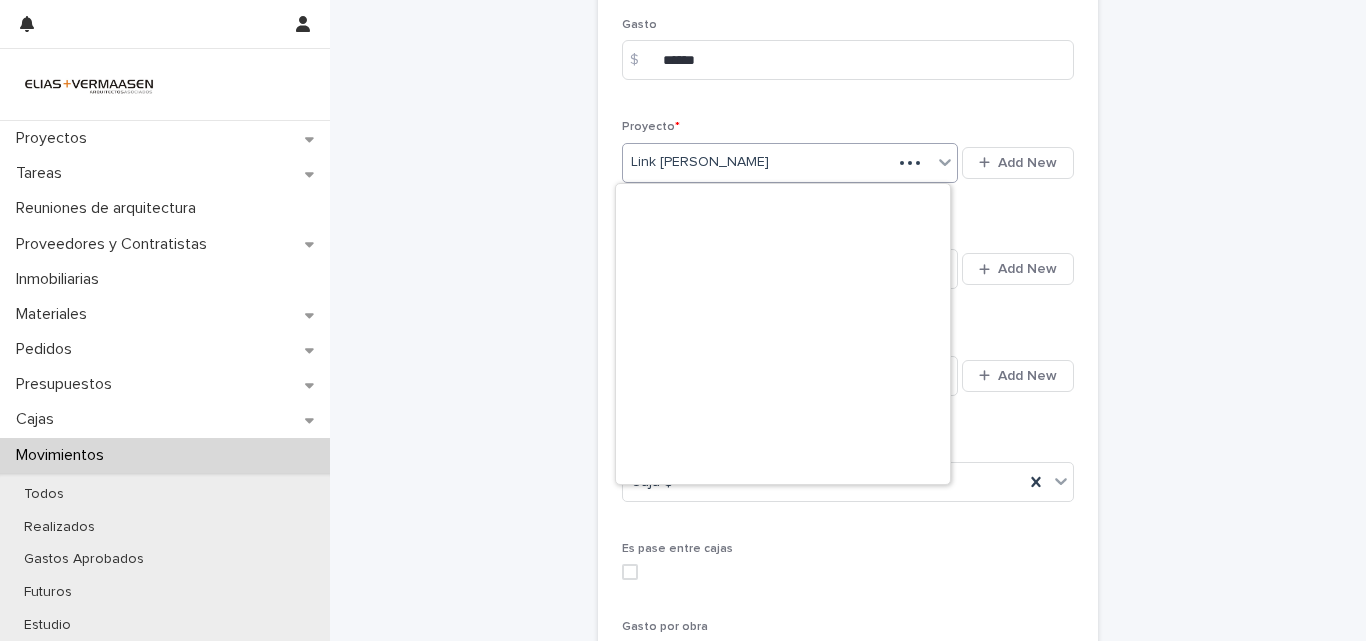 click at bounding box center (910, 163) 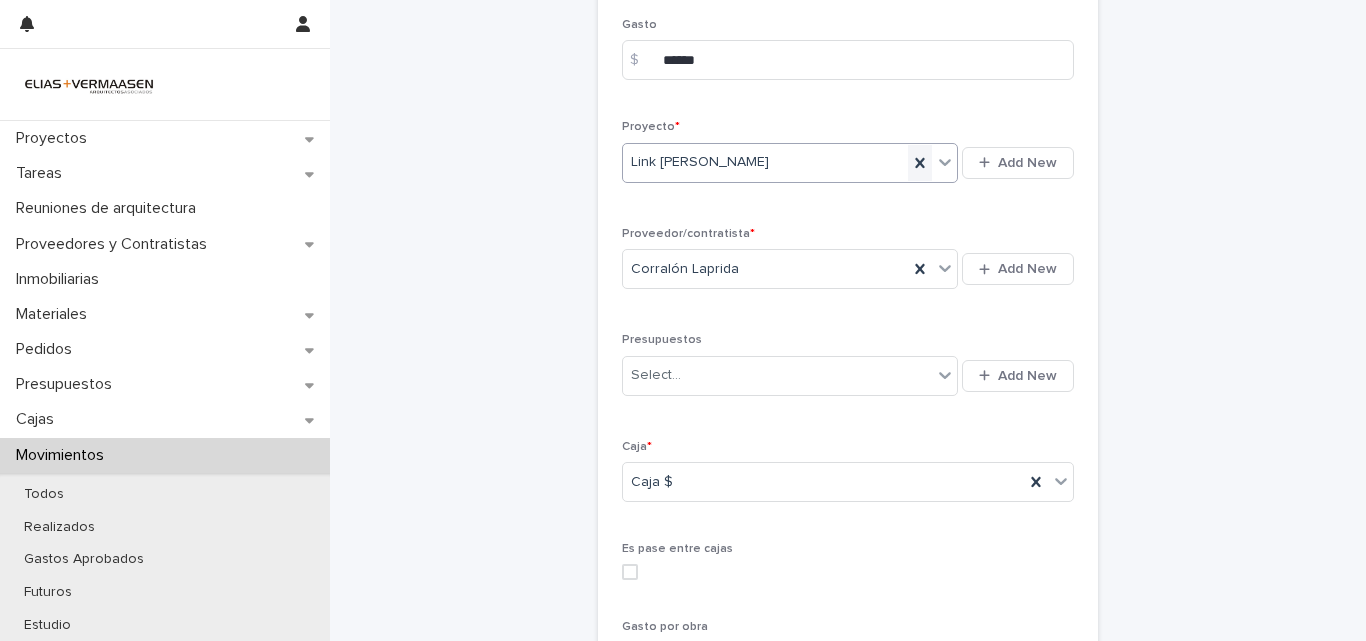 click 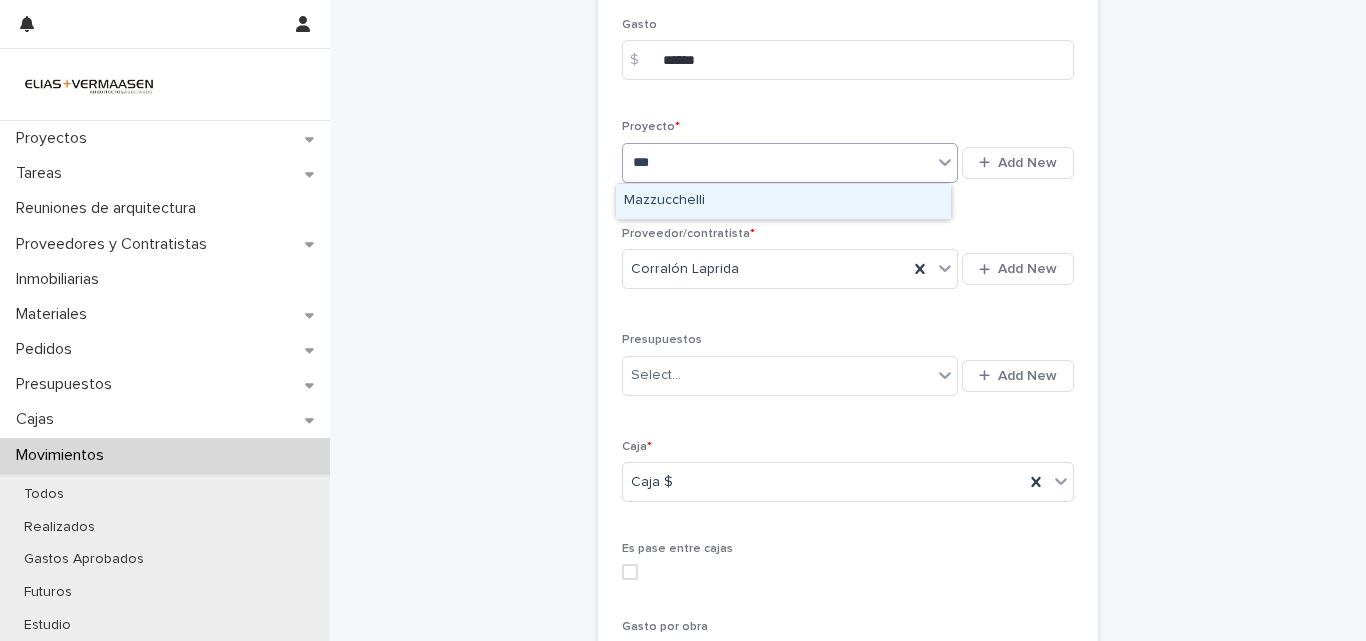 type on "****" 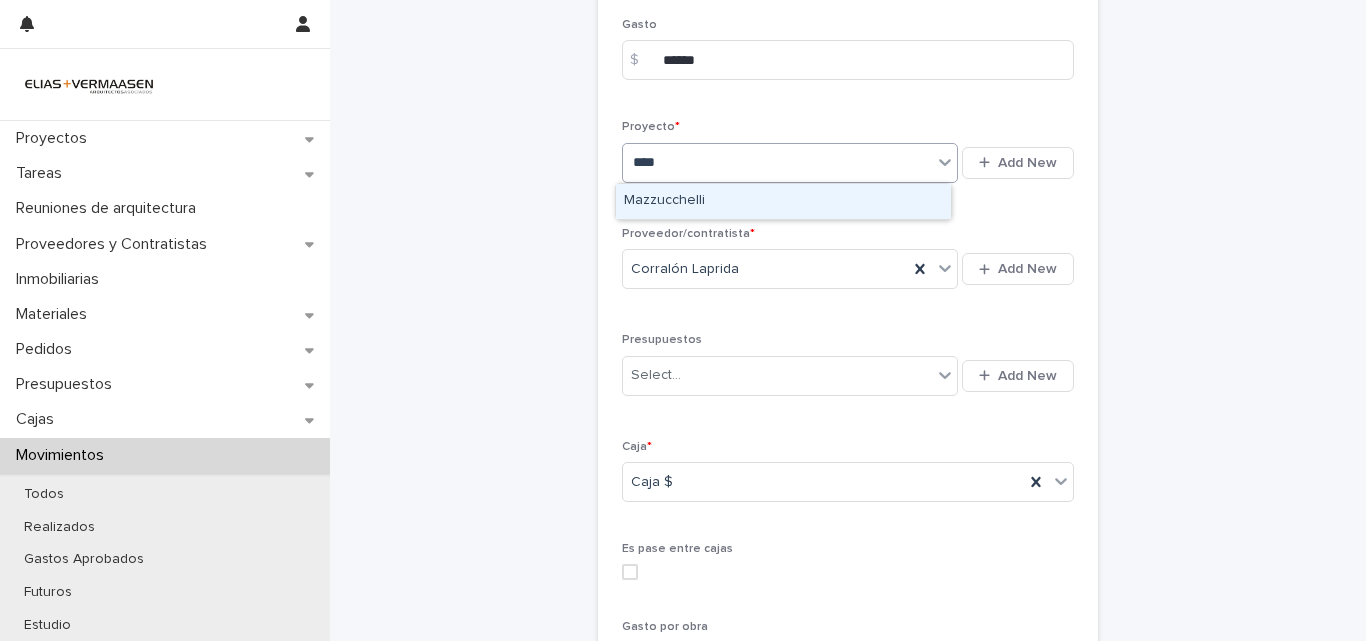 drag, startPoint x: 731, startPoint y: 200, endPoint x: 726, endPoint y: 189, distance: 12.083046 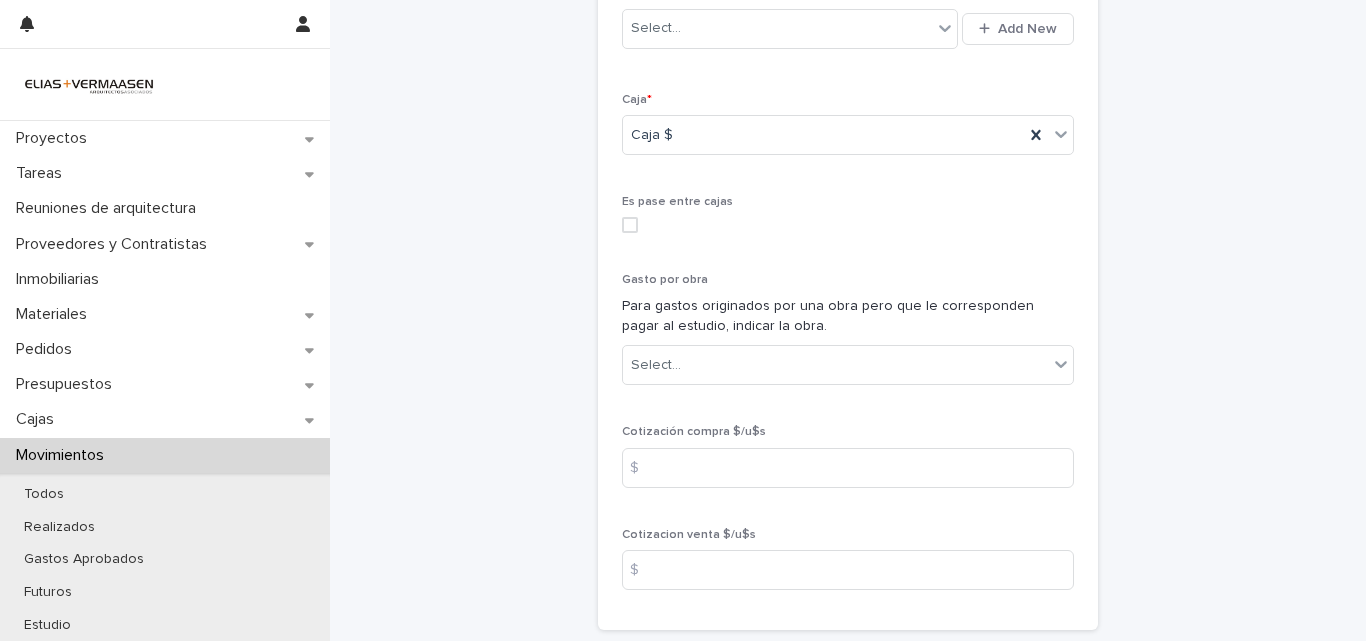 scroll, scrollTop: 1034, scrollLeft: 0, axis: vertical 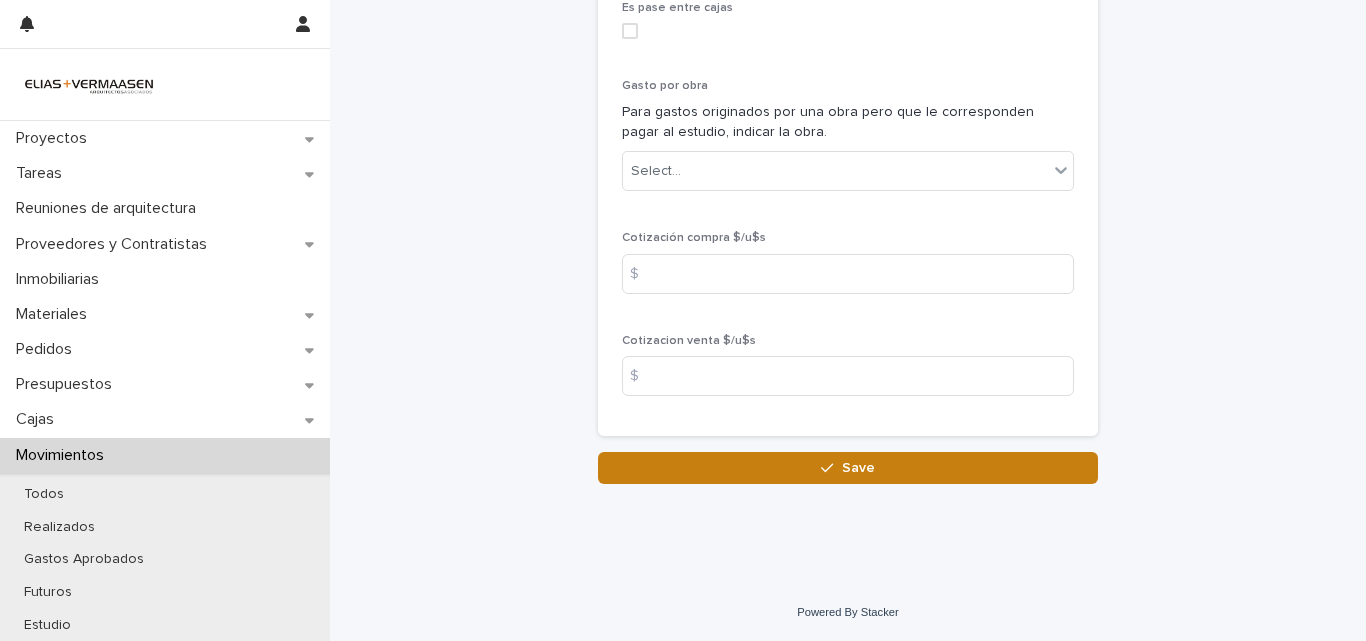 click on "Save" at bounding box center (848, 468) 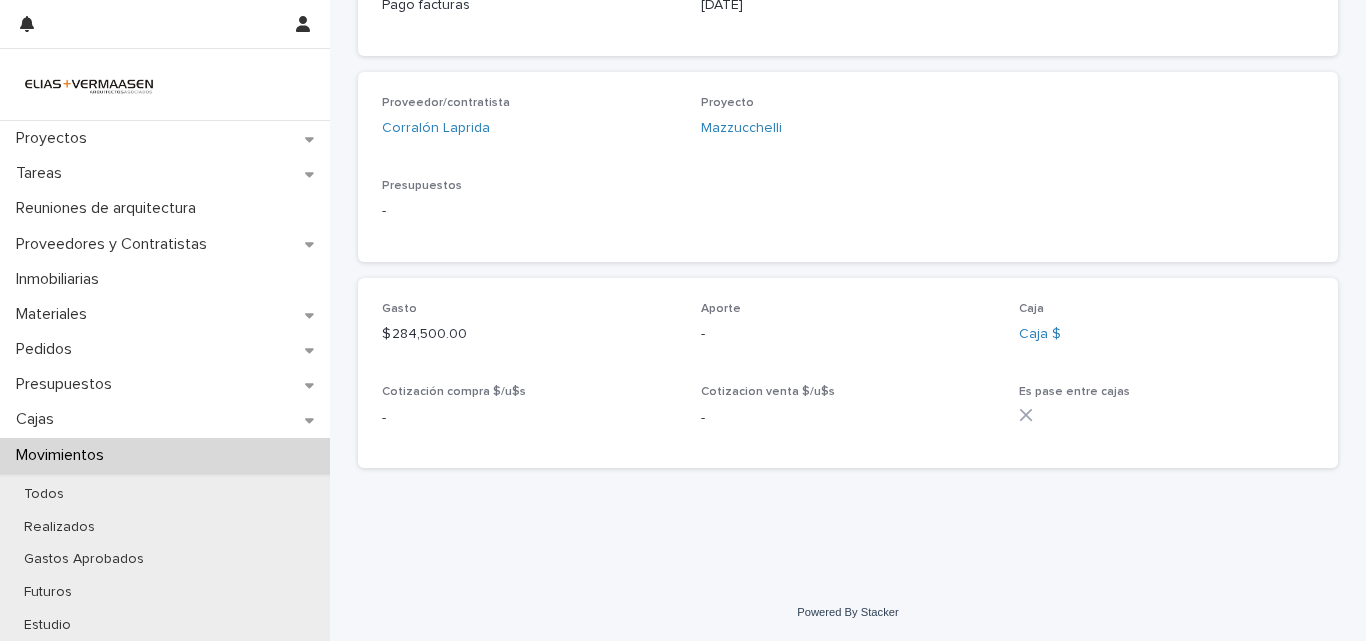 scroll, scrollTop: 0, scrollLeft: 0, axis: both 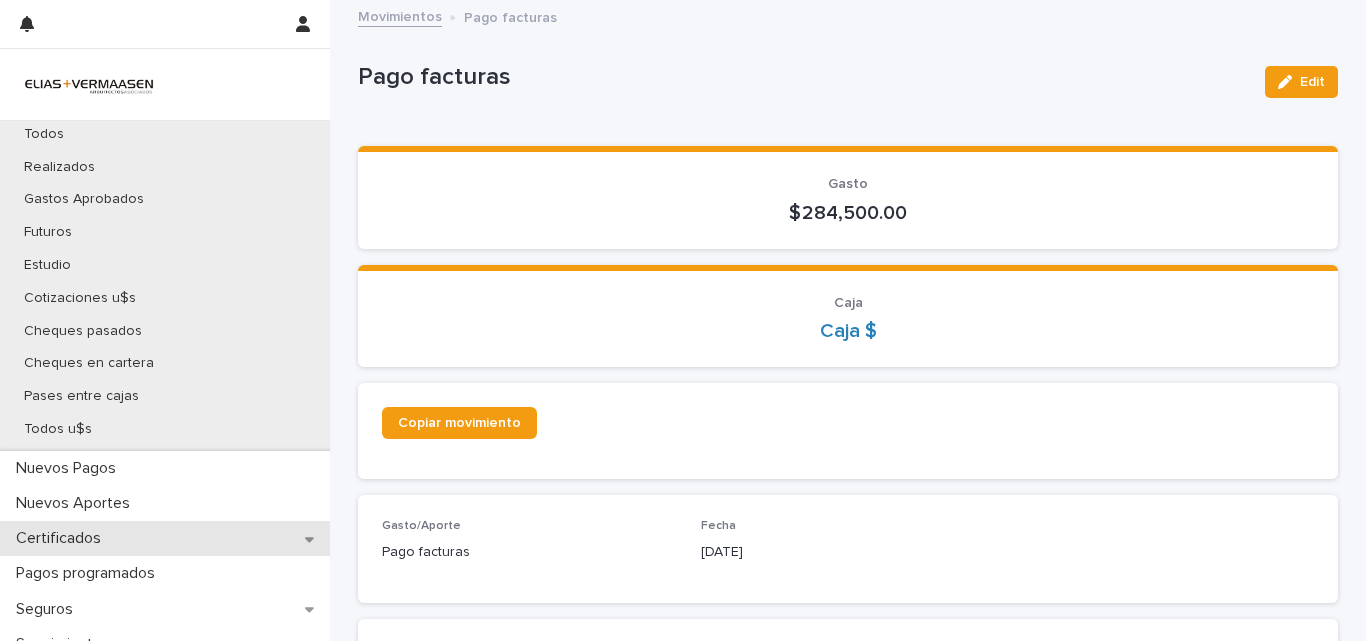 click on "Certificados" at bounding box center [165, 538] 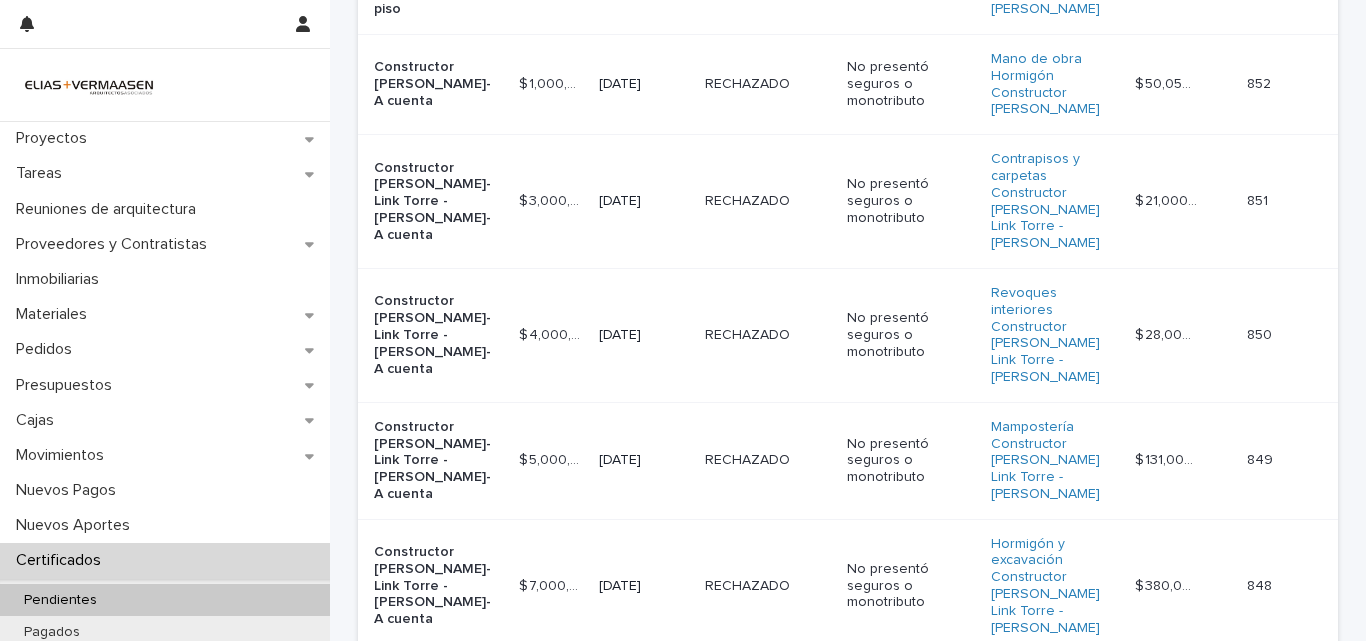 scroll, scrollTop: 636, scrollLeft: 0, axis: vertical 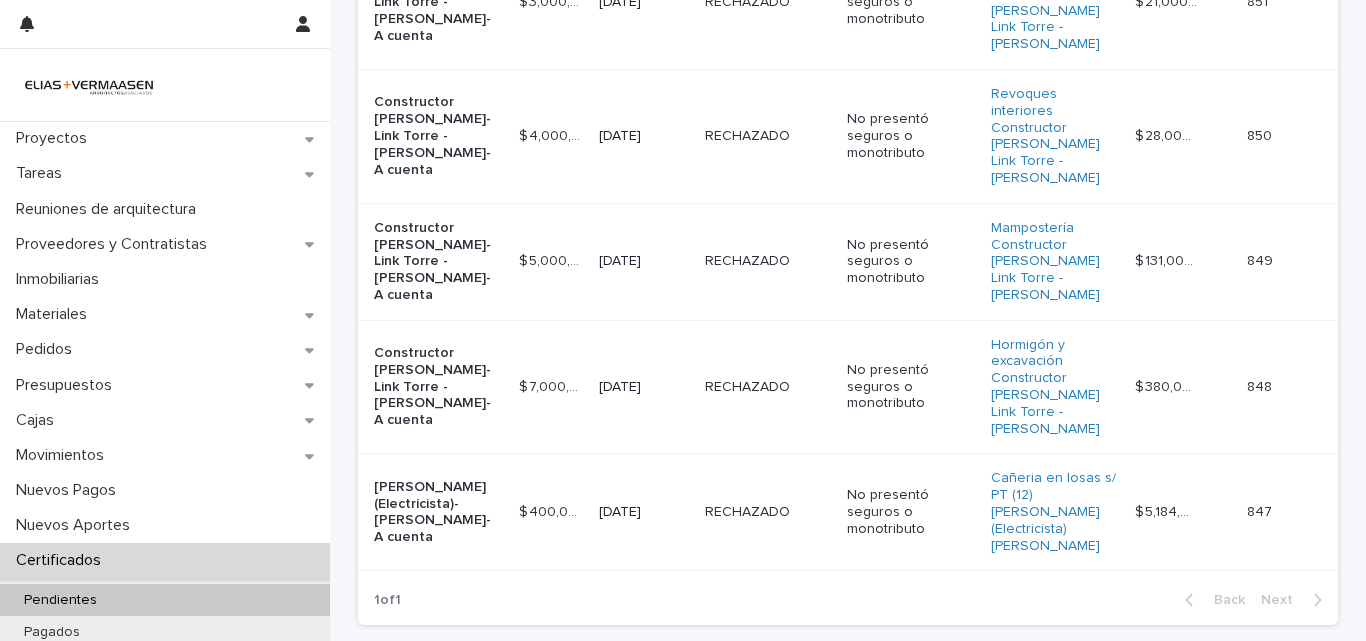 click on "[DATE]" at bounding box center [644, 387] 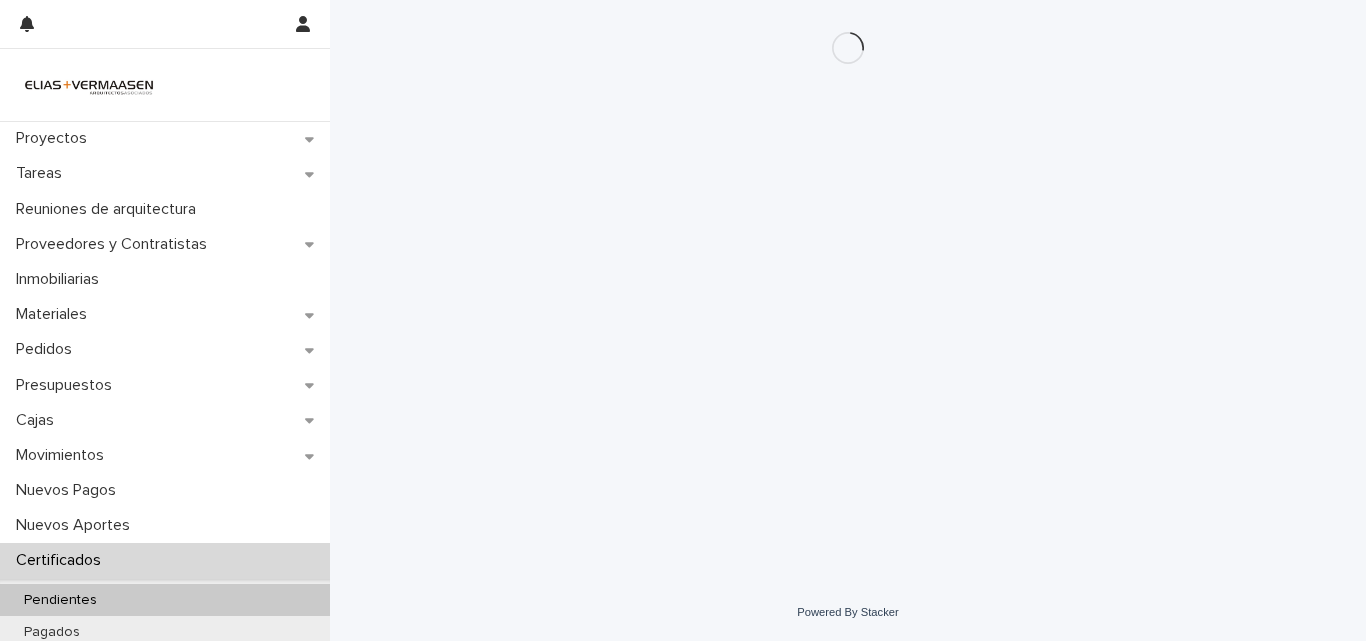 scroll, scrollTop: 0, scrollLeft: 0, axis: both 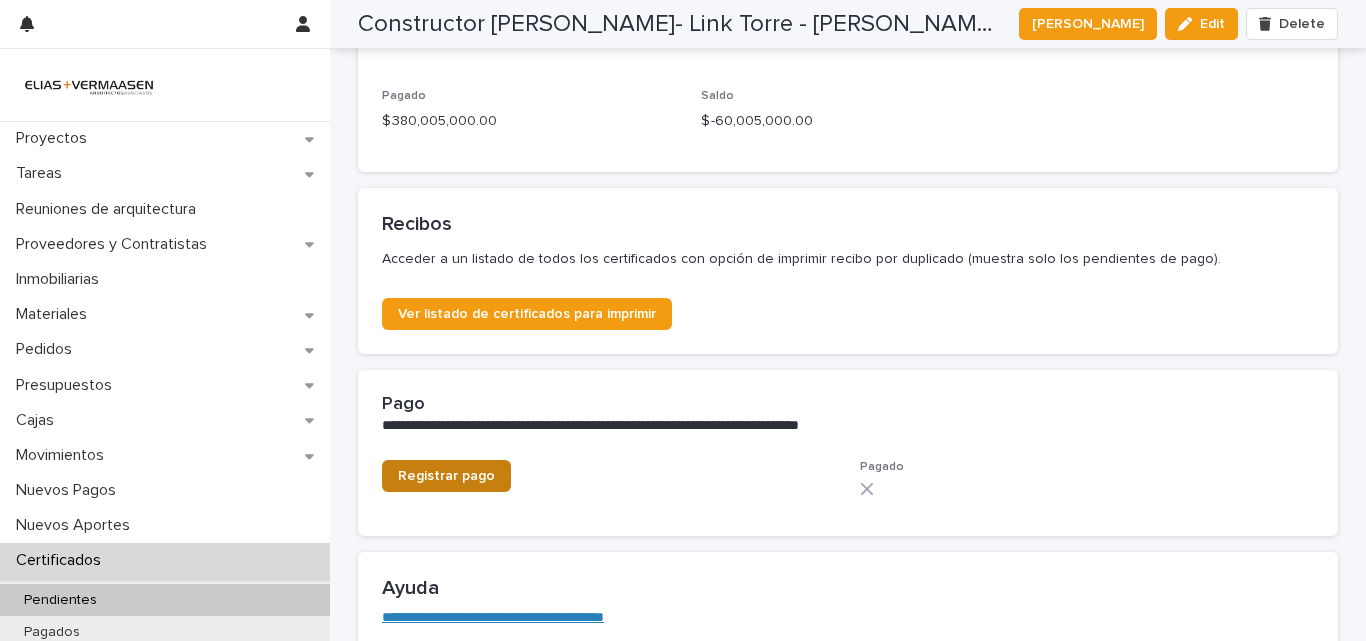 click on "Registrar pago" at bounding box center (446, 476) 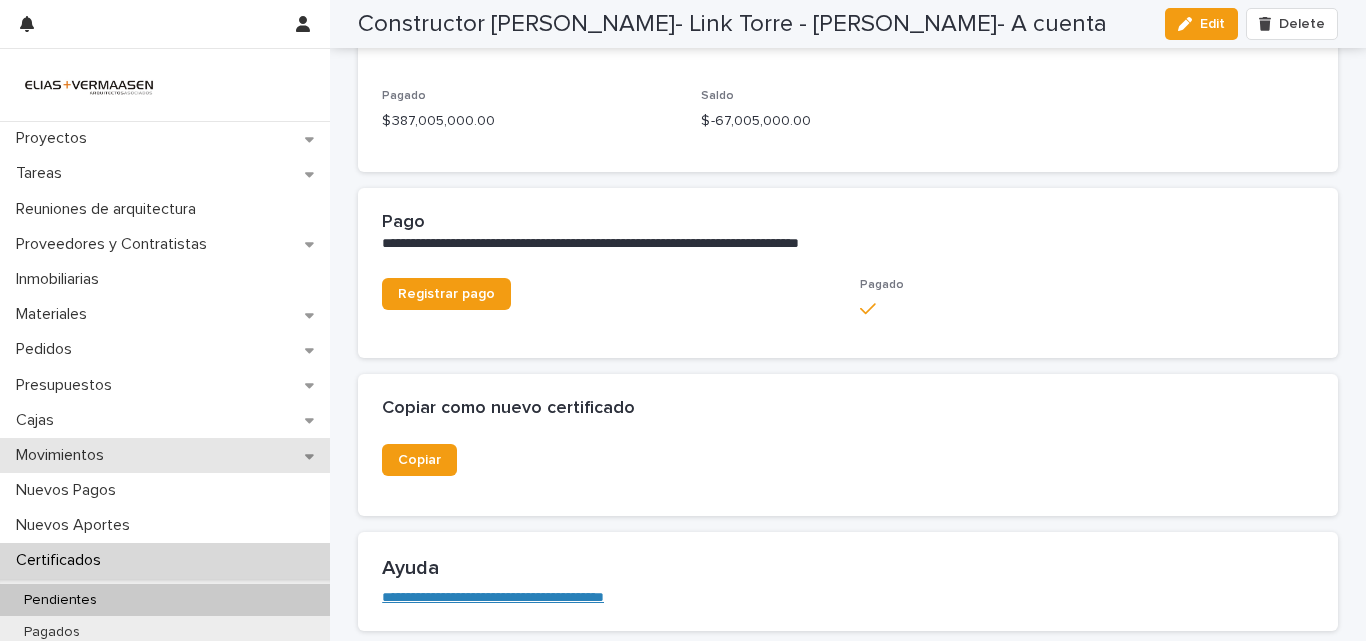 click on "Movimientos" at bounding box center [64, 455] 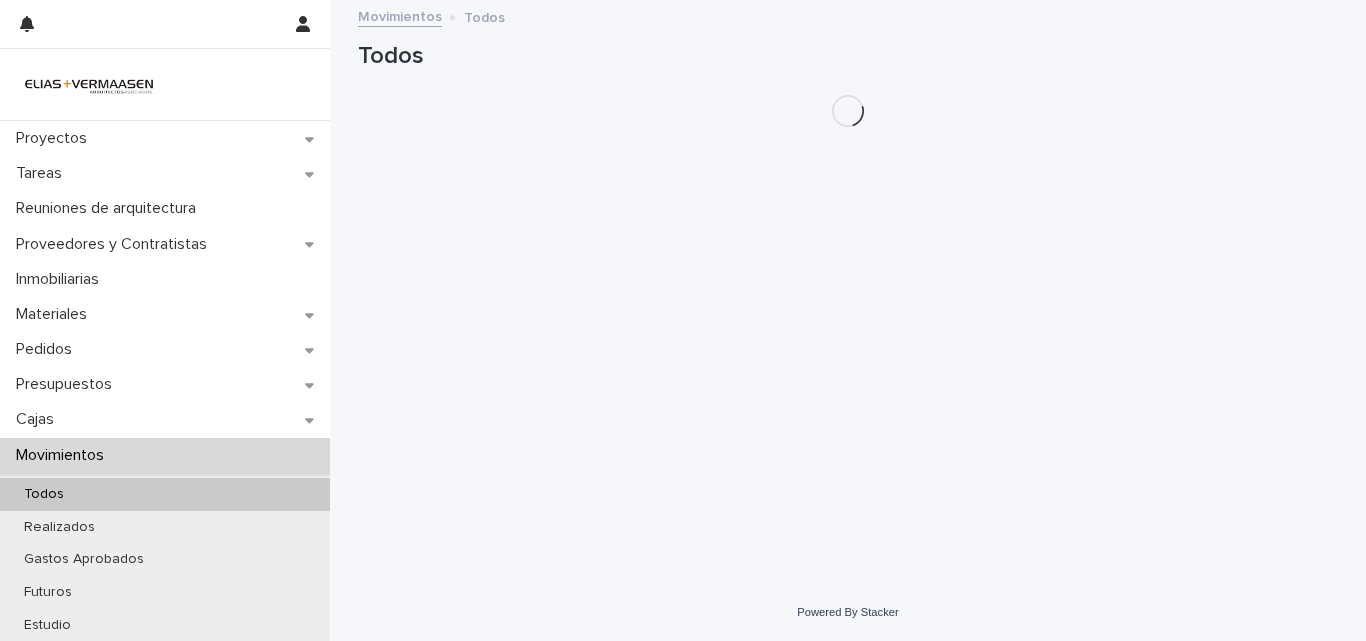 scroll, scrollTop: 0, scrollLeft: 0, axis: both 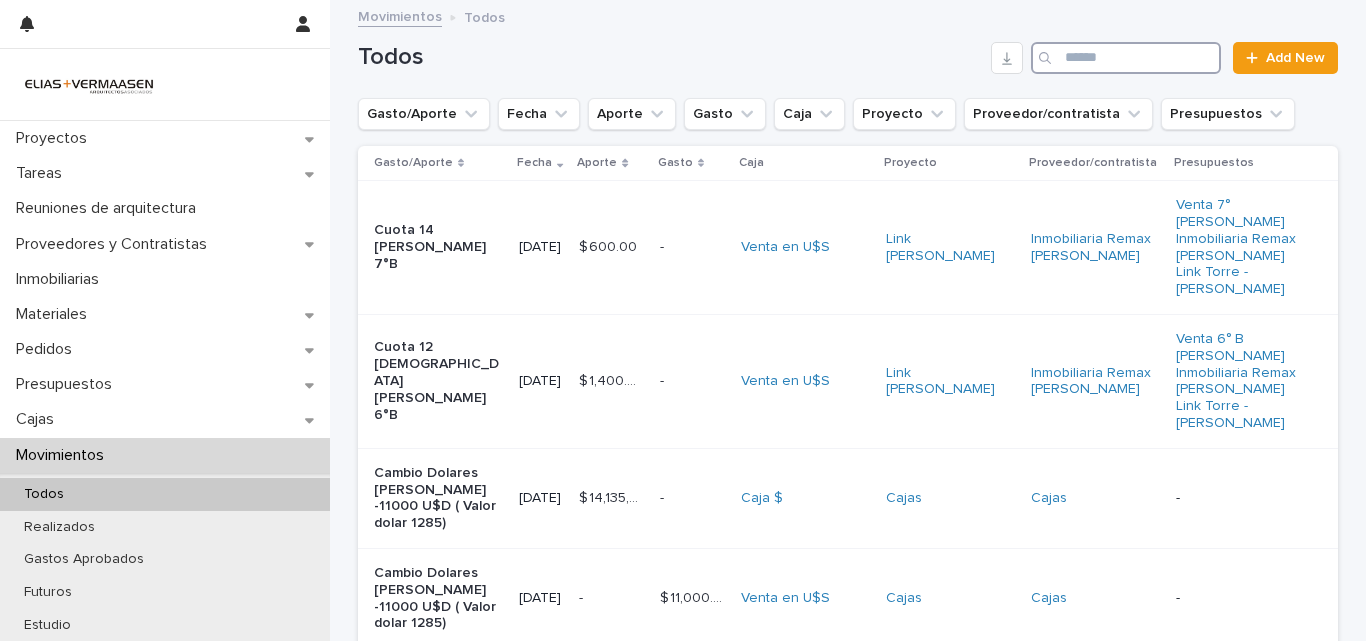 click at bounding box center (1126, 58) 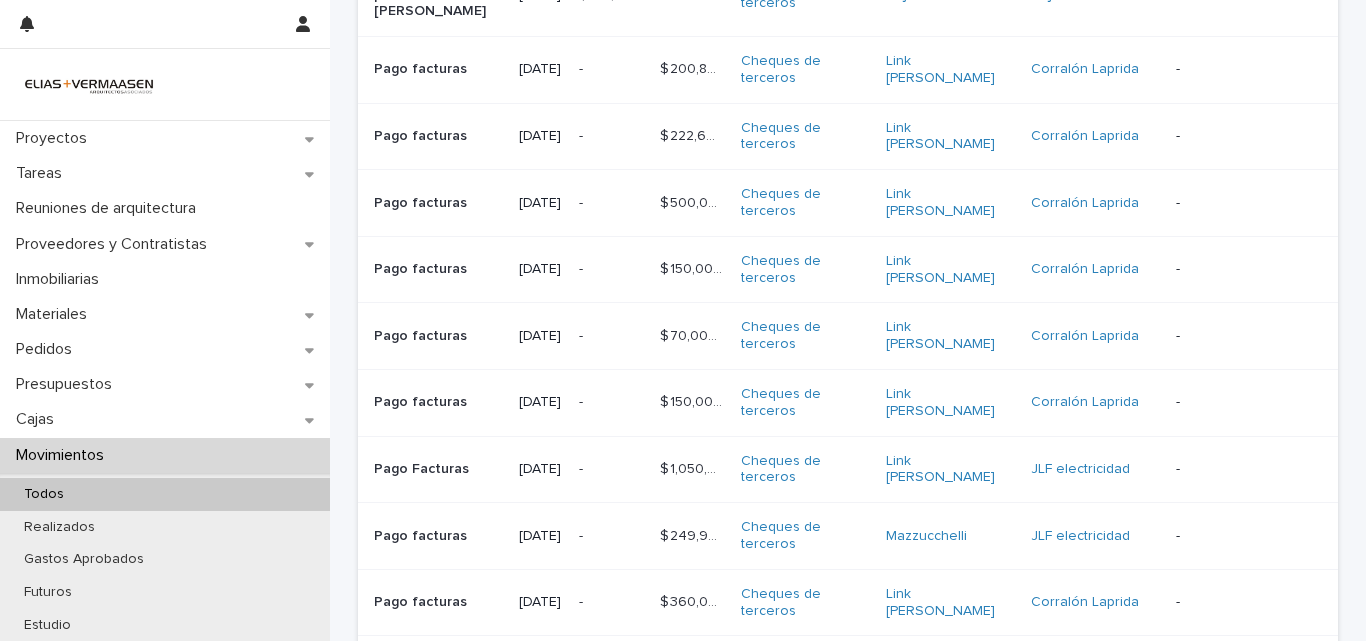 scroll, scrollTop: 898, scrollLeft: 0, axis: vertical 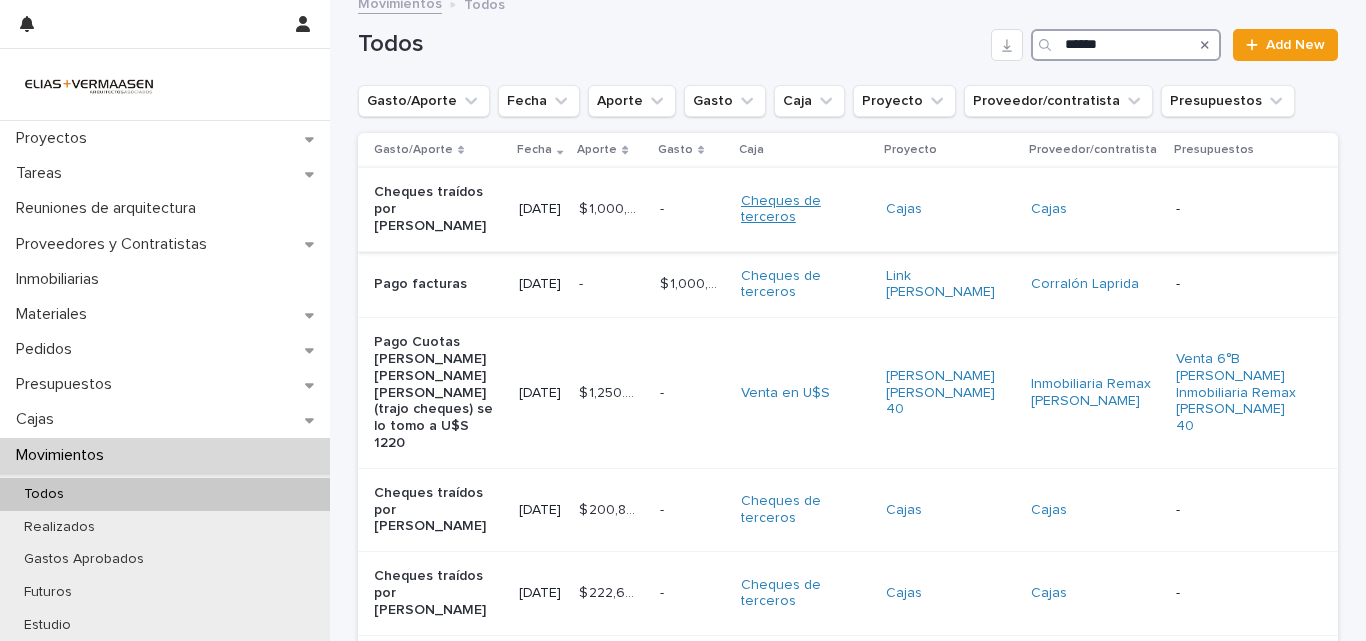type on "******" 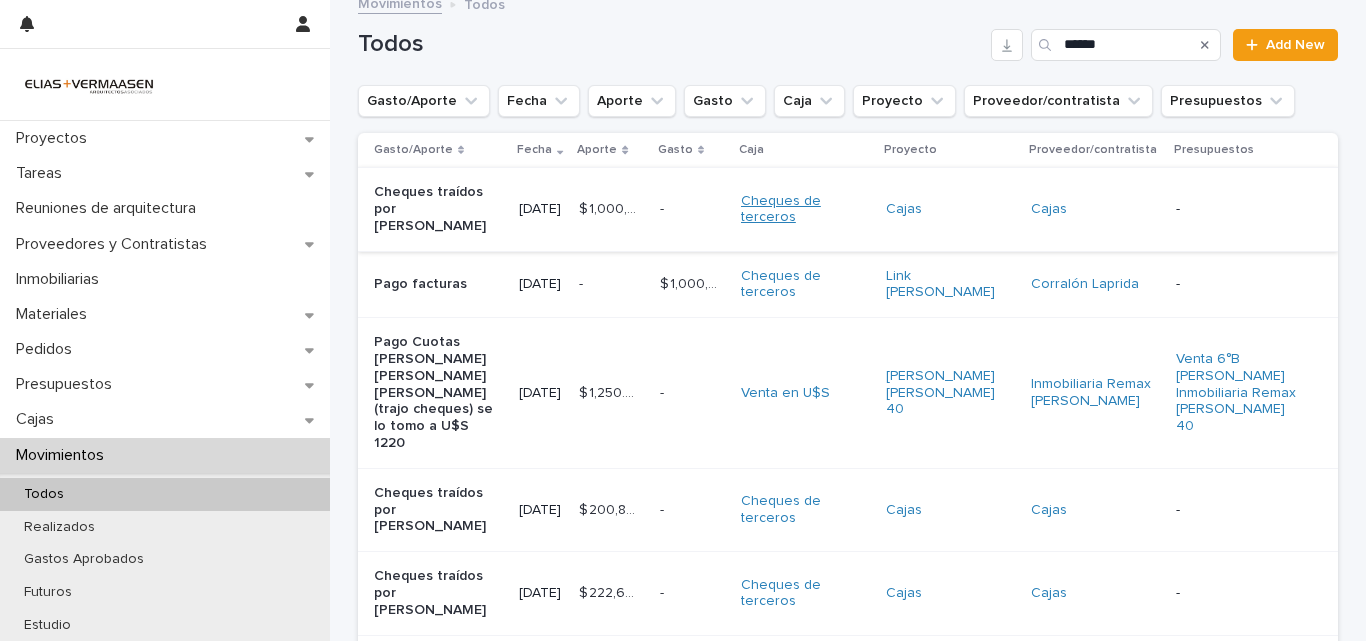 click on "Cheques de terceros" at bounding box center (803, 210) 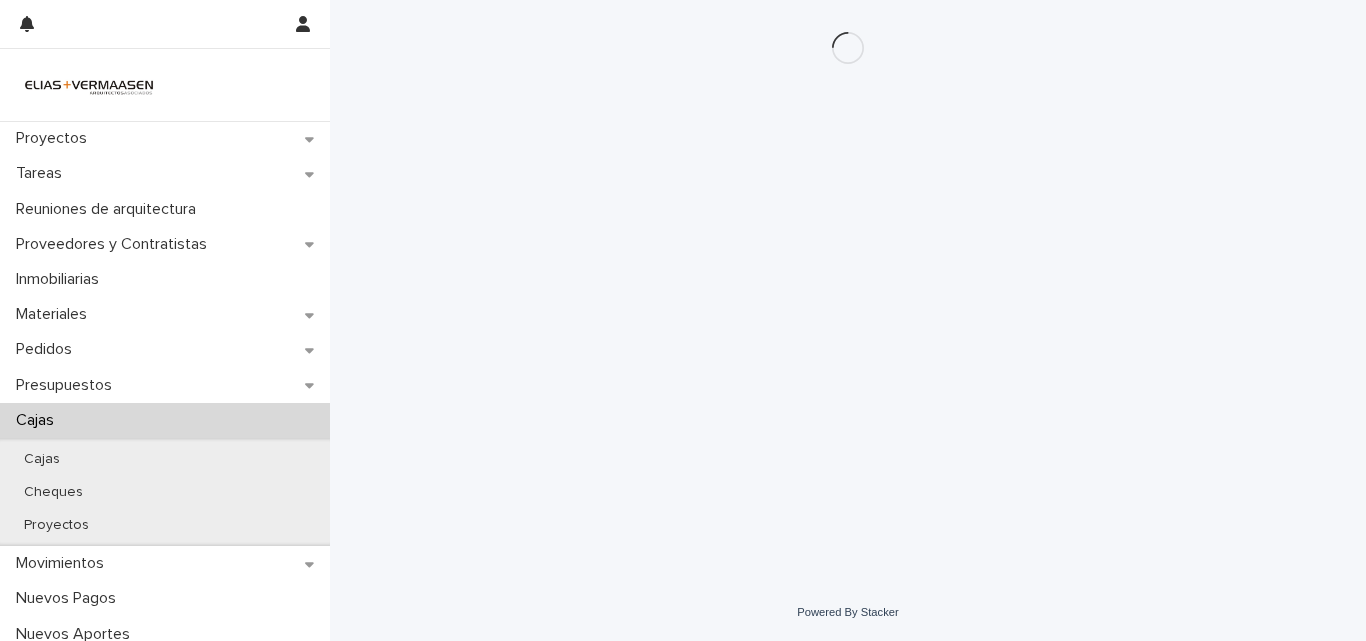 scroll, scrollTop: 0, scrollLeft: 0, axis: both 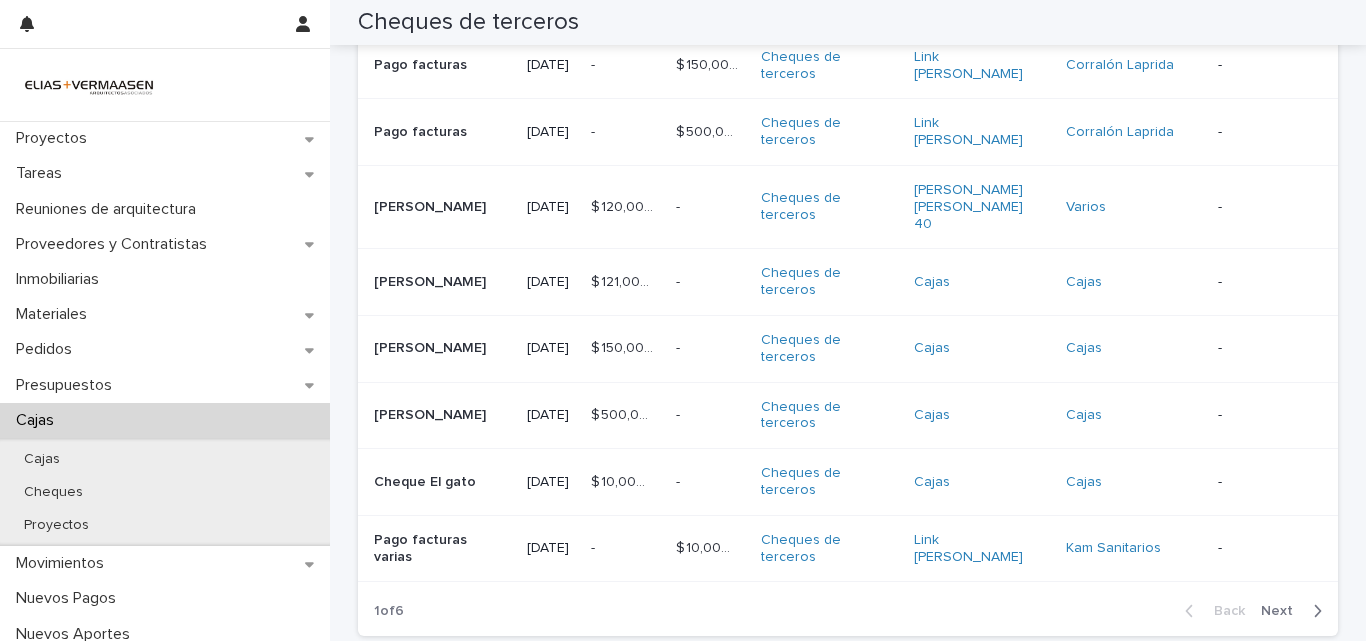 click on "$ 10,000,000.00 $ 10,000,000.00" at bounding box center (710, 548) 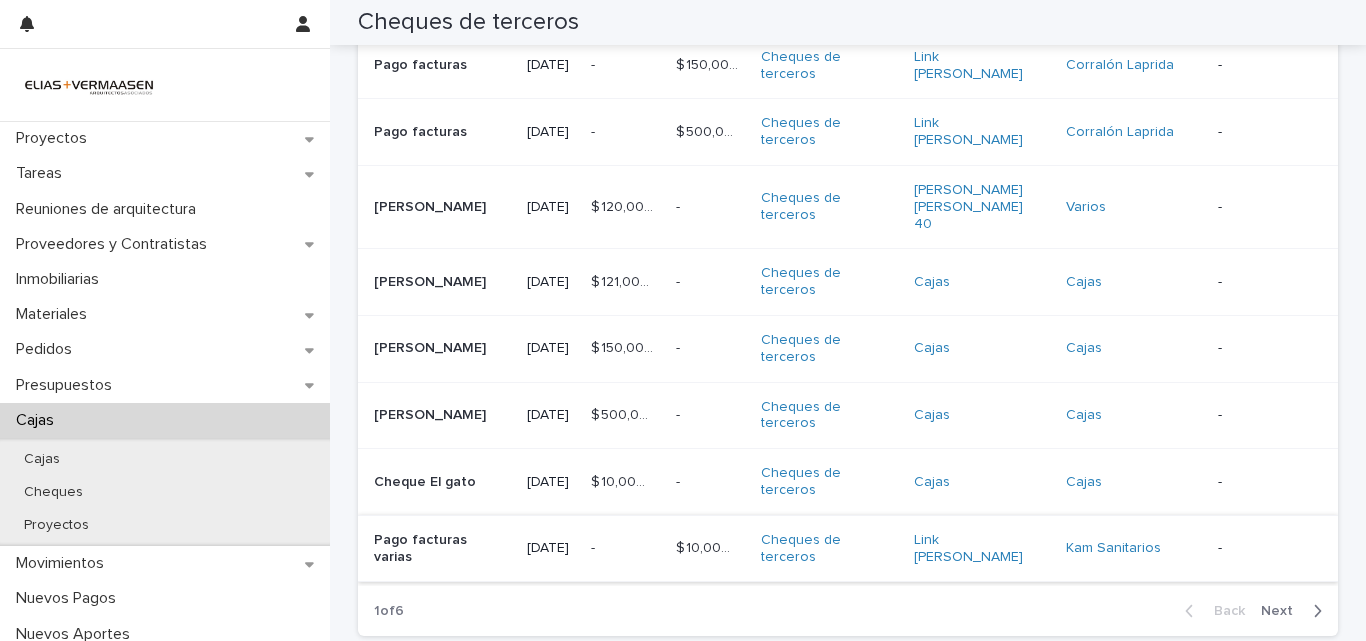 scroll, scrollTop: 0, scrollLeft: 0, axis: both 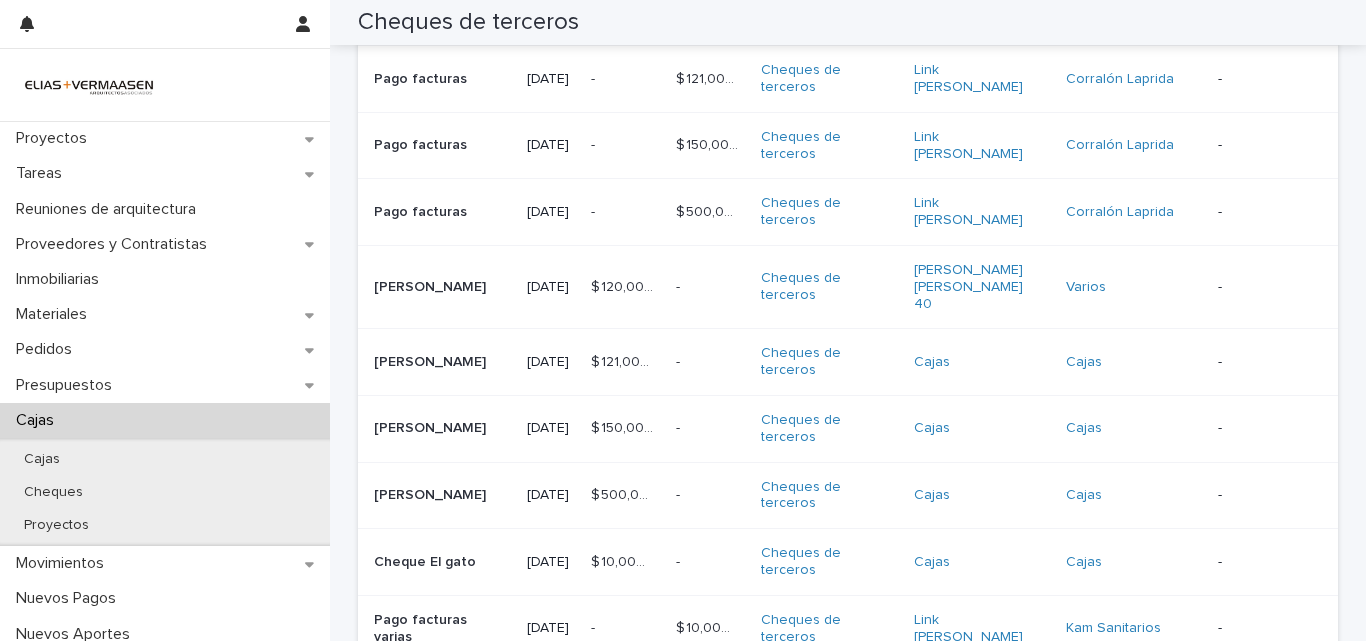 click on "Next" at bounding box center (1283, 691) 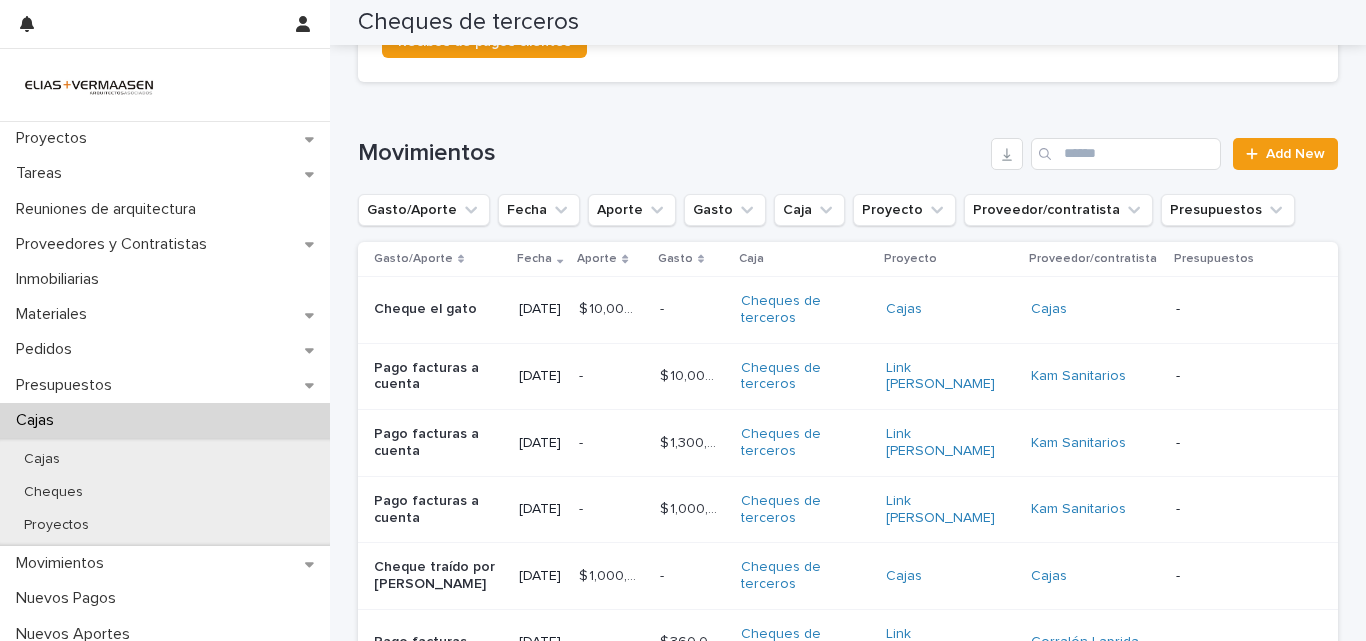 scroll, scrollTop: 277, scrollLeft: 0, axis: vertical 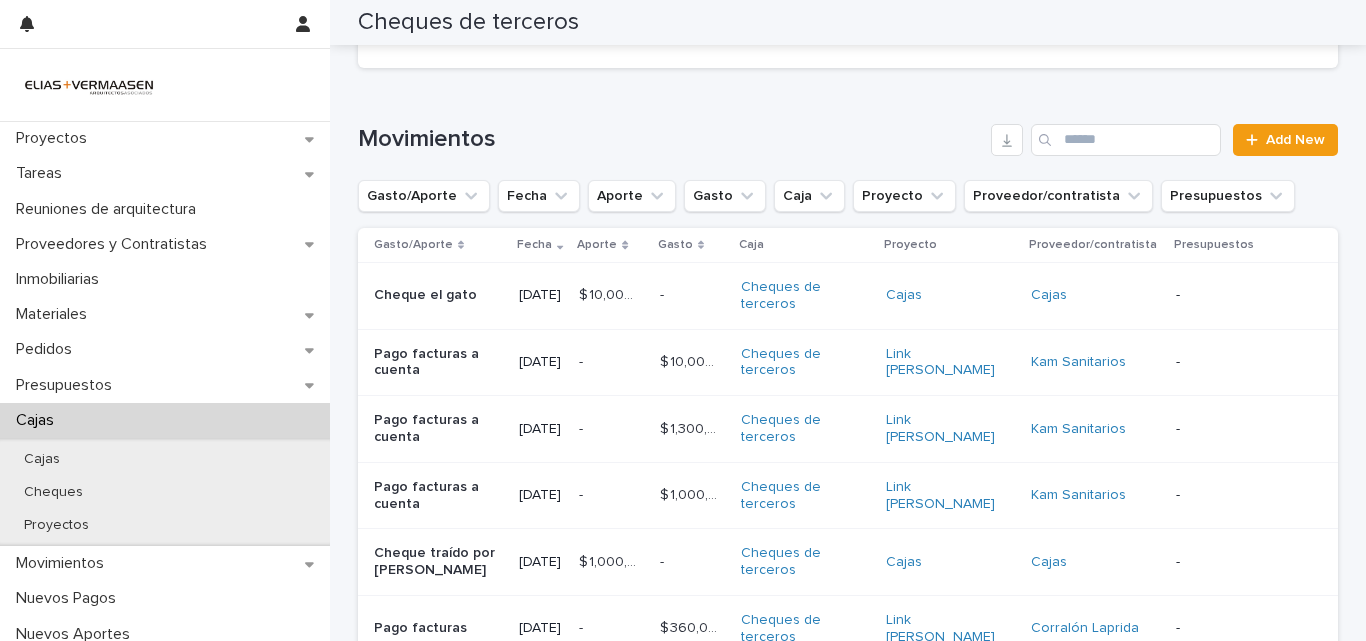click on "Cheques de terceros" at bounding box center [805, 362] 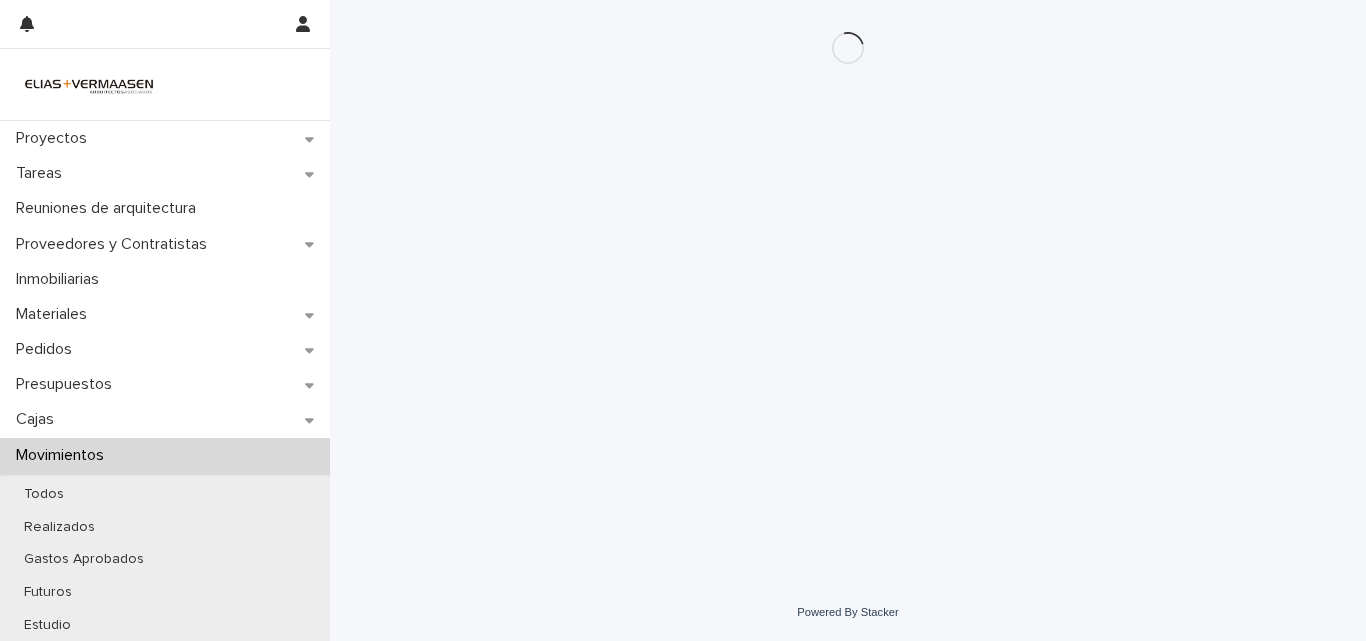 scroll, scrollTop: 0, scrollLeft: 0, axis: both 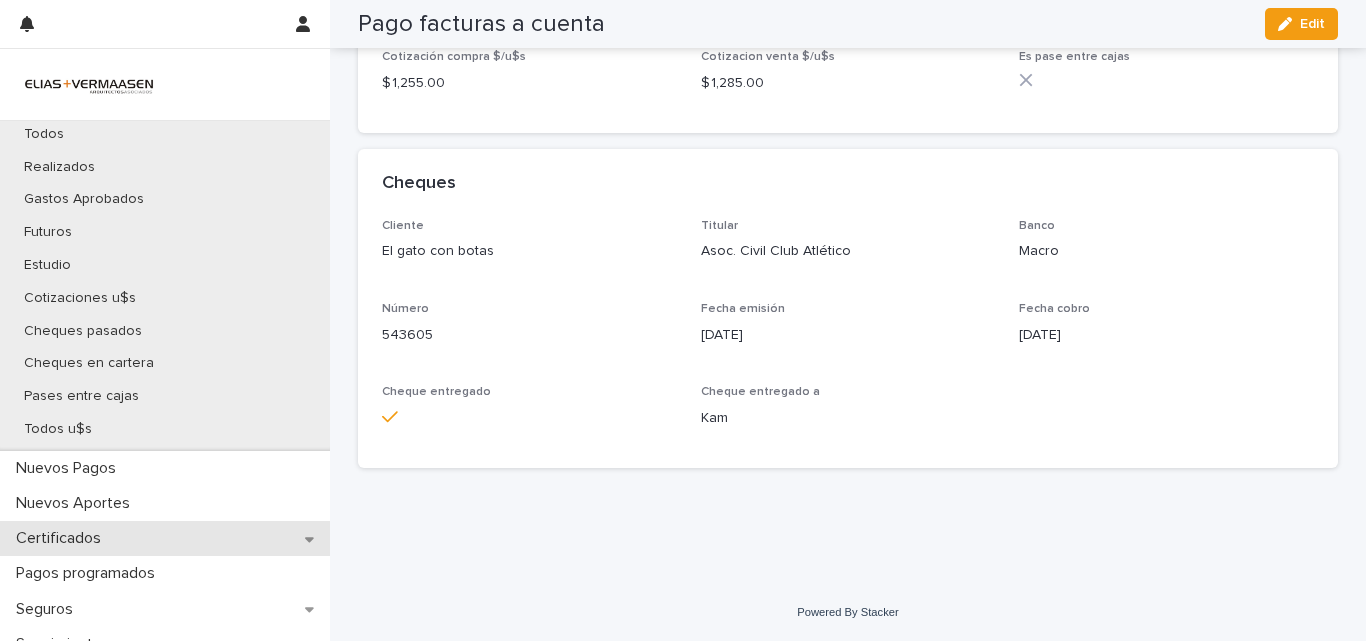 click on "Certificados" at bounding box center (62, 538) 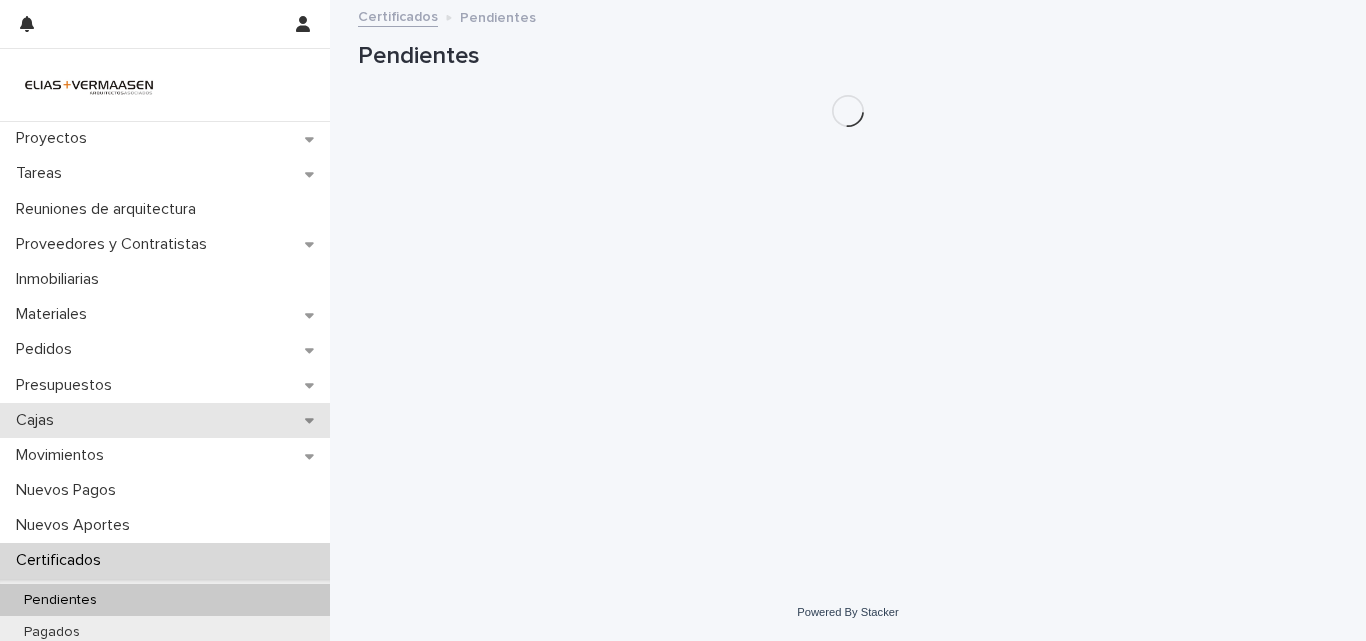 scroll, scrollTop: 0, scrollLeft: 0, axis: both 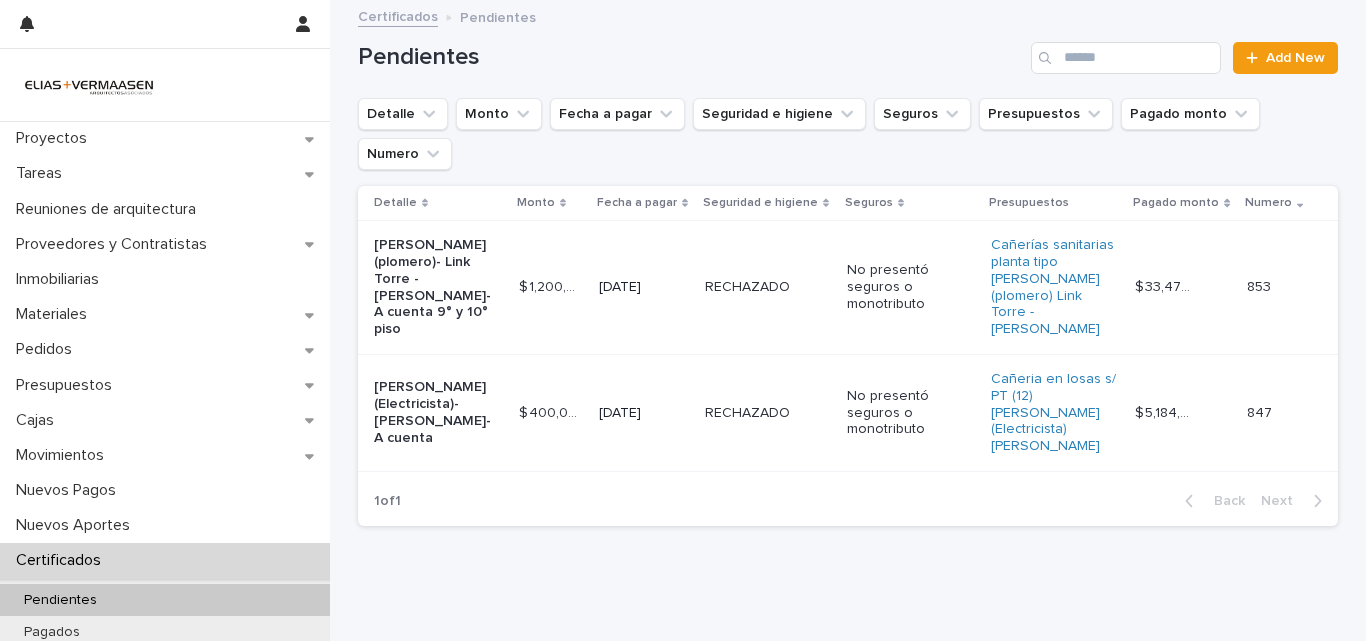 click on "[DATE]" at bounding box center (644, 412) 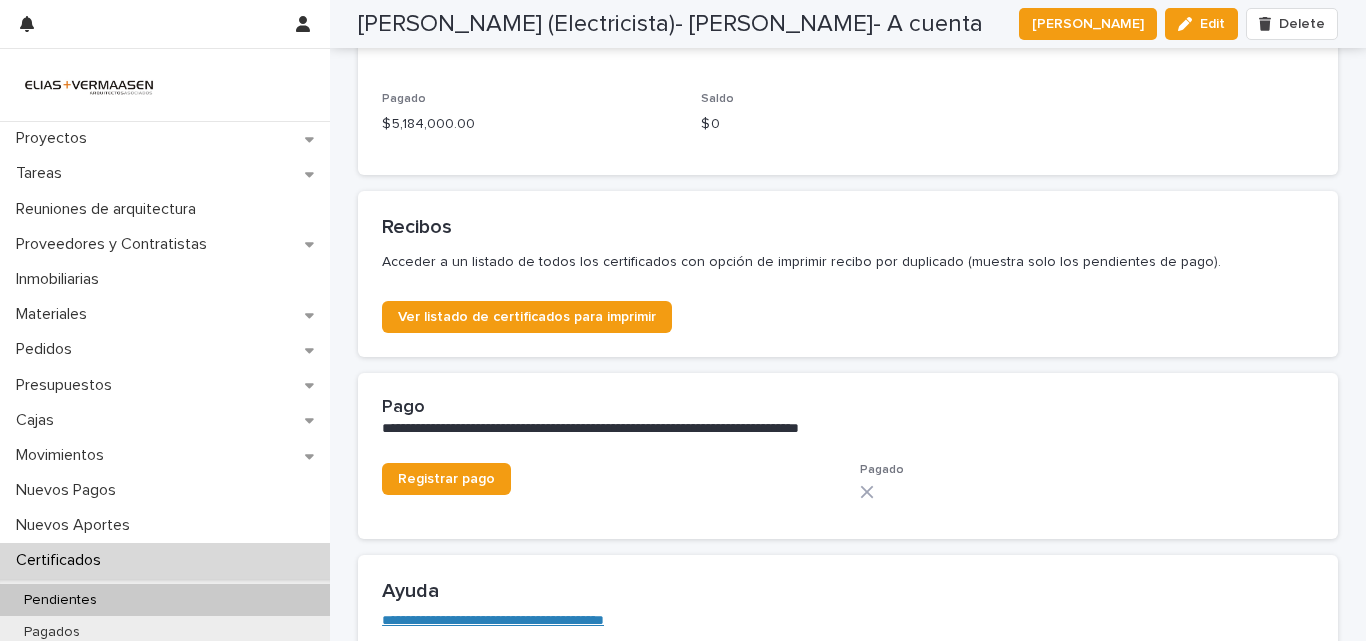 scroll, scrollTop: 978, scrollLeft: 0, axis: vertical 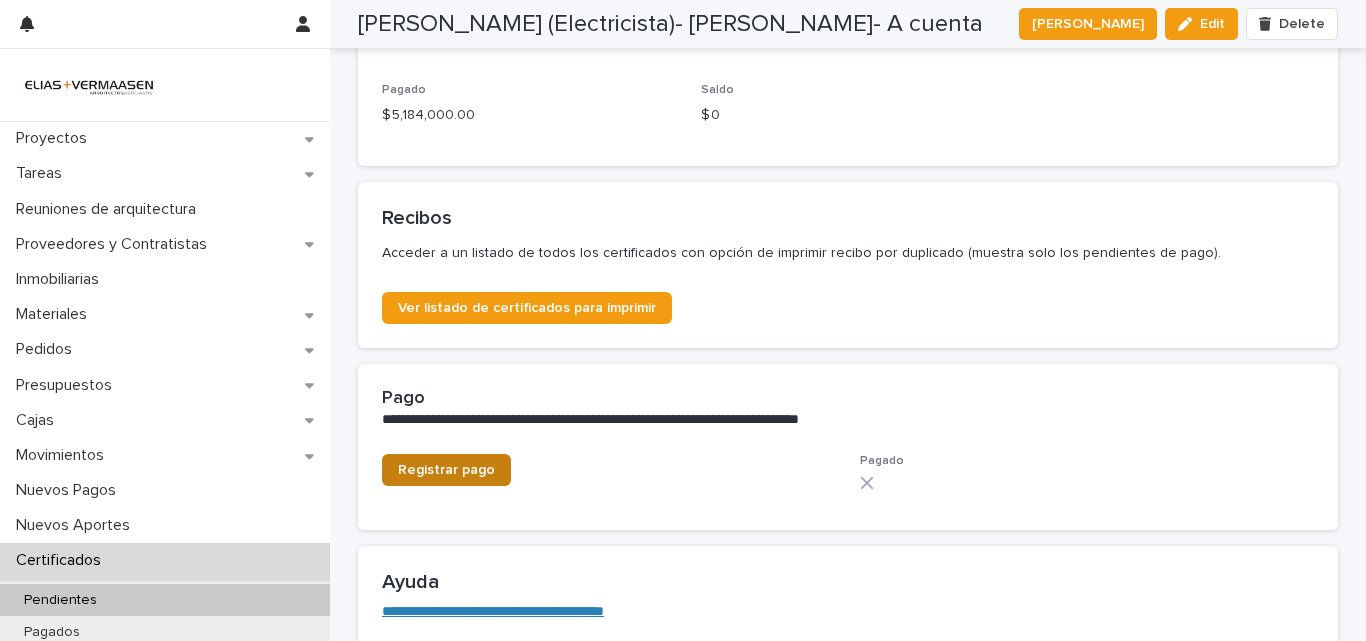 click on "Registrar pago" at bounding box center (446, 470) 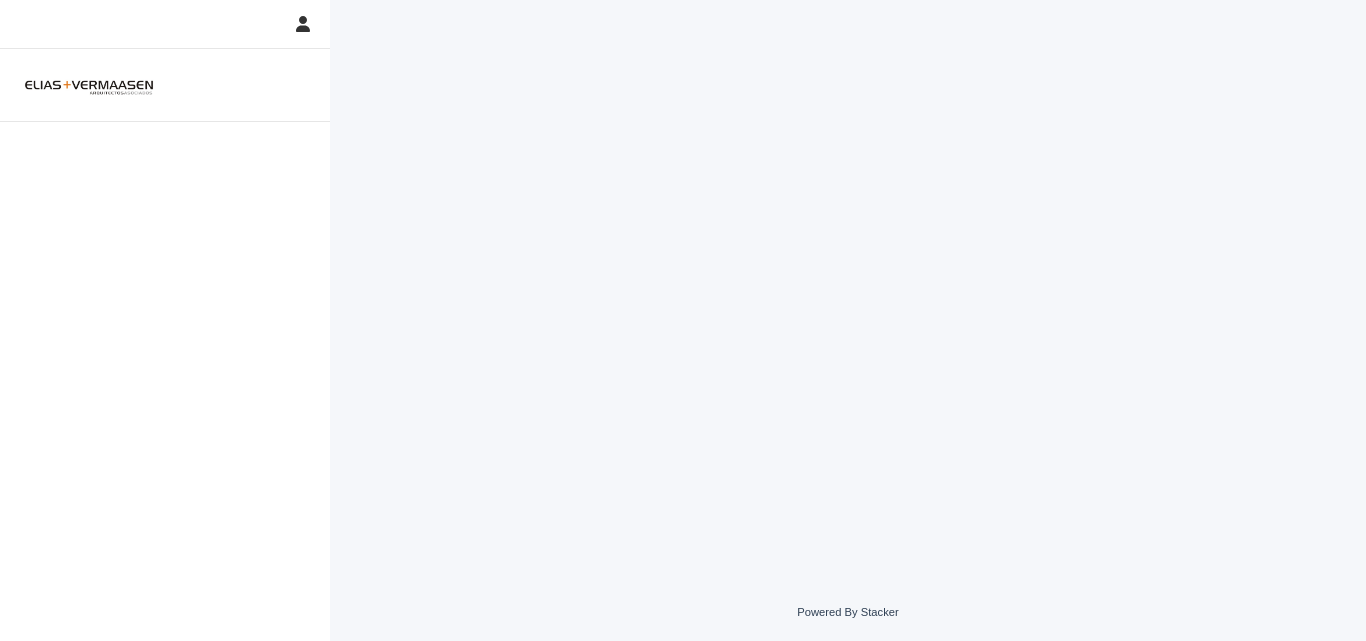 scroll, scrollTop: 0, scrollLeft: 0, axis: both 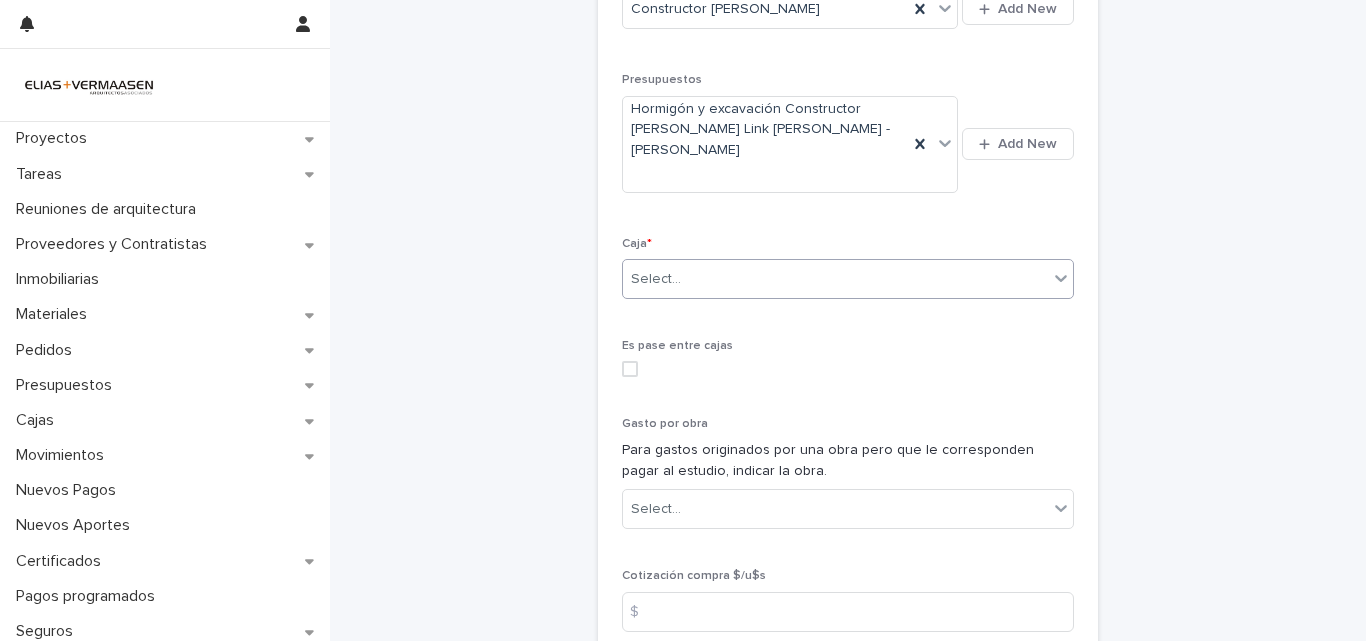click on "Select..." at bounding box center [835, 279] 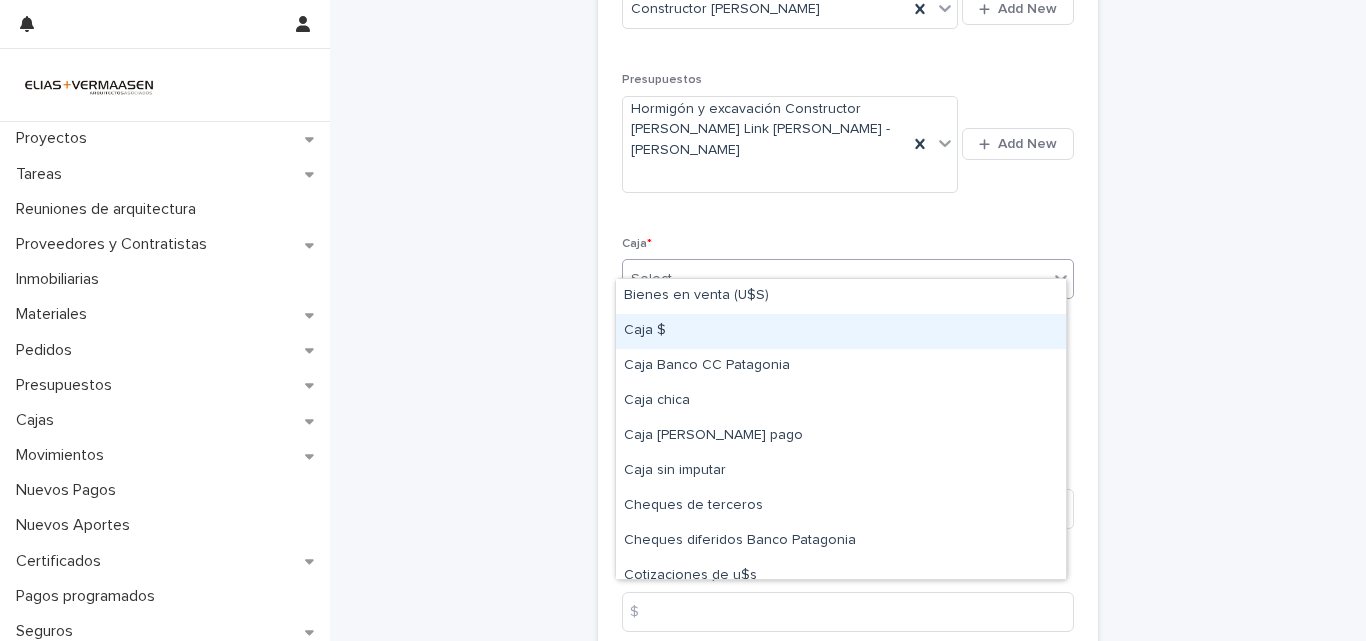 click on "Caja $" at bounding box center (841, 331) 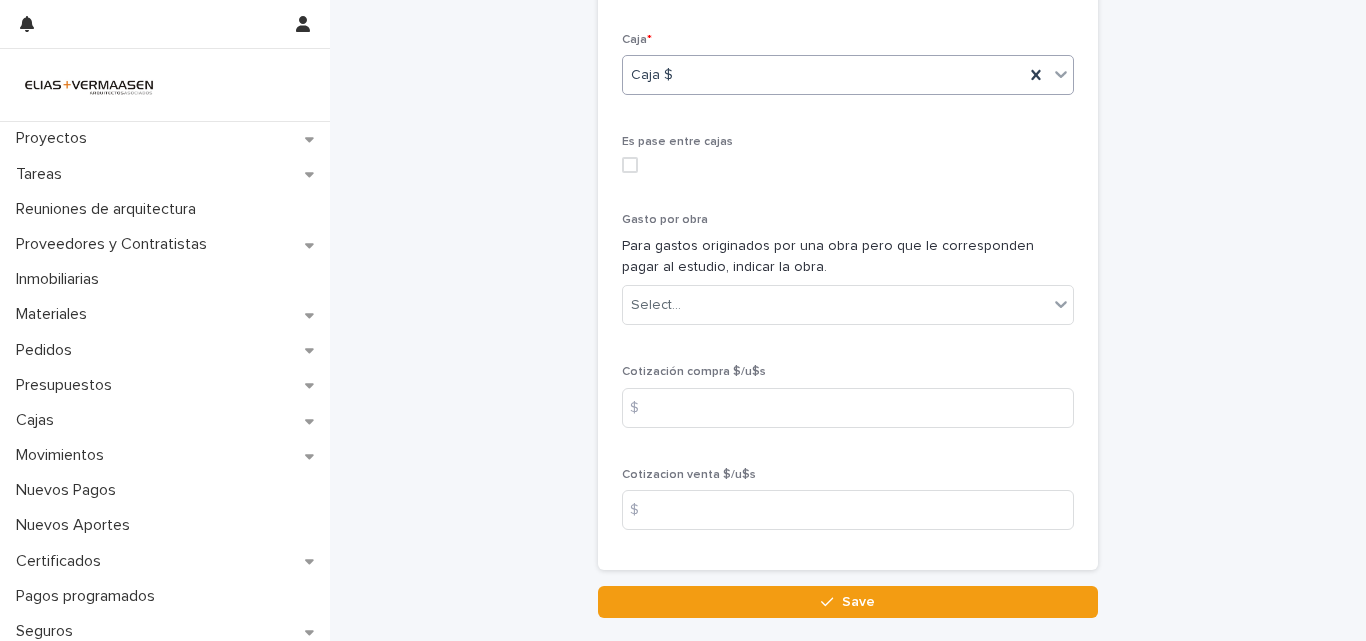 scroll, scrollTop: 1070, scrollLeft: 0, axis: vertical 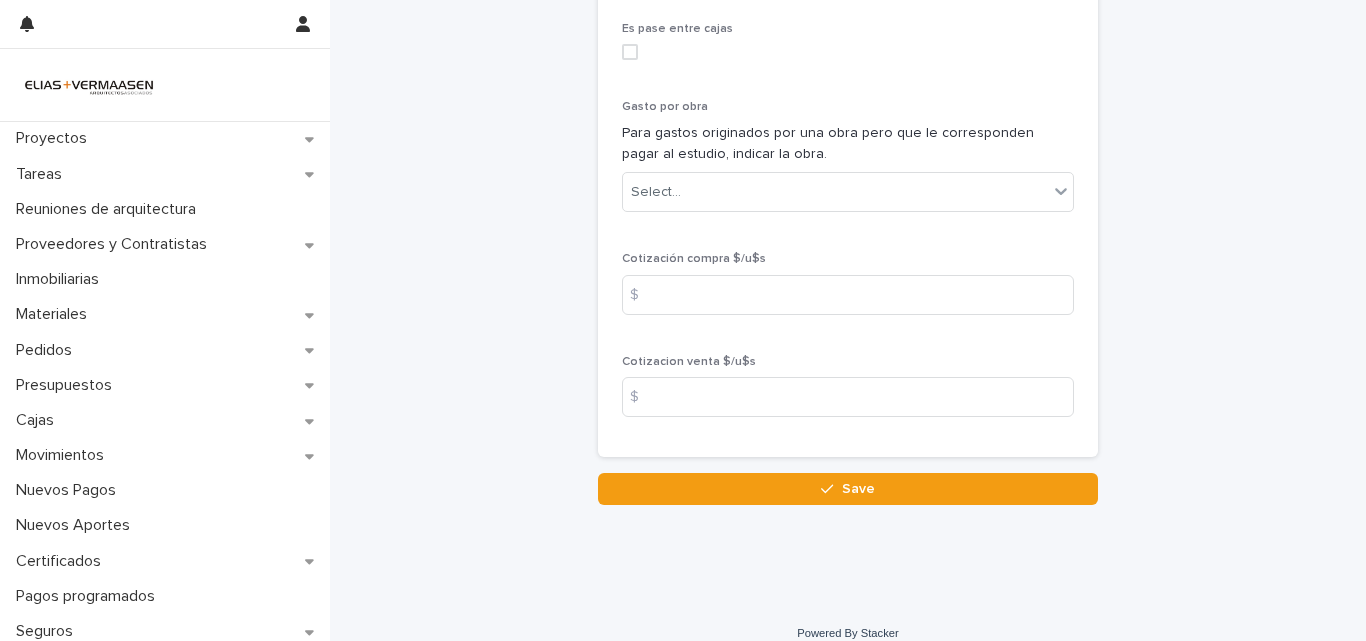 click on "Save" at bounding box center [848, 489] 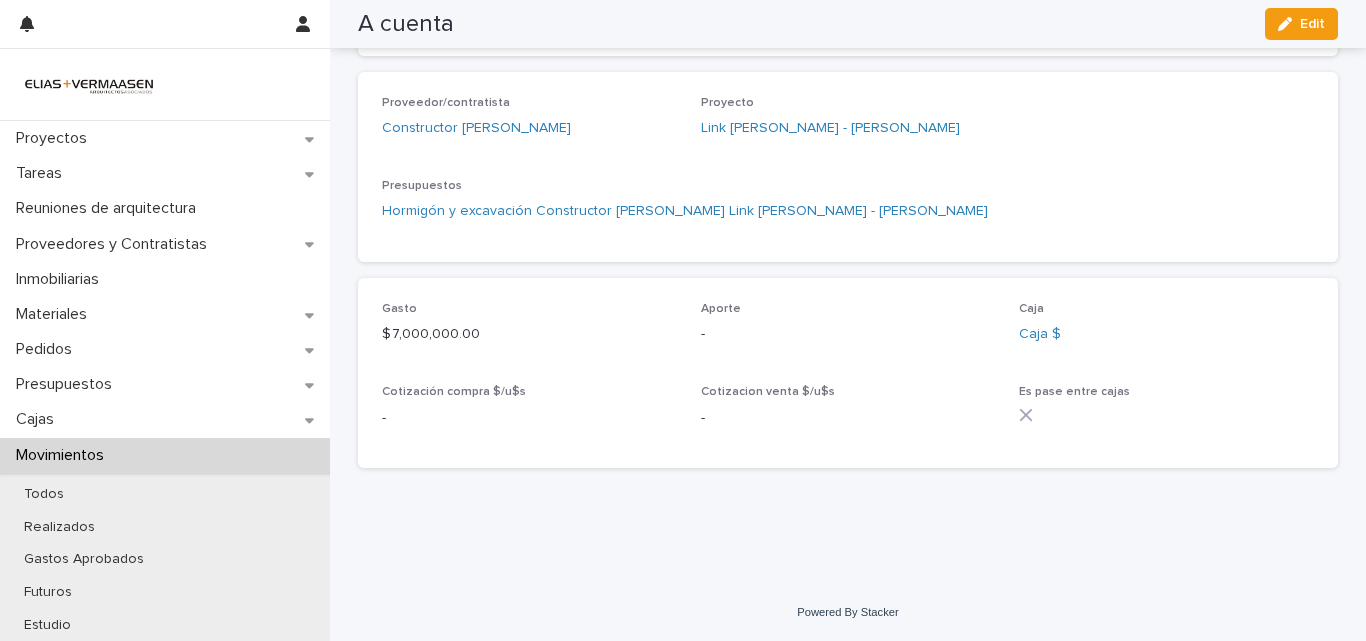 scroll, scrollTop: 547, scrollLeft: 0, axis: vertical 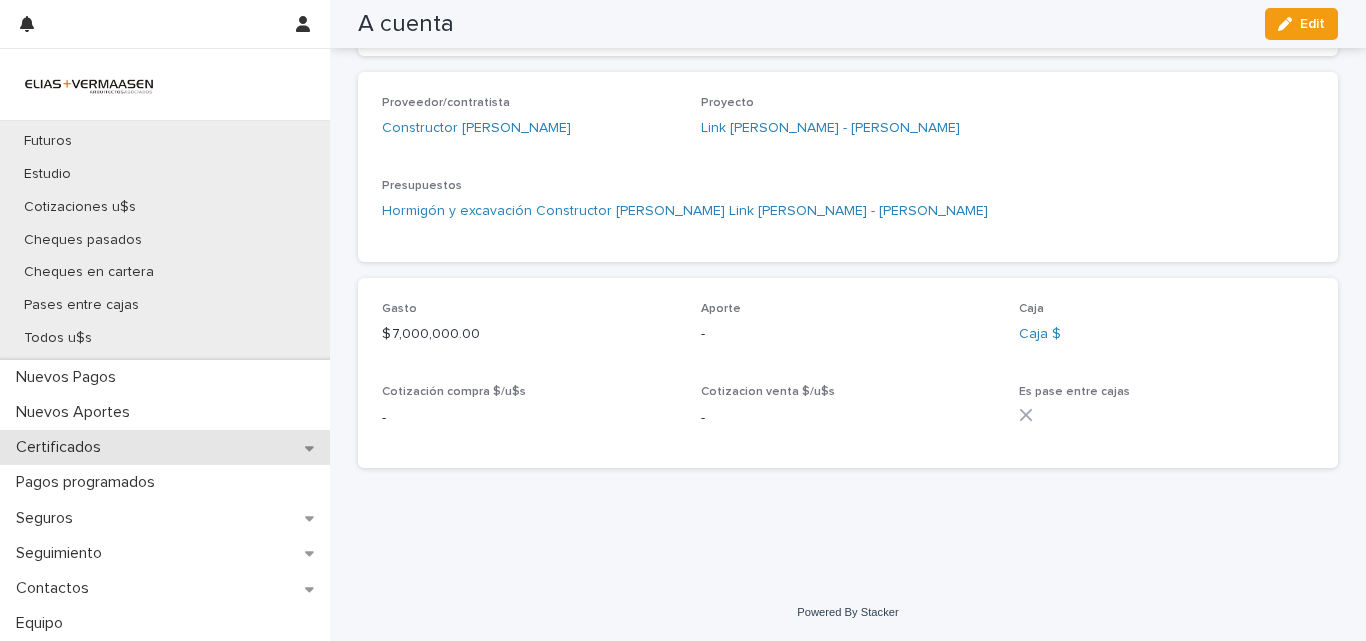 click on "Certificados" at bounding box center (62, 447) 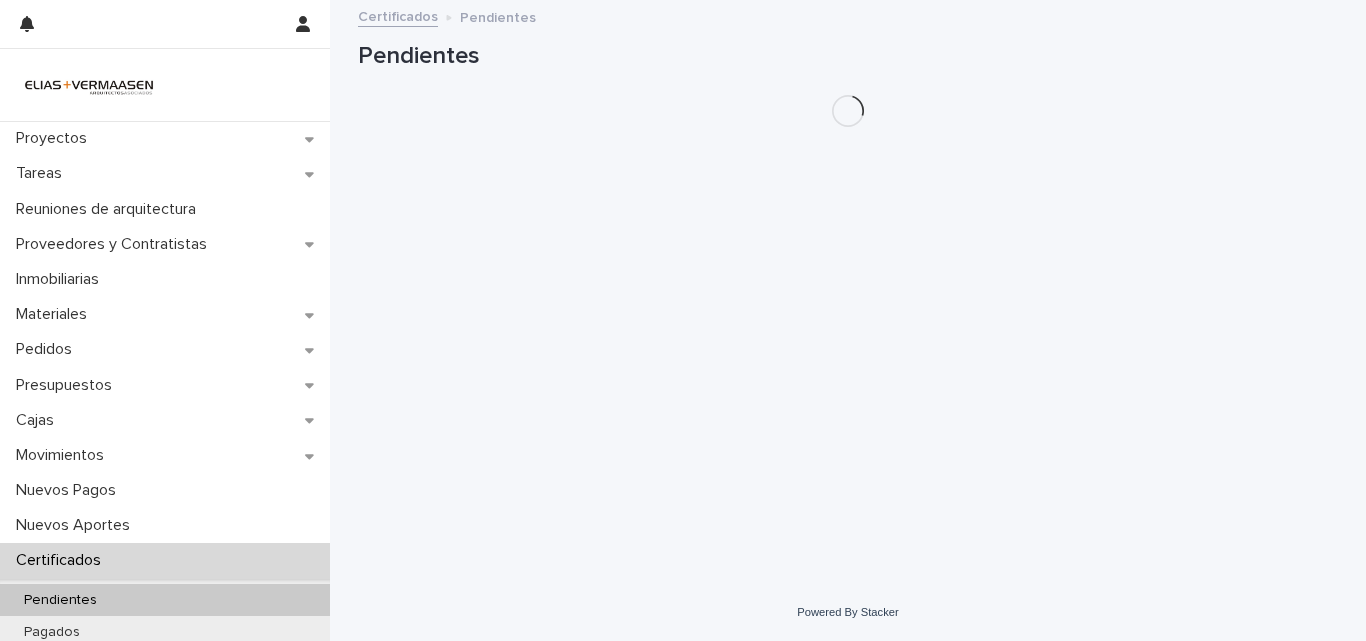 scroll, scrollTop: 0, scrollLeft: 0, axis: both 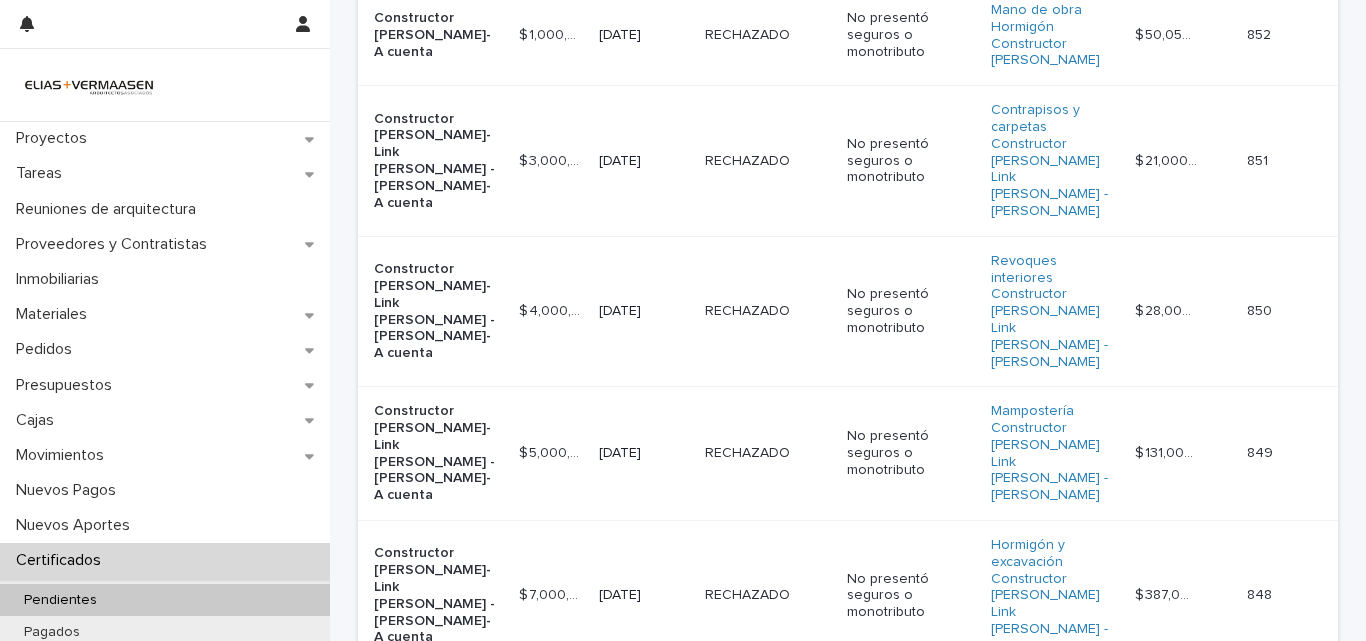 click on "[DATE]" at bounding box center [644, 454] 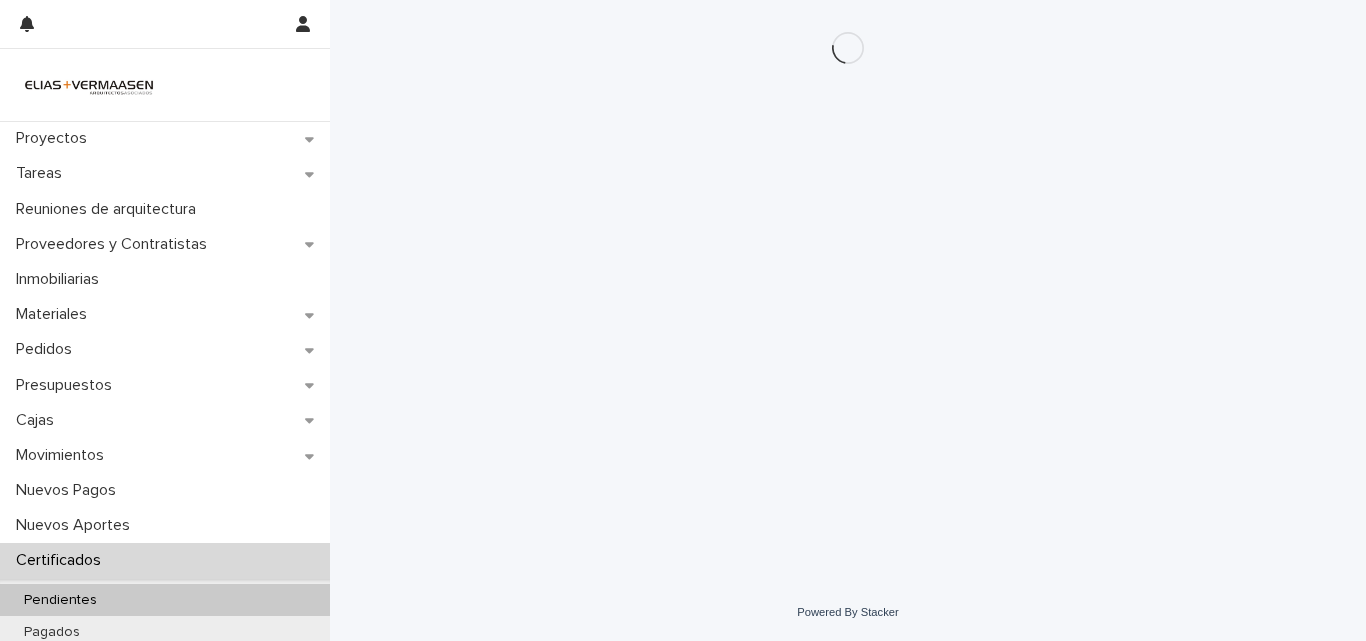scroll, scrollTop: 0, scrollLeft: 0, axis: both 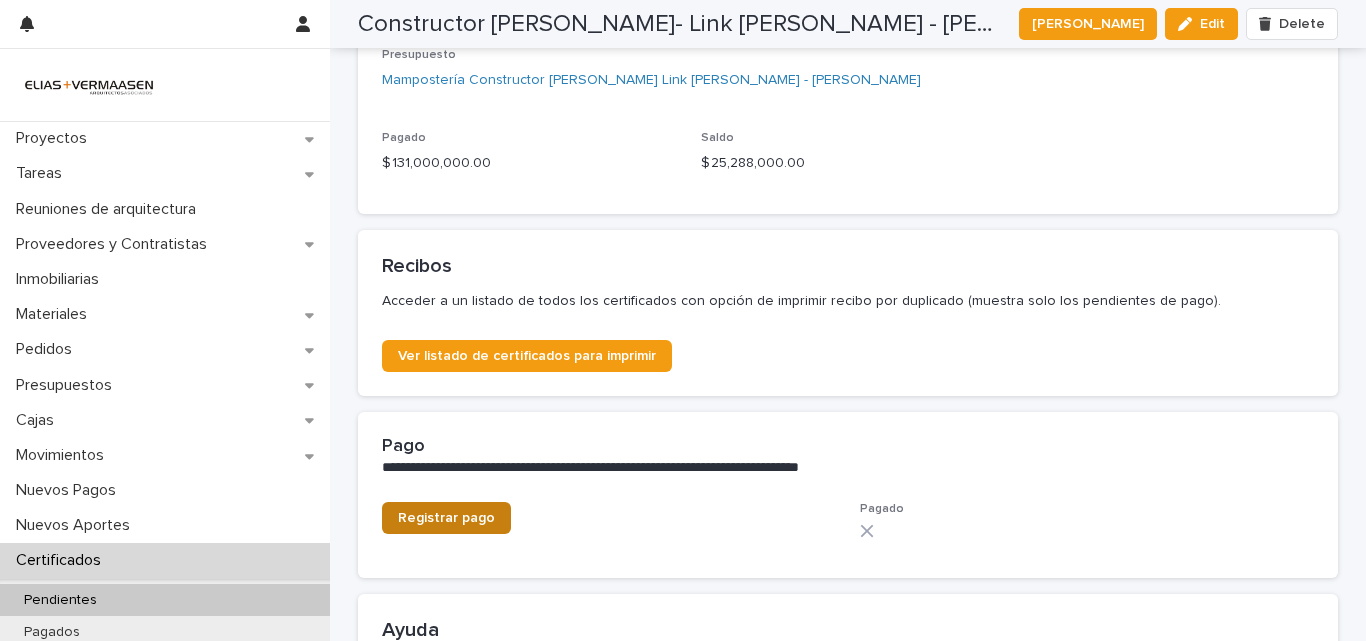 click on "Registrar pago" at bounding box center (446, 518) 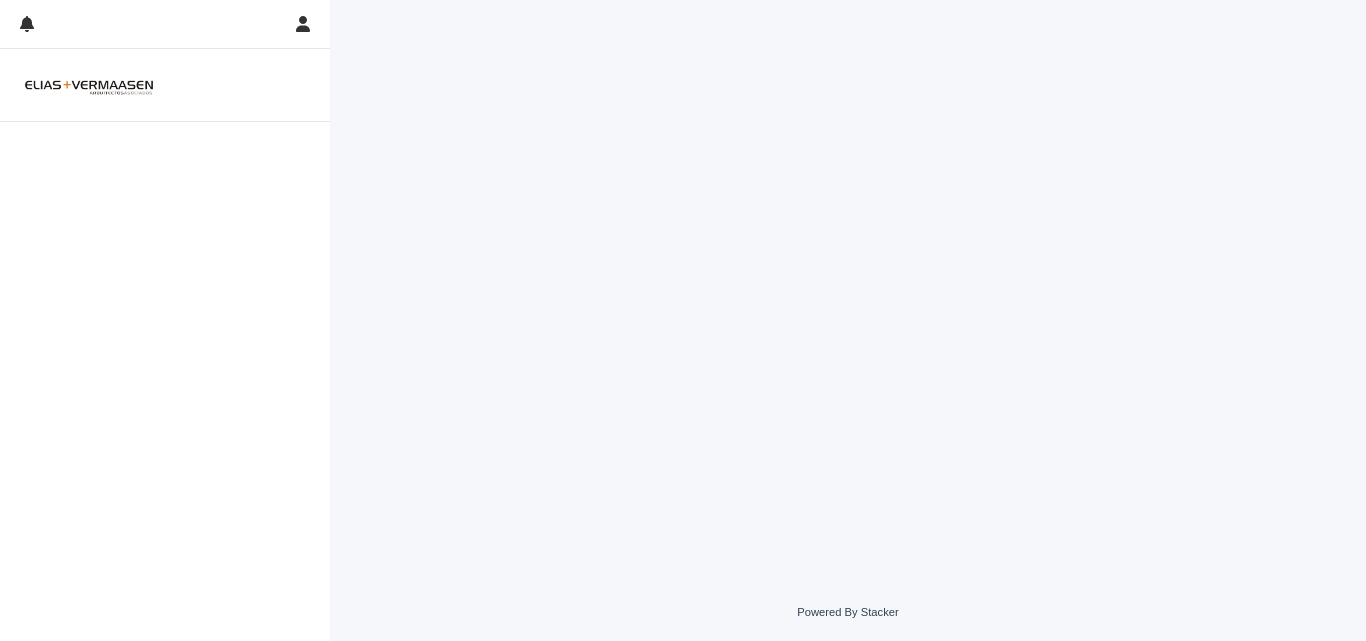scroll, scrollTop: 0, scrollLeft: 0, axis: both 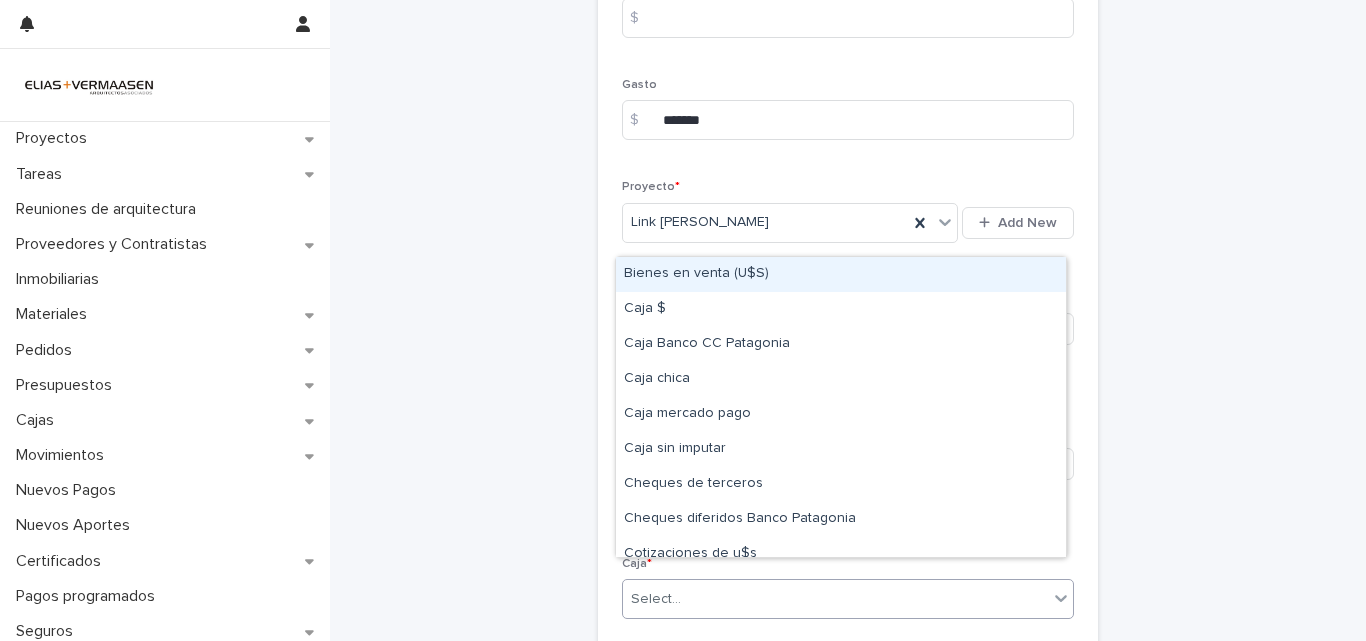 click on "Select..." at bounding box center [835, 599] 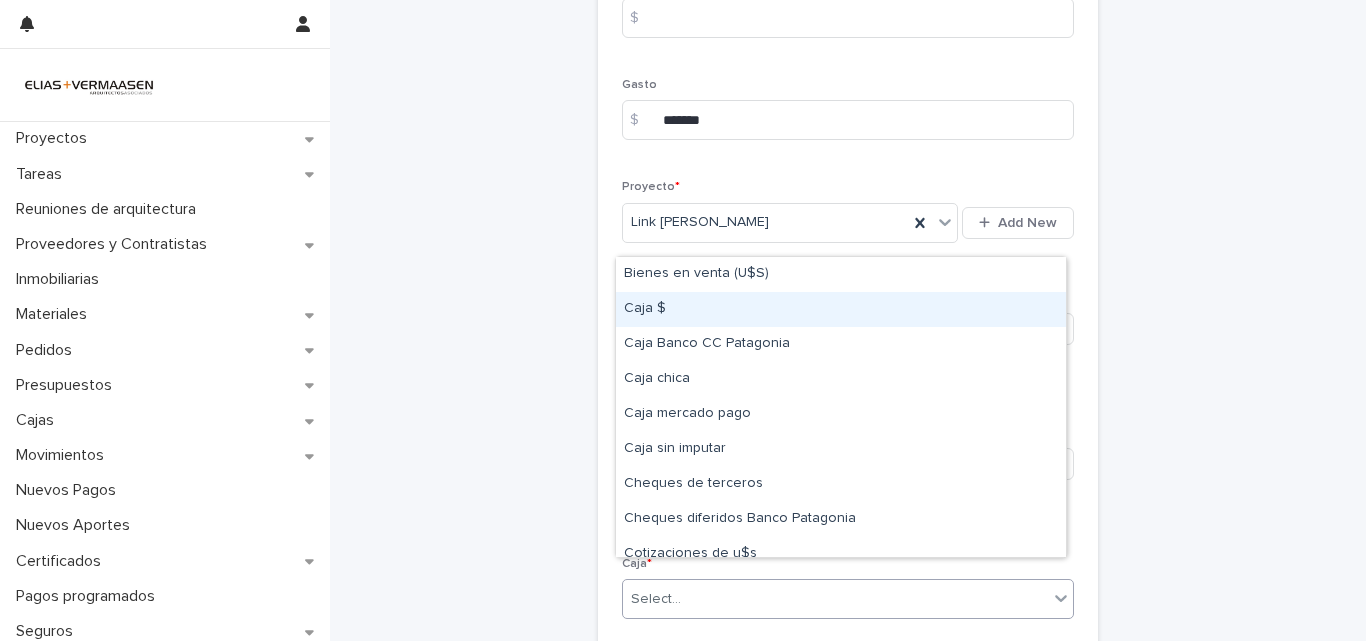 click on "Caja $" at bounding box center (841, 309) 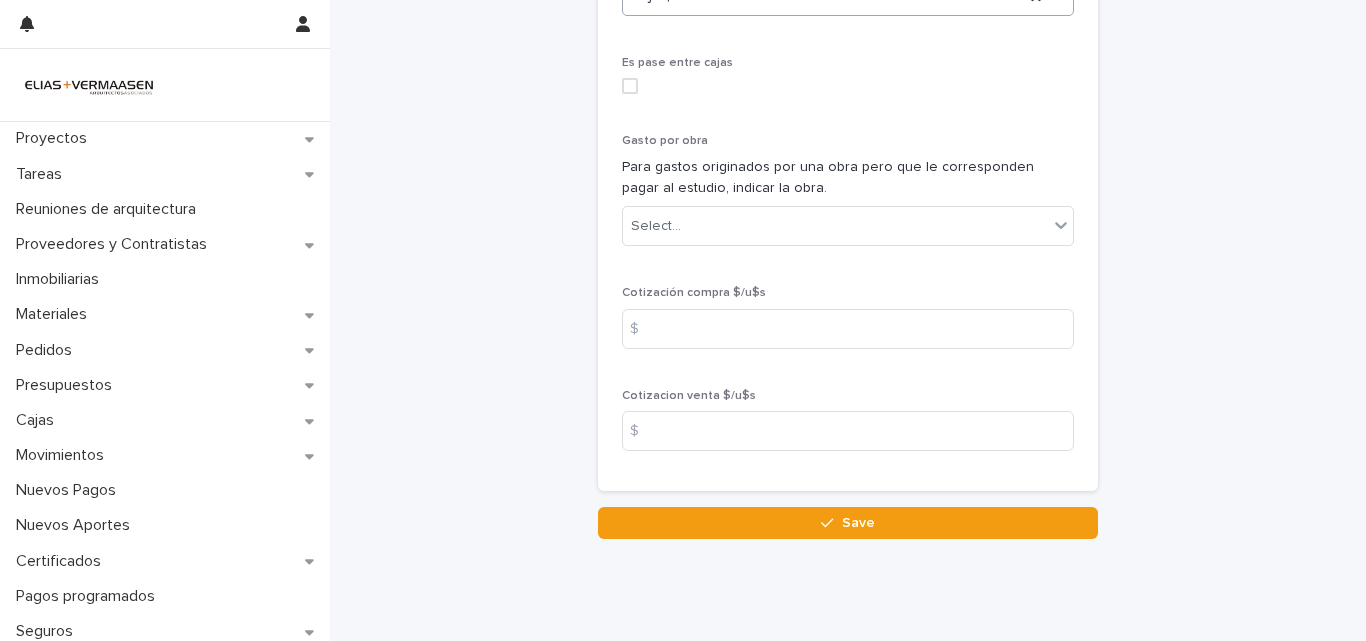 scroll, scrollTop: 1045, scrollLeft: 0, axis: vertical 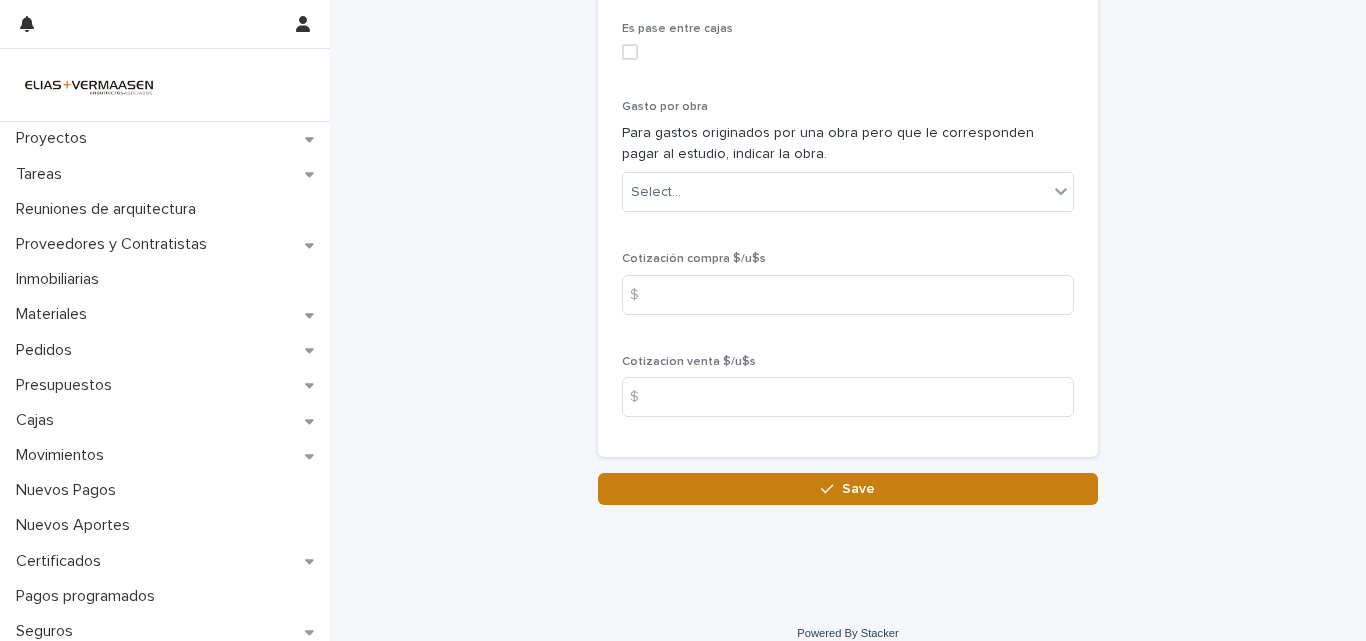 click on "Save" at bounding box center (848, 489) 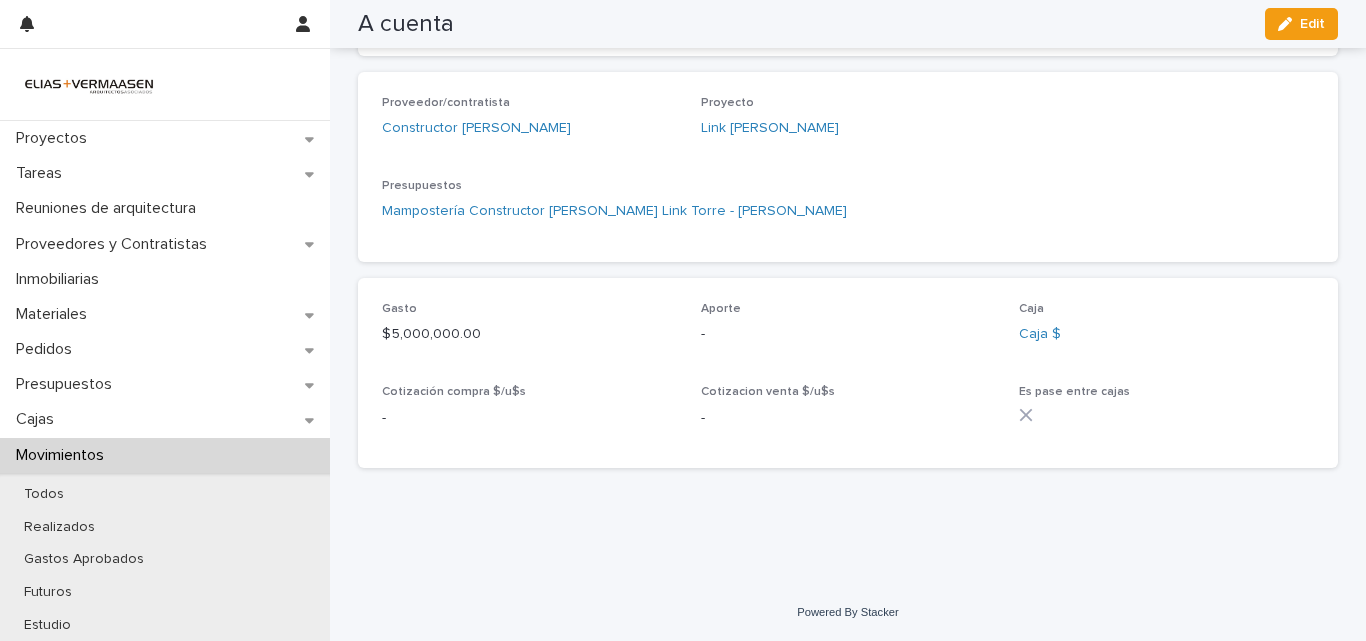 scroll, scrollTop: 547, scrollLeft: 0, axis: vertical 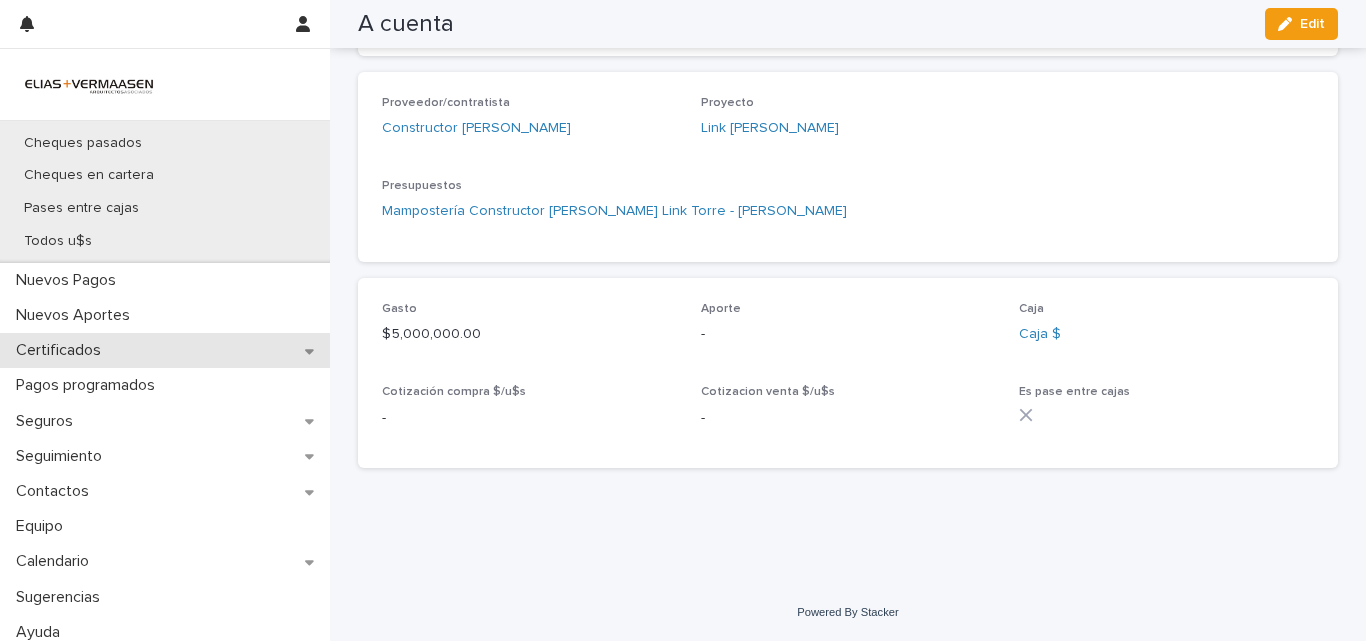 click on "Certificados" at bounding box center (62, 350) 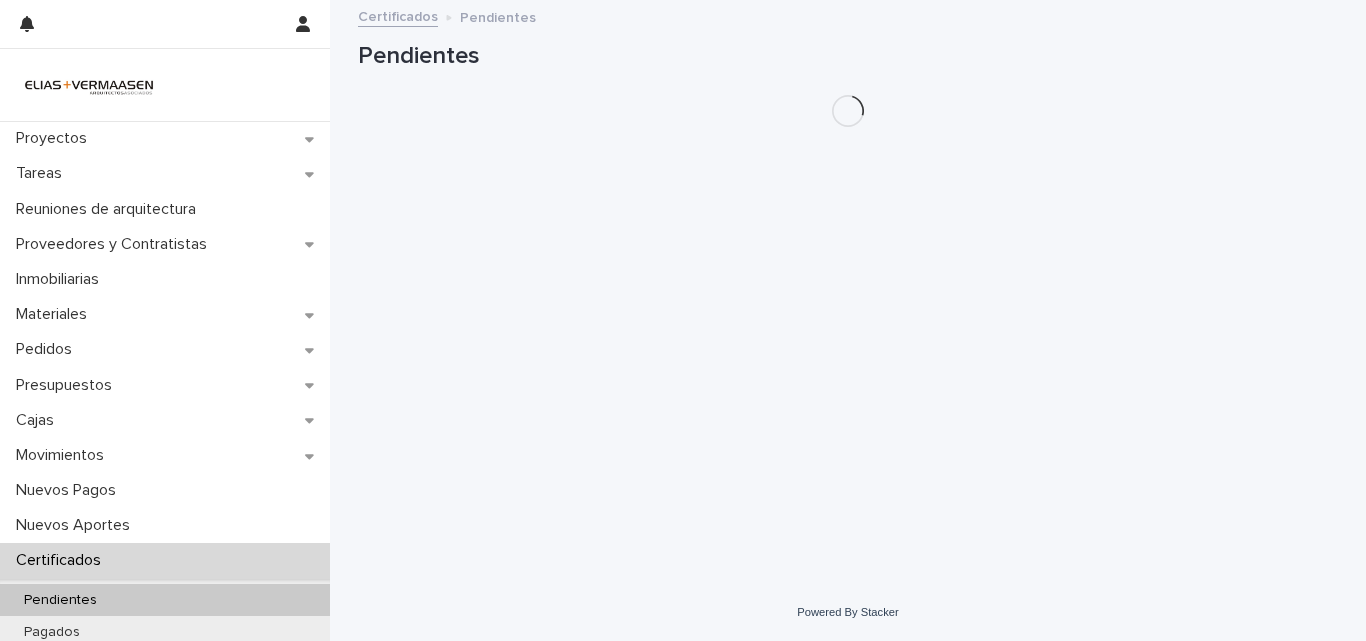 scroll, scrollTop: 0, scrollLeft: 0, axis: both 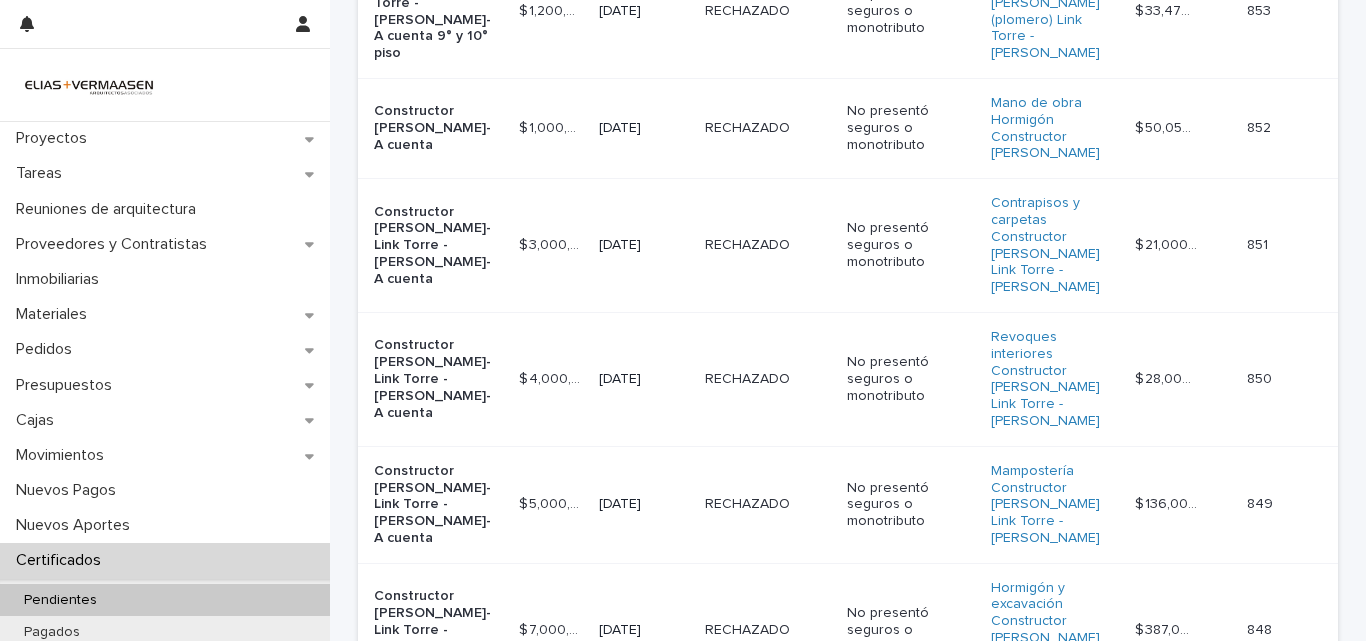click on "[DATE]" at bounding box center (644, 379) 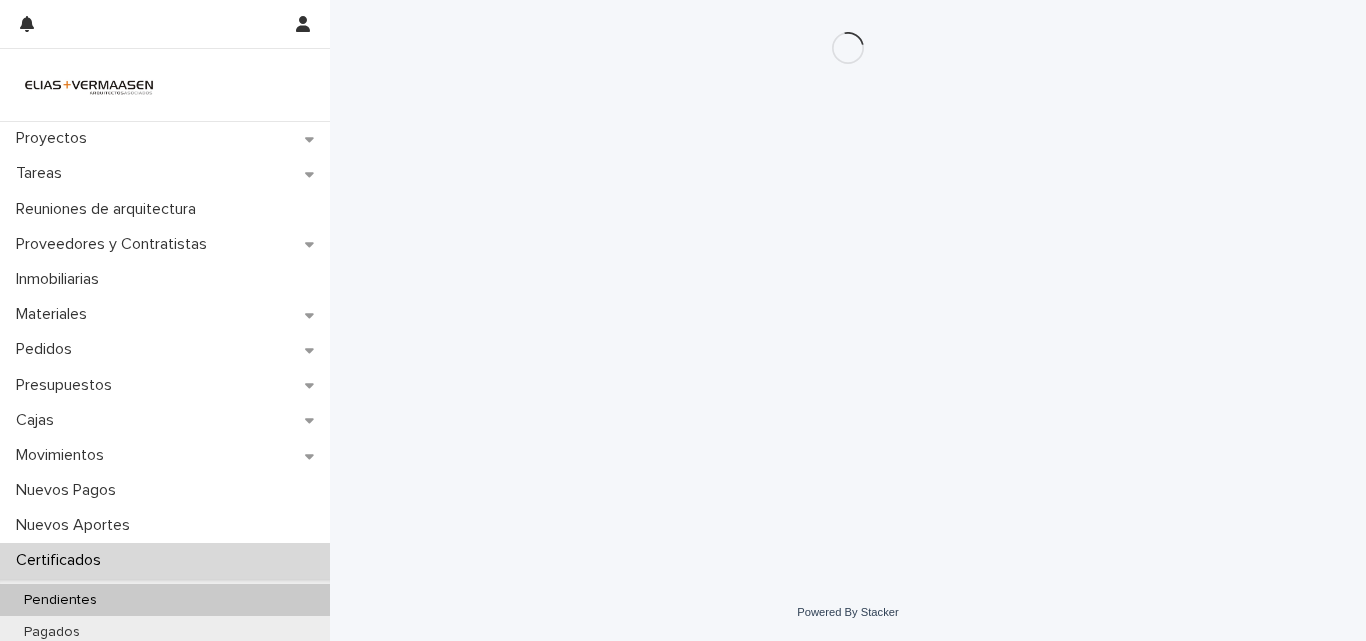 scroll, scrollTop: 0, scrollLeft: 0, axis: both 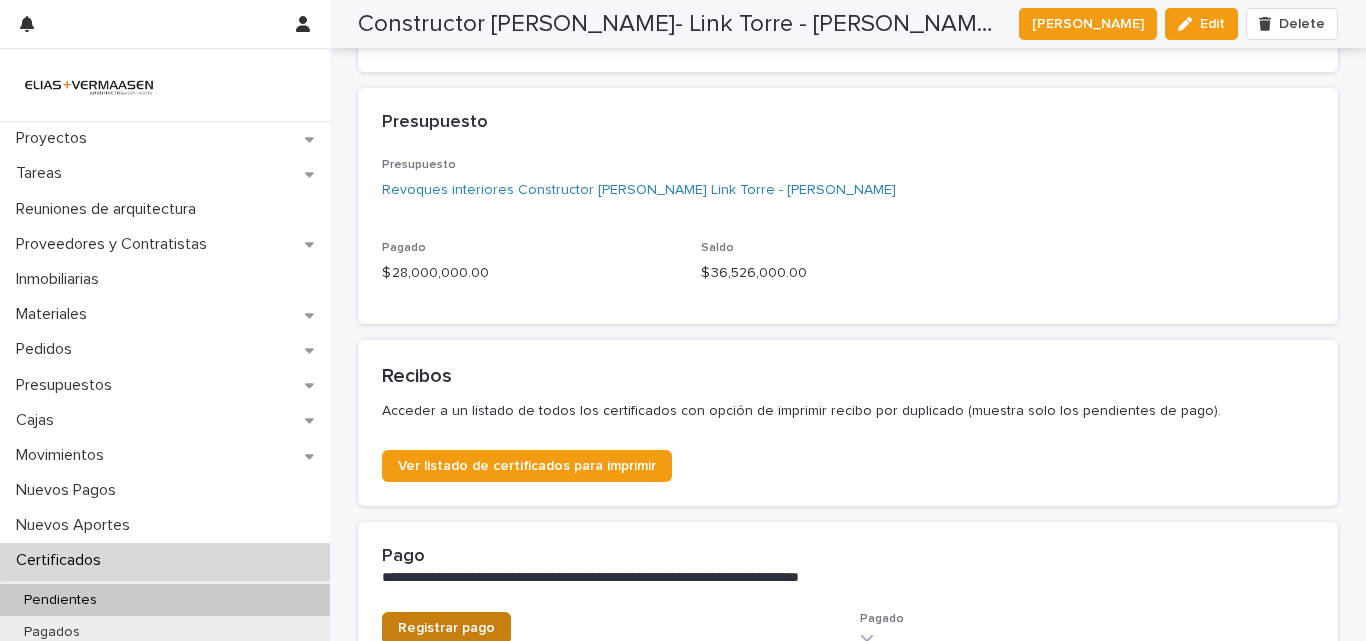 click on "Registrar pago" at bounding box center (446, 628) 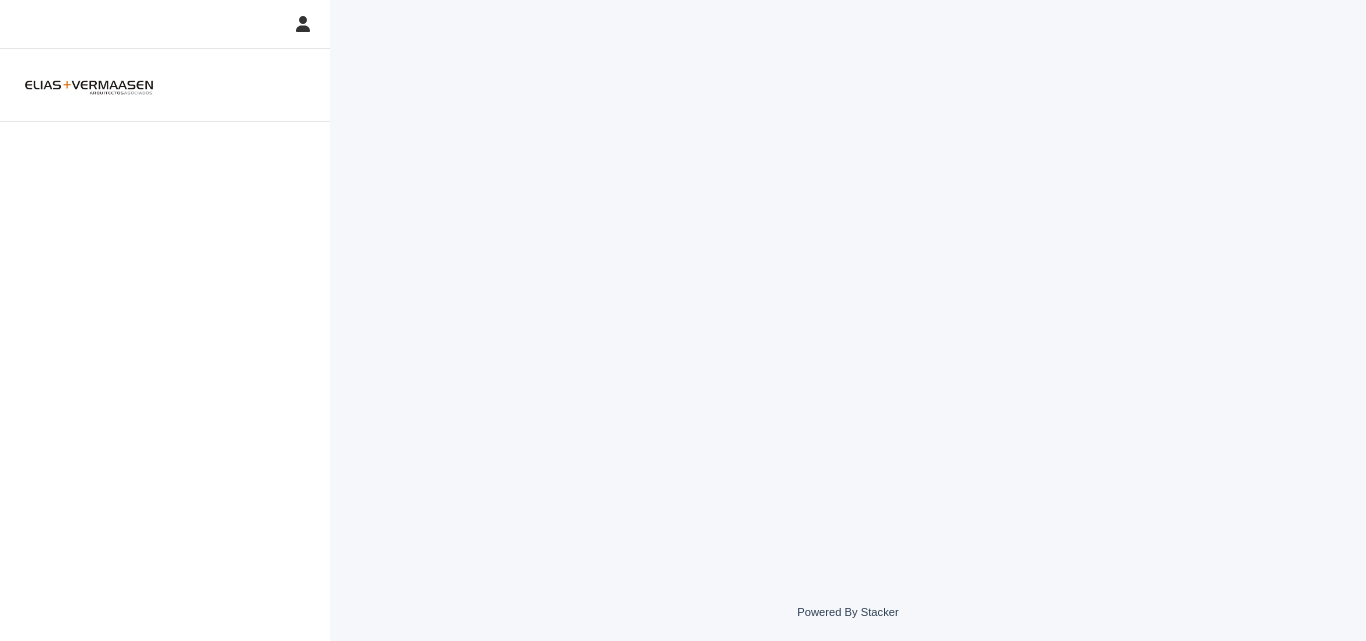 scroll, scrollTop: 0, scrollLeft: 0, axis: both 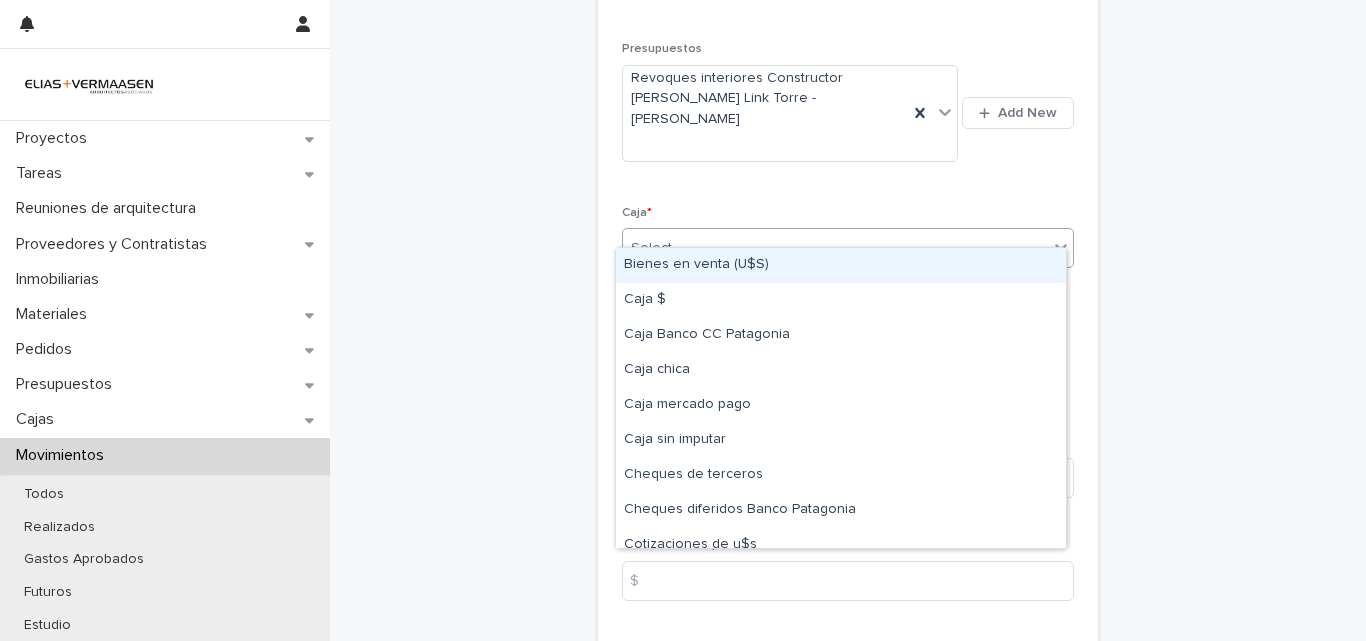 click on "Select..." at bounding box center [835, 248] 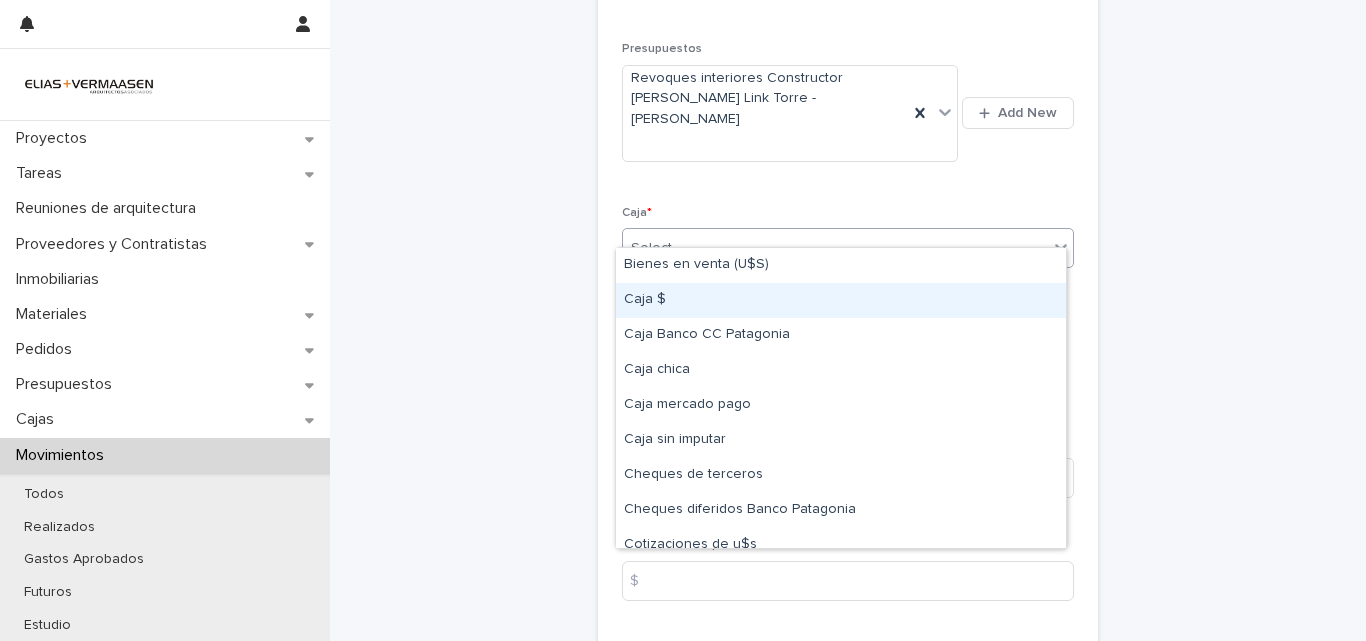 click on "Caja $" at bounding box center [841, 300] 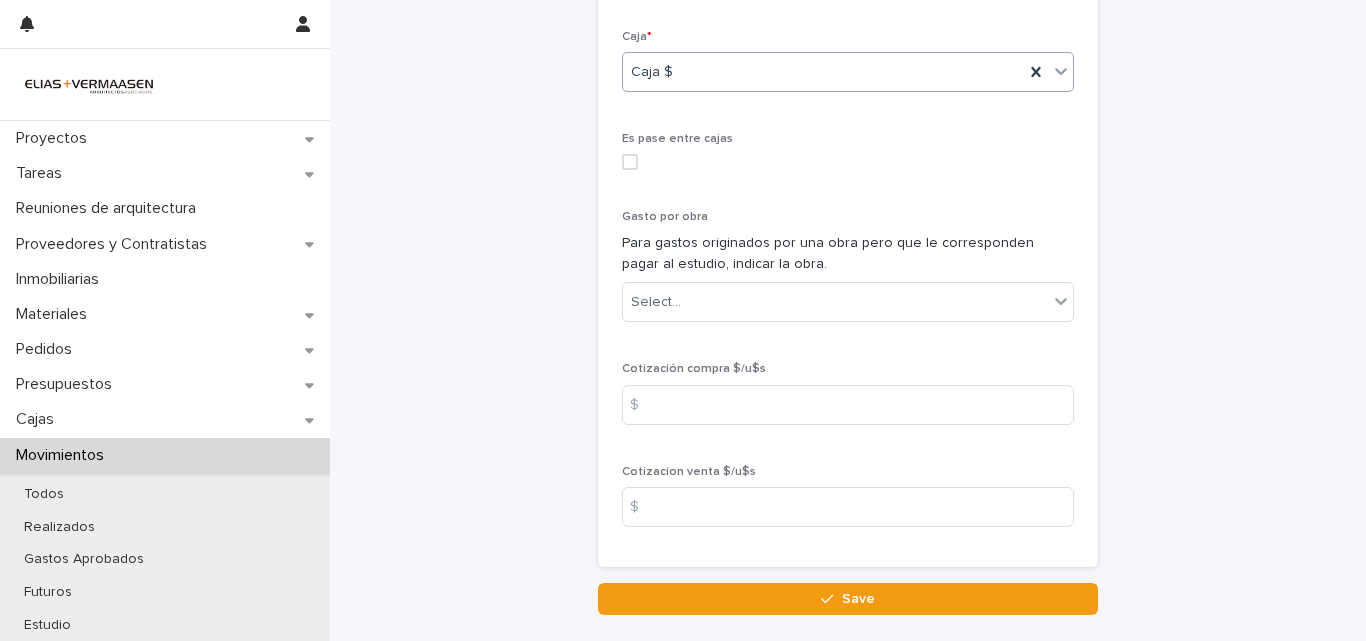 scroll, scrollTop: 1070, scrollLeft: 0, axis: vertical 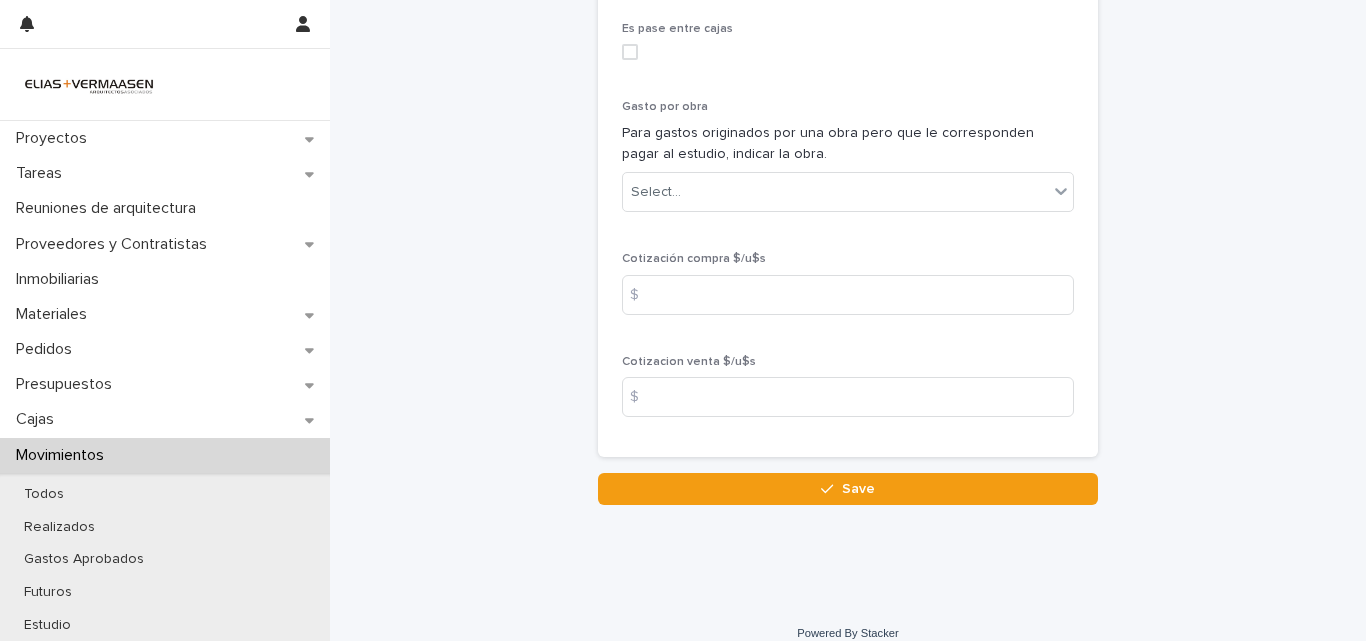 click on "Save" at bounding box center [858, 489] 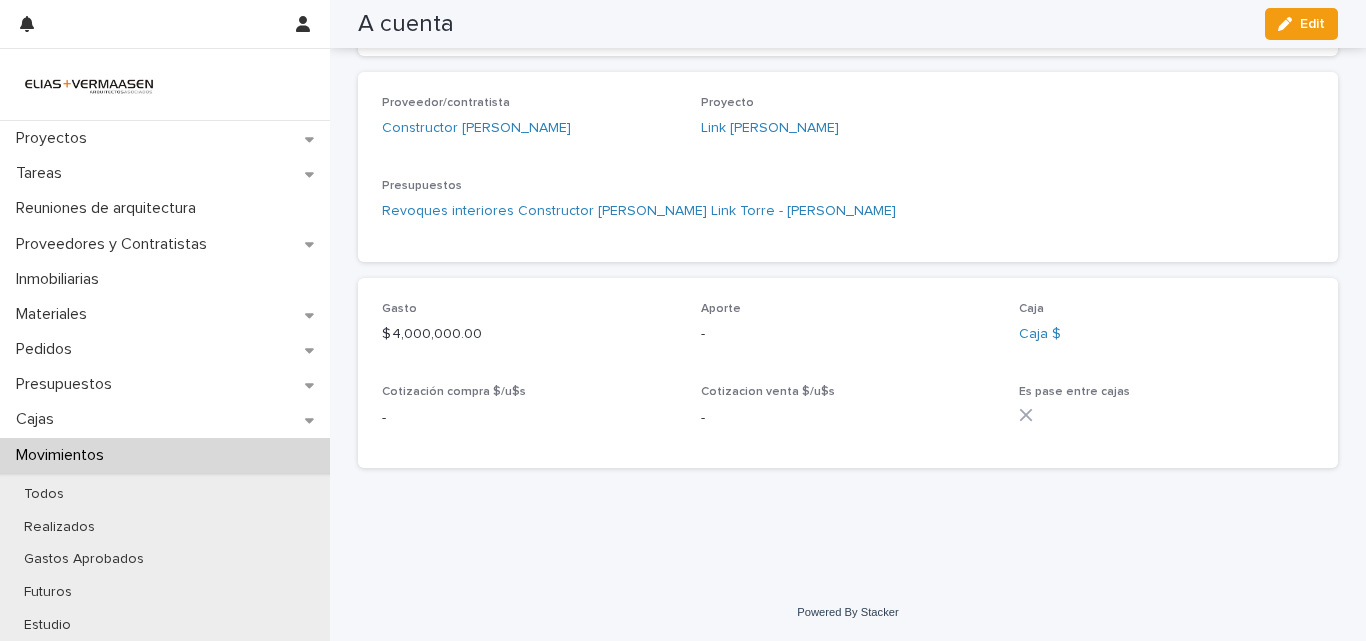 scroll, scrollTop: 547, scrollLeft: 0, axis: vertical 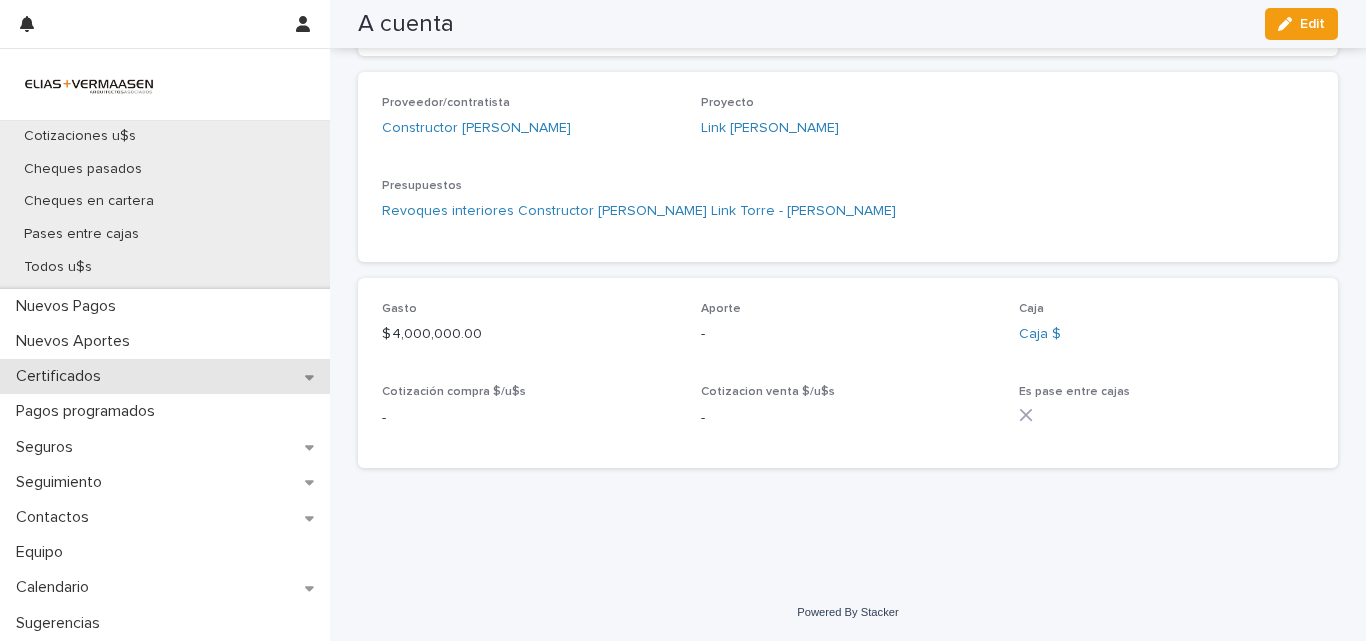 click on "Certificados" at bounding box center (62, 376) 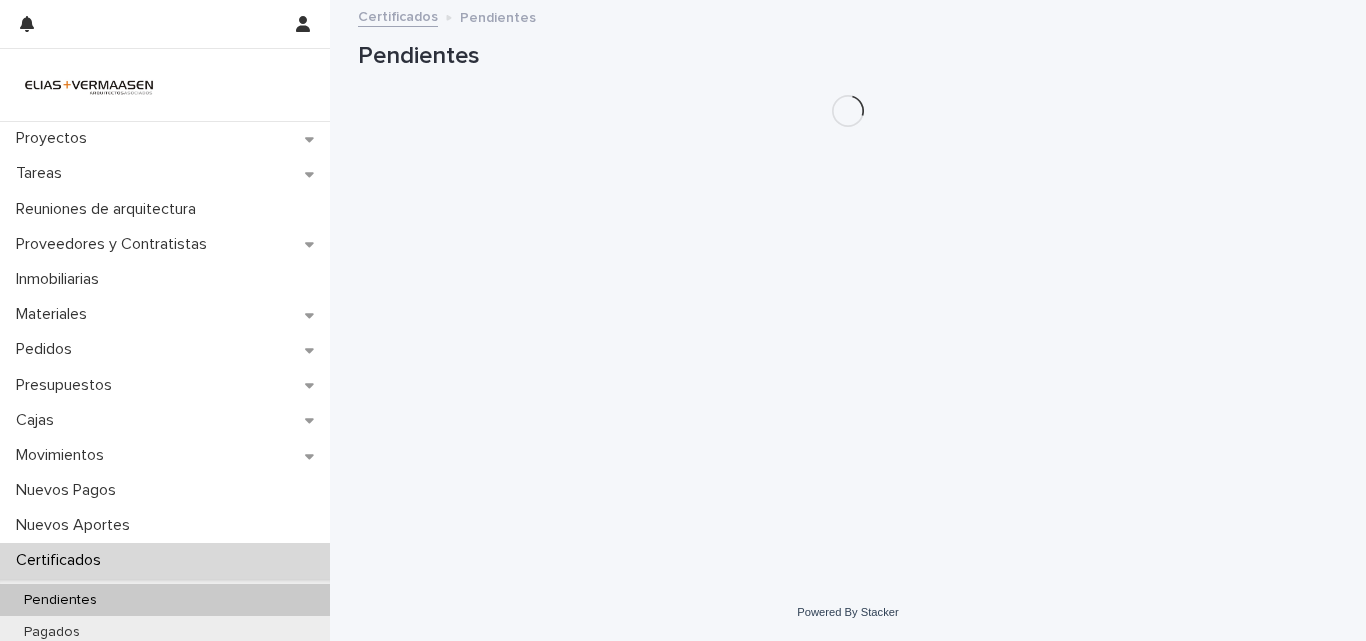 scroll, scrollTop: 0, scrollLeft: 0, axis: both 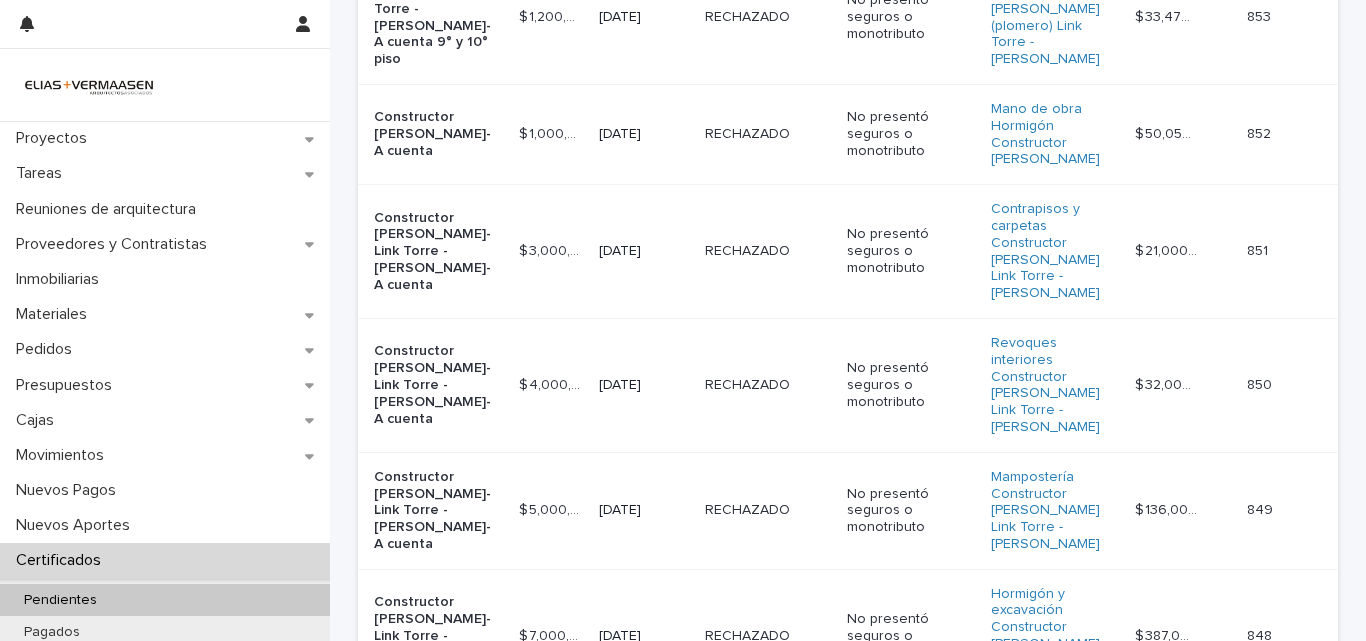 click on "[DATE]" at bounding box center (644, 252) 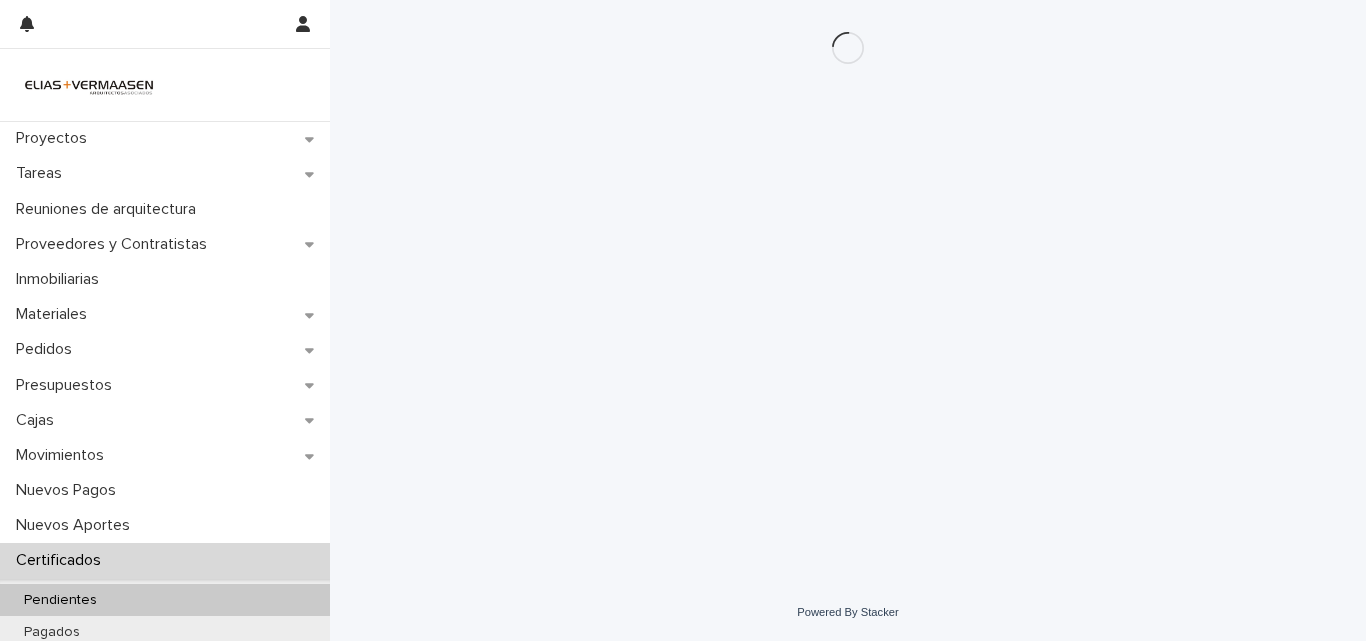 scroll, scrollTop: 0, scrollLeft: 0, axis: both 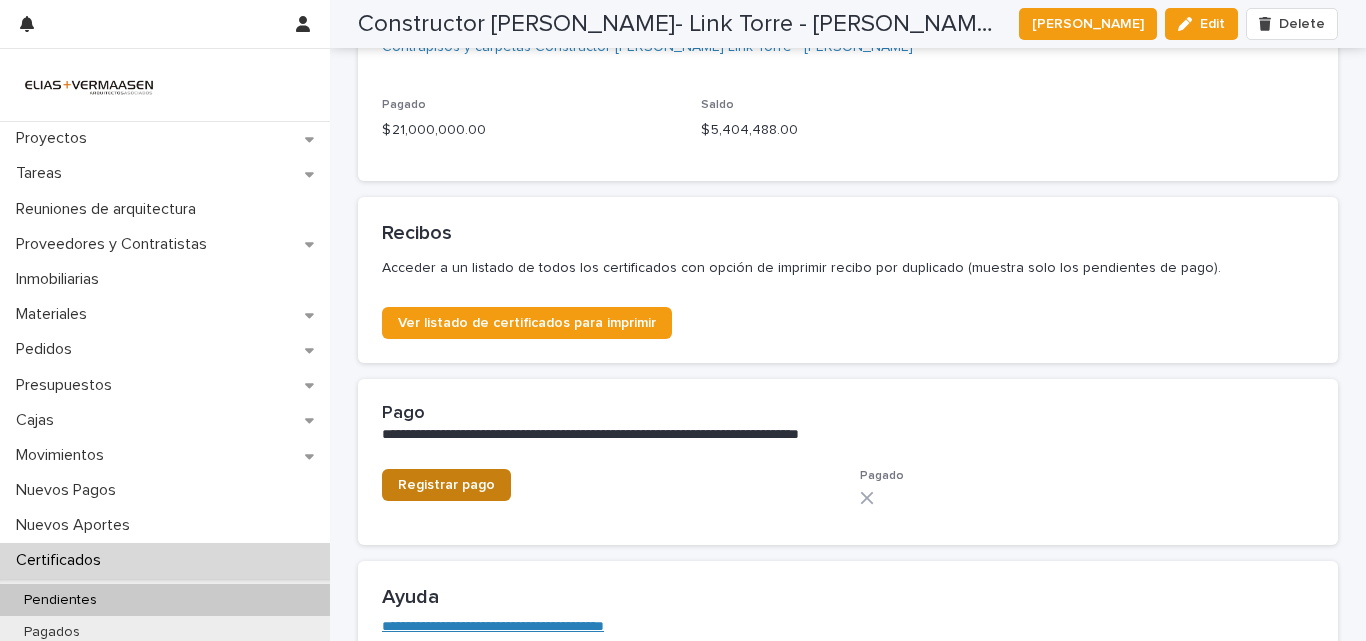 click on "Registrar pago" at bounding box center [446, 485] 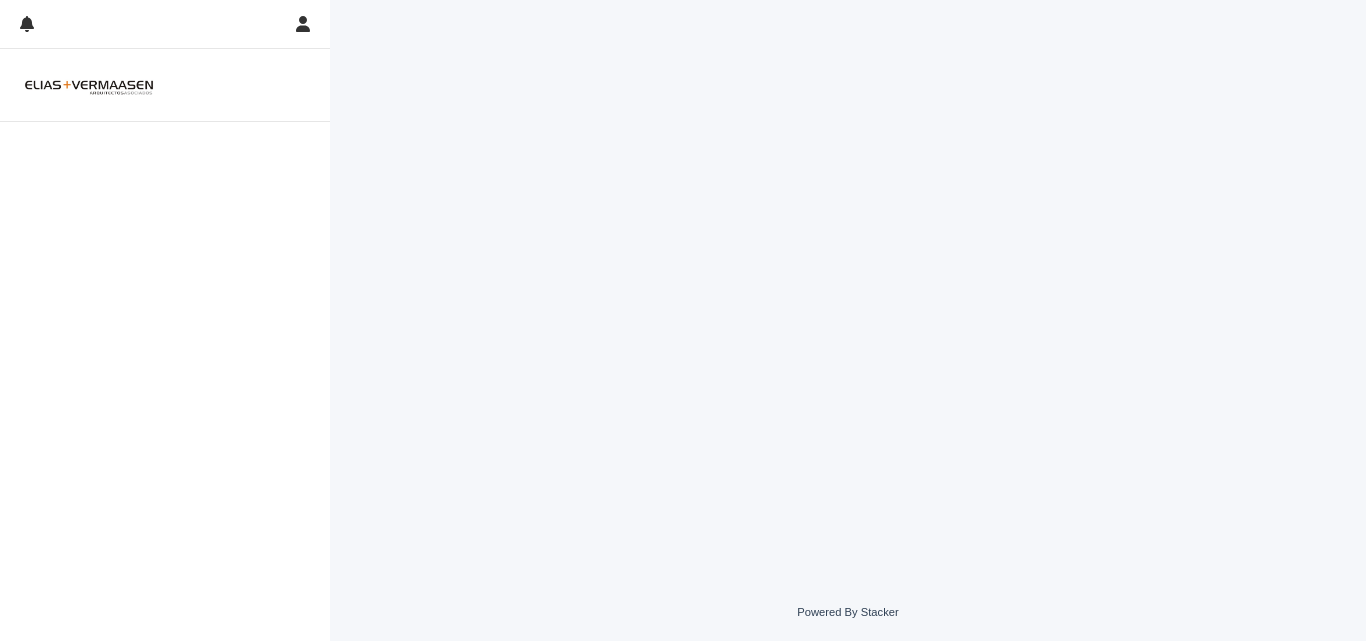 scroll, scrollTop: 0, scrollLeft: 0, axis: both 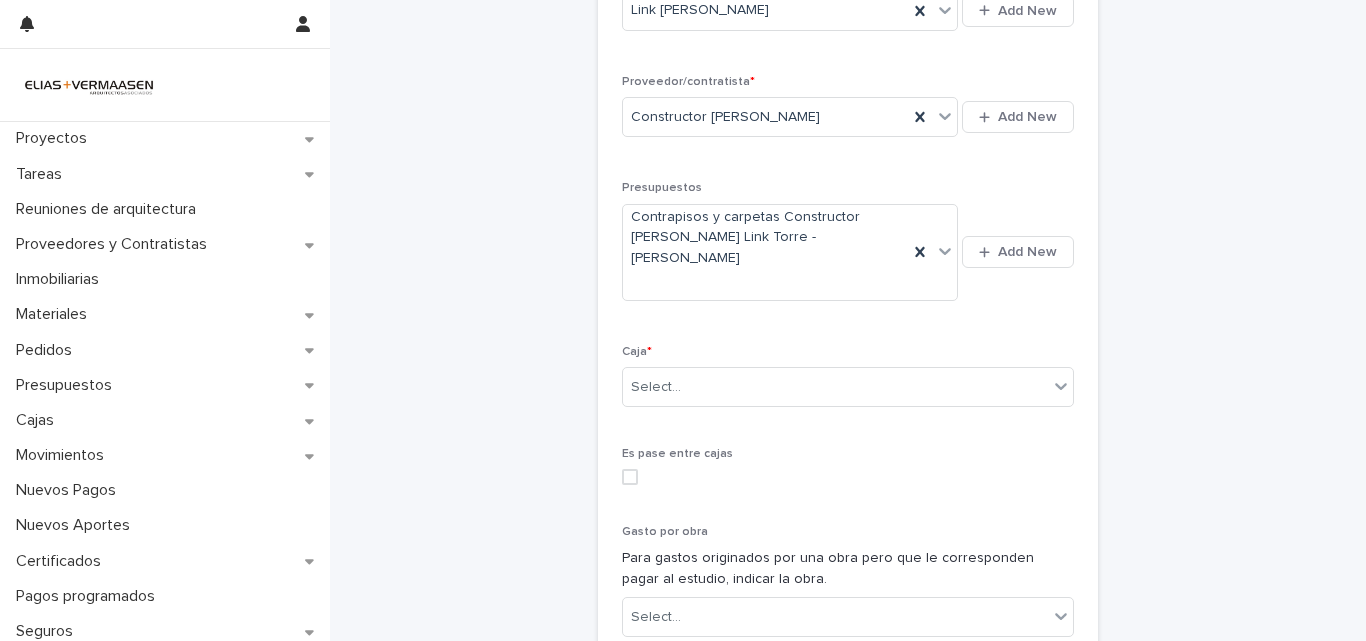 click on "Caja * Select..." at bounding box center (848, 384) 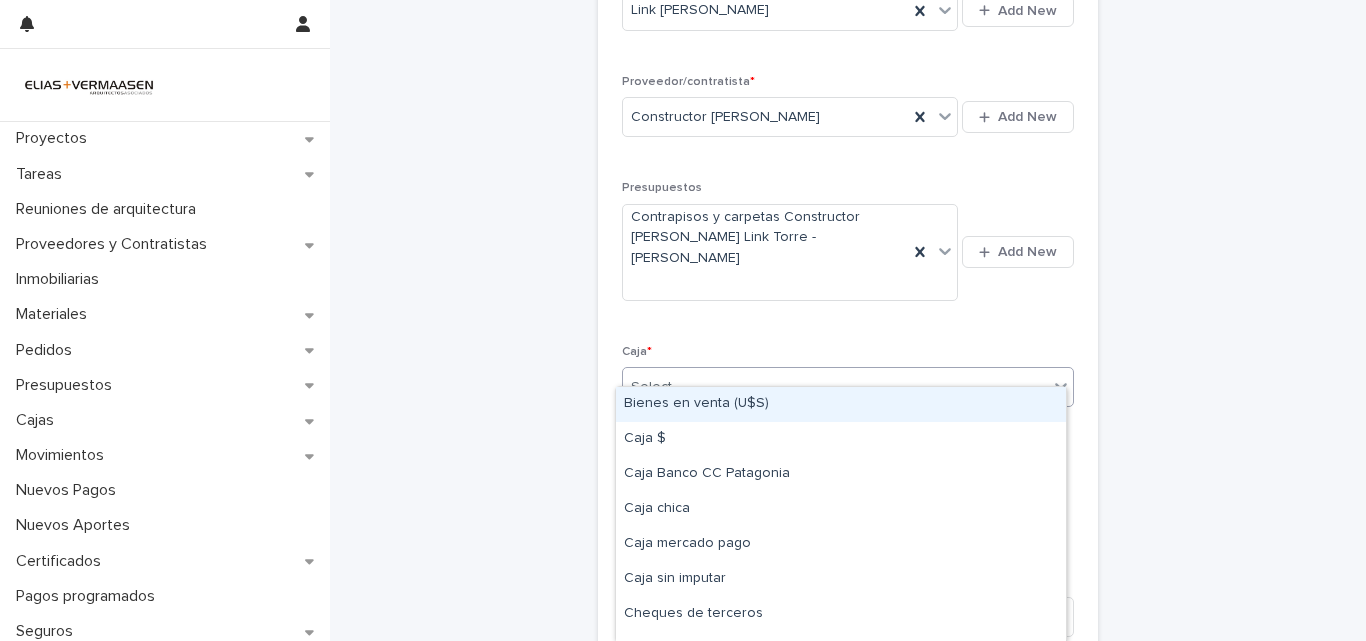 click on "Select..." at bounding box center (835, 387) 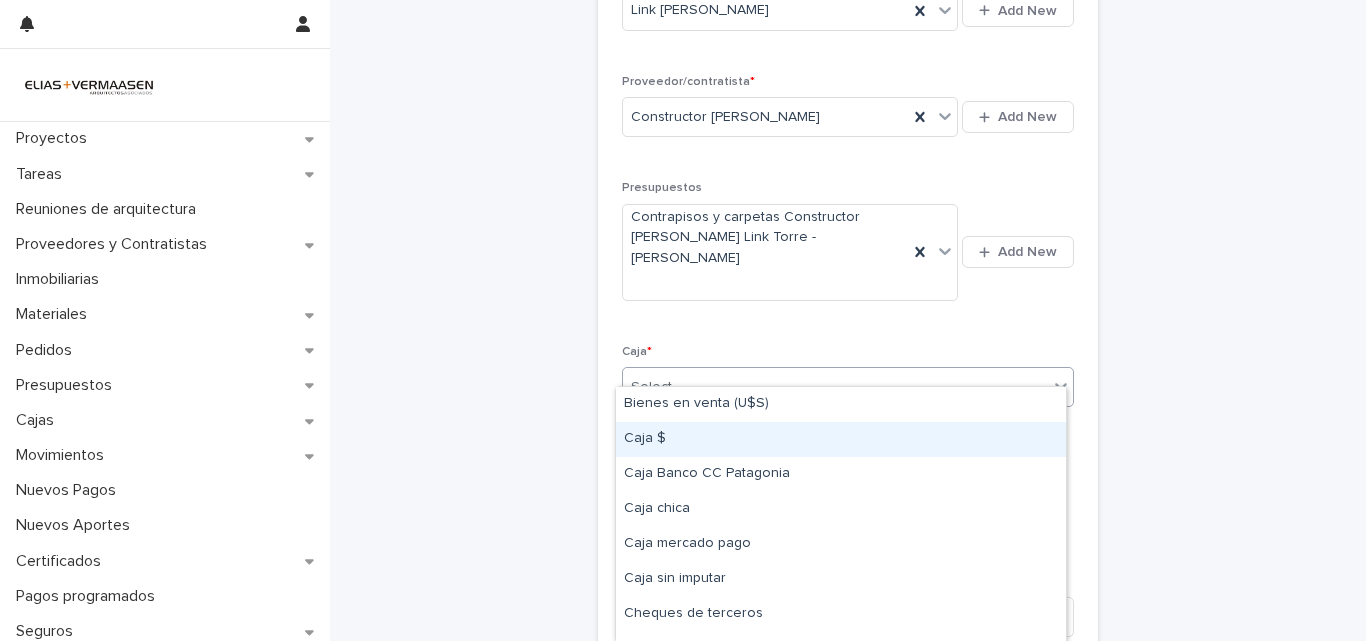 click on "Caja $" at bounding box center [841, 439] 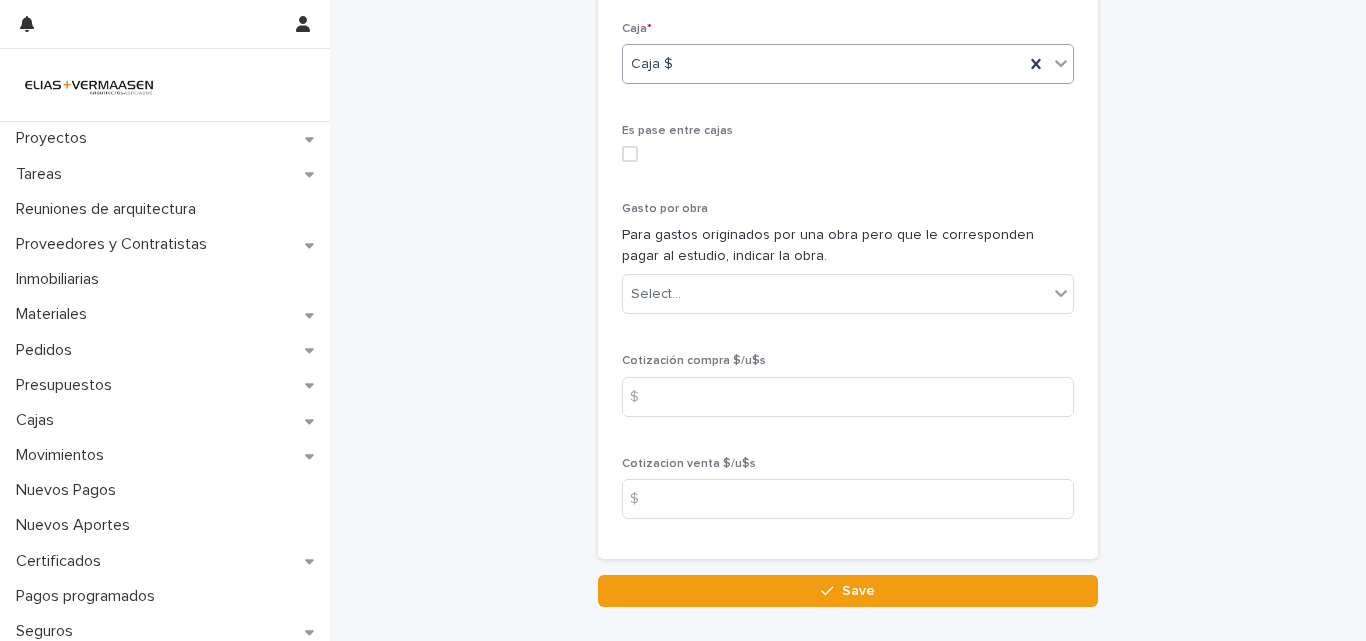 scroll, scrollTop: 1070, scrollLeft: 0, axis: vertical 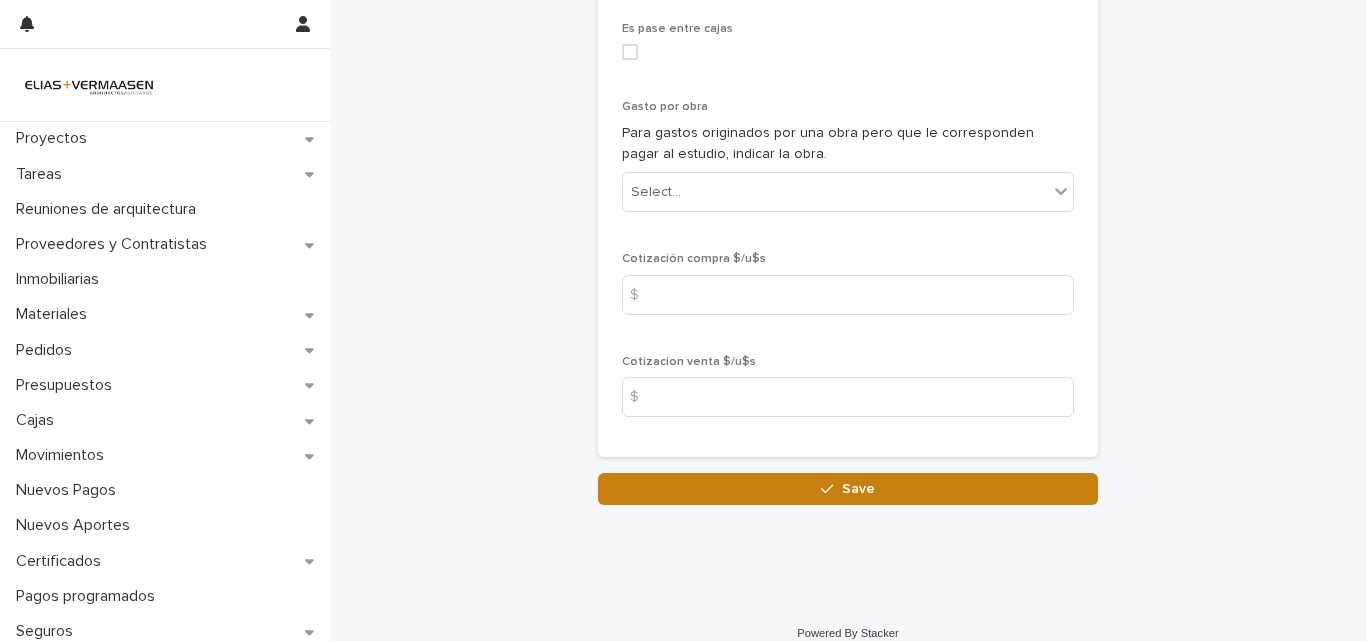 click on "Save" at bounding box center (858, 489) 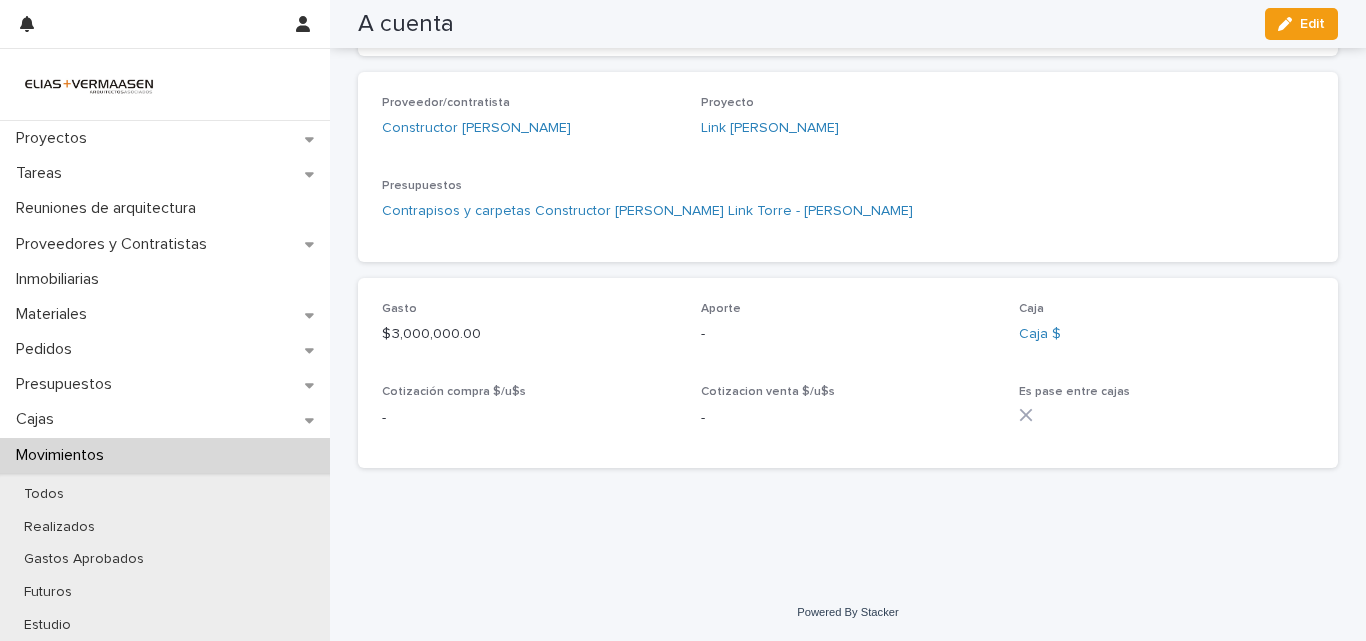 scroll, scrollTop: 547, scrollLeft: 0, axis: vertical 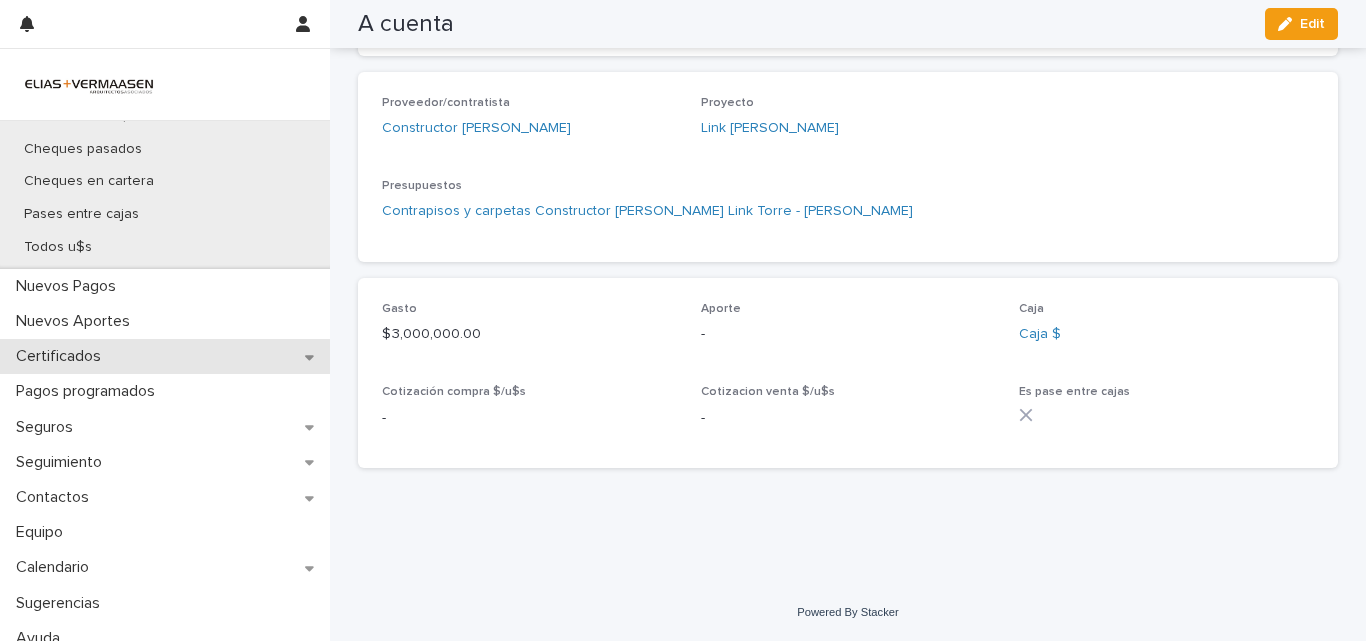 click on "Certificados" at bounding box center (62, 356) 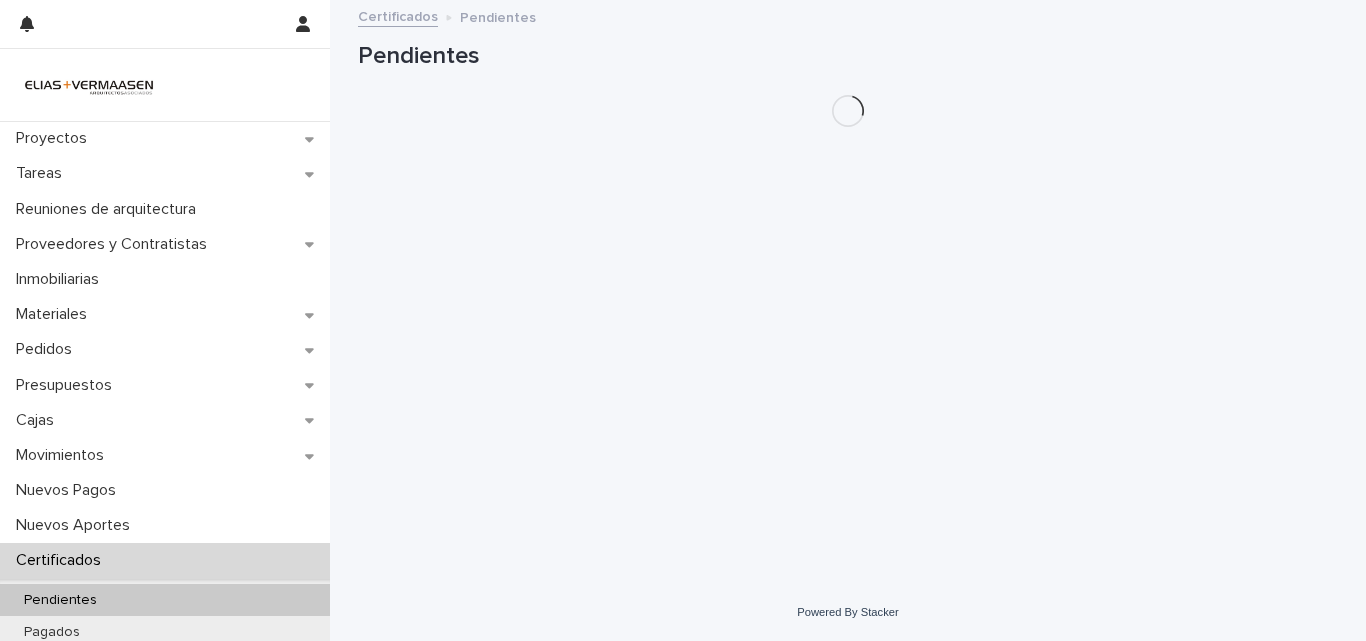 scroll, scrollTop: 0, scrollLeft: 0, axis: both 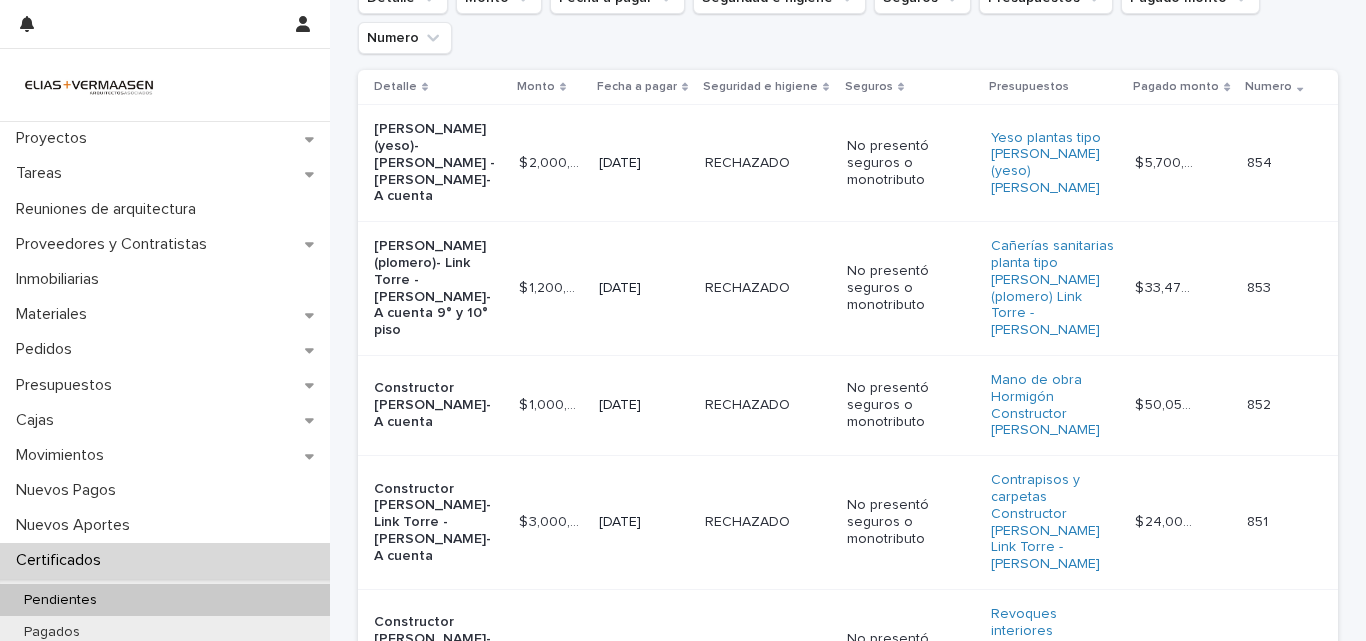 click on "[DATE]" at bounding box center [644, 405] 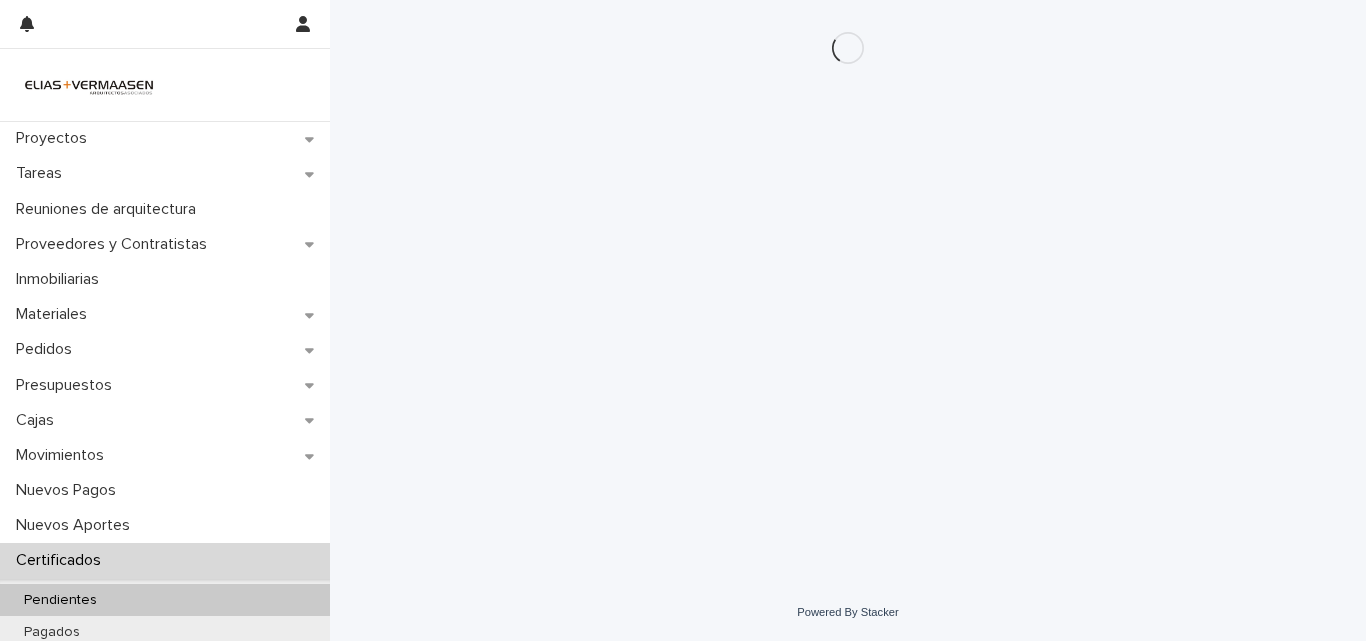 scroll, scrollTop: 0, scrollLeft: 0, axis: both 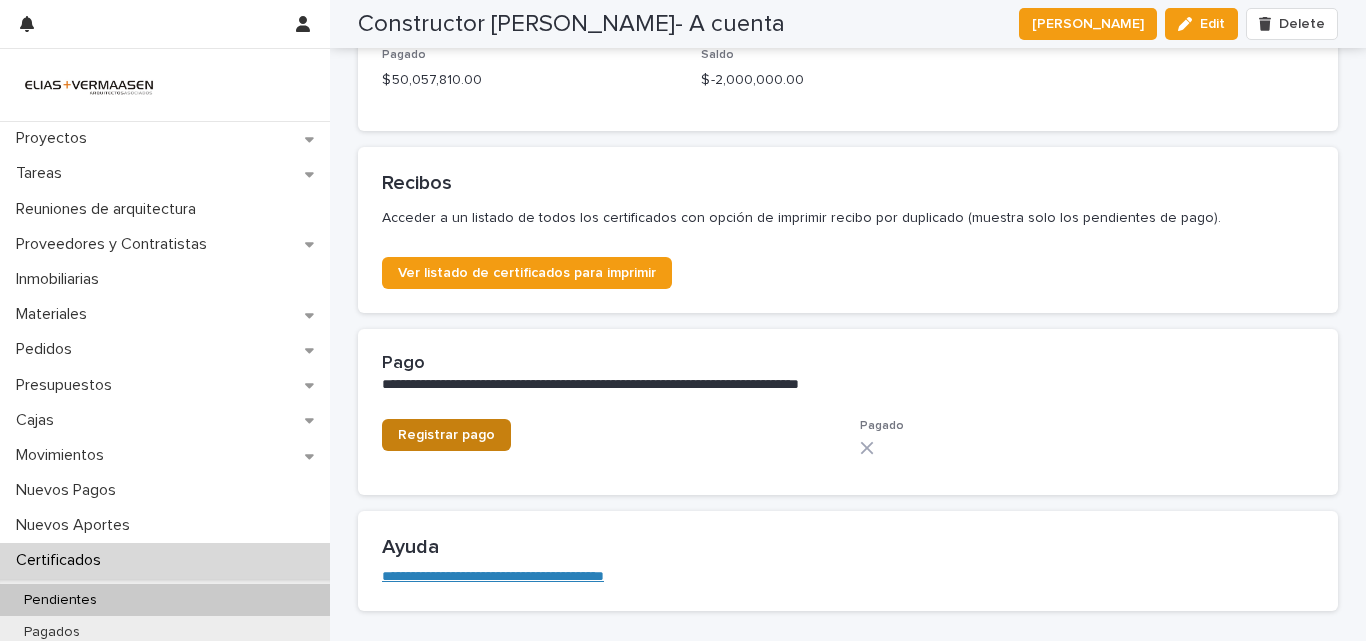 click on "Registrar pago" at bounding box center (446, 435) 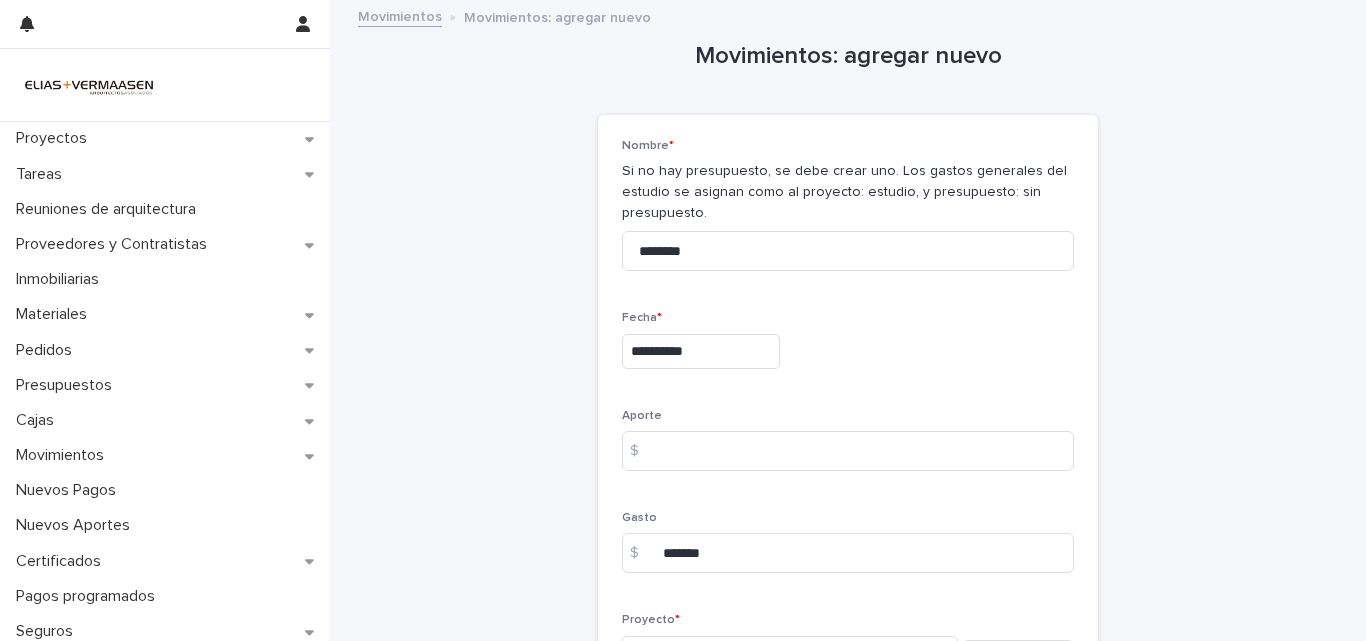scroll, scrollTop: 0, scrollLeft: 0, axis: both 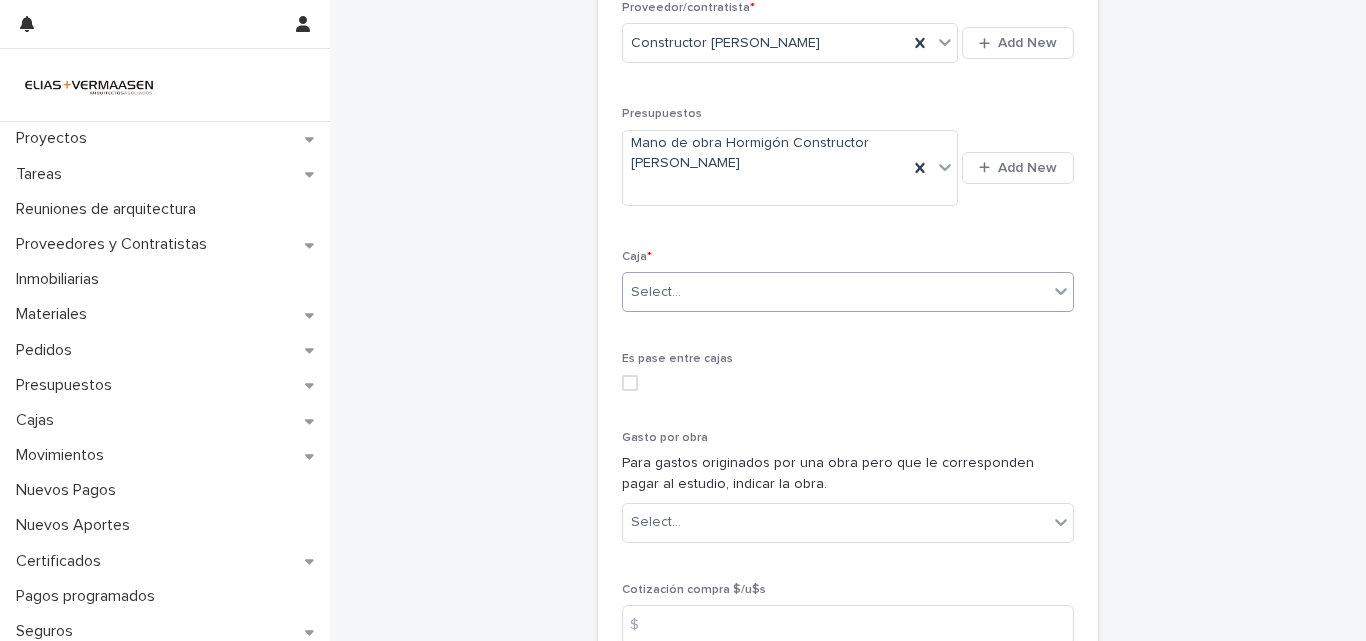 click on "Select..." at bounding box center [835, 292] 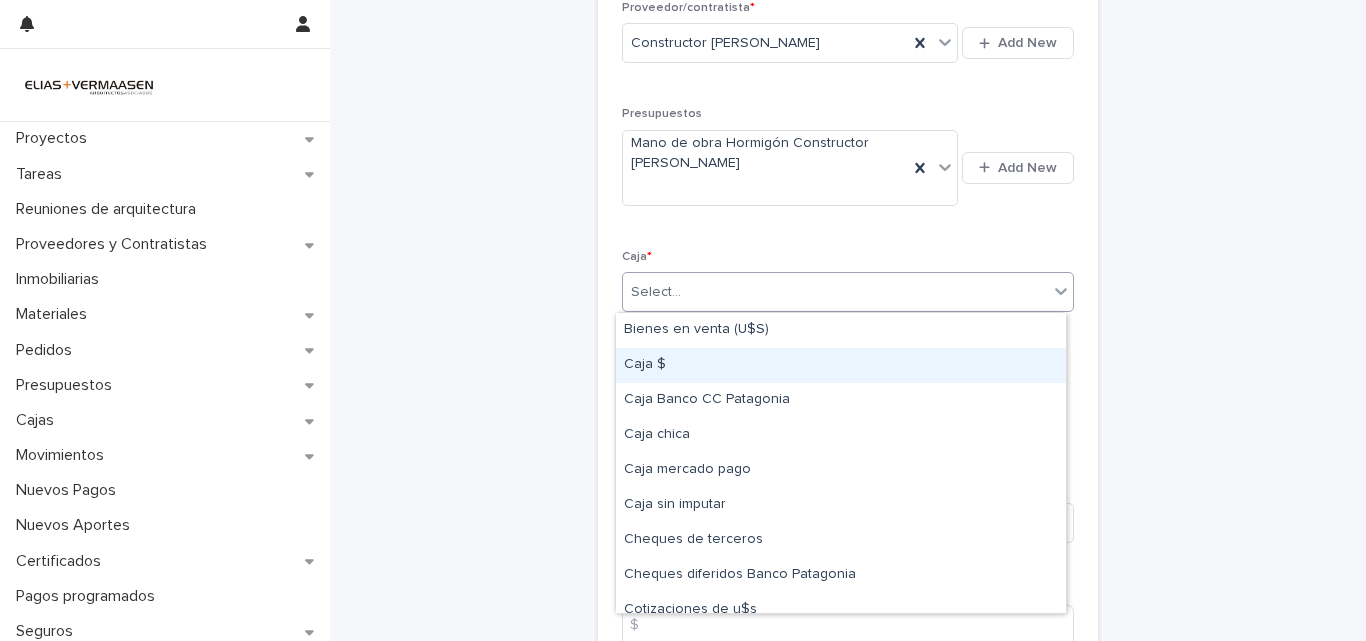 click on "Caja $" at bounding box center (841, 365) 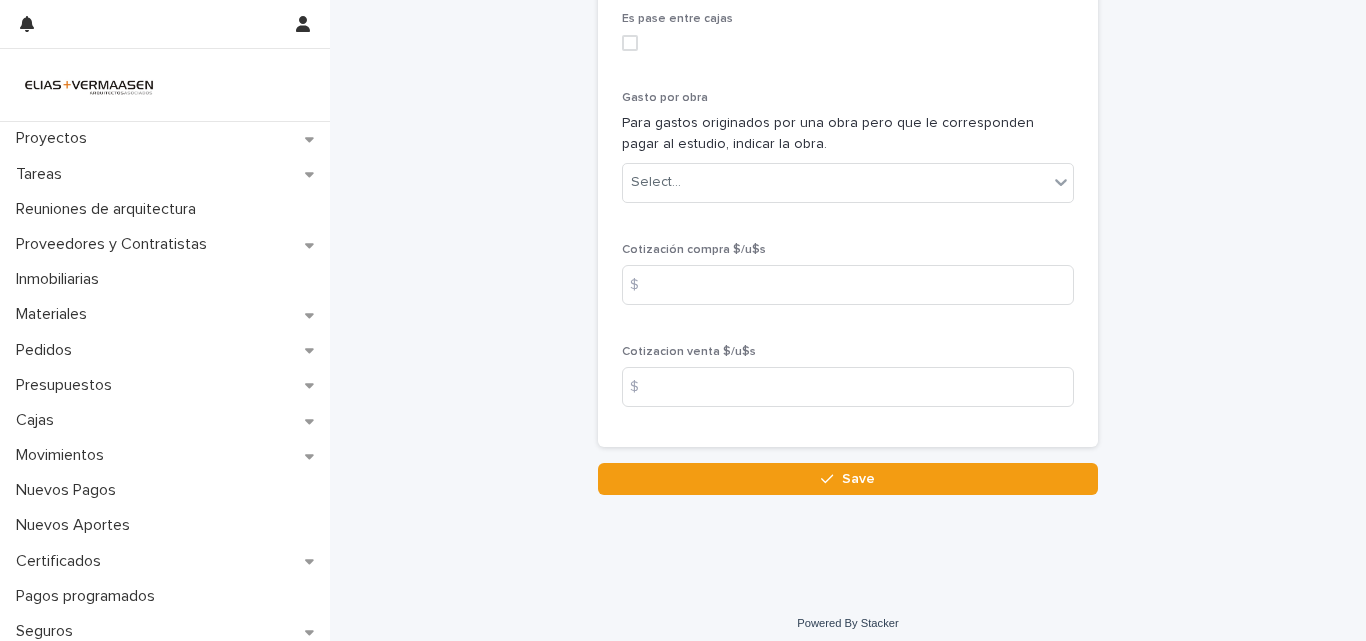 scroll, scrollTop: 1070, scrollLeft: 0, axis: vertical 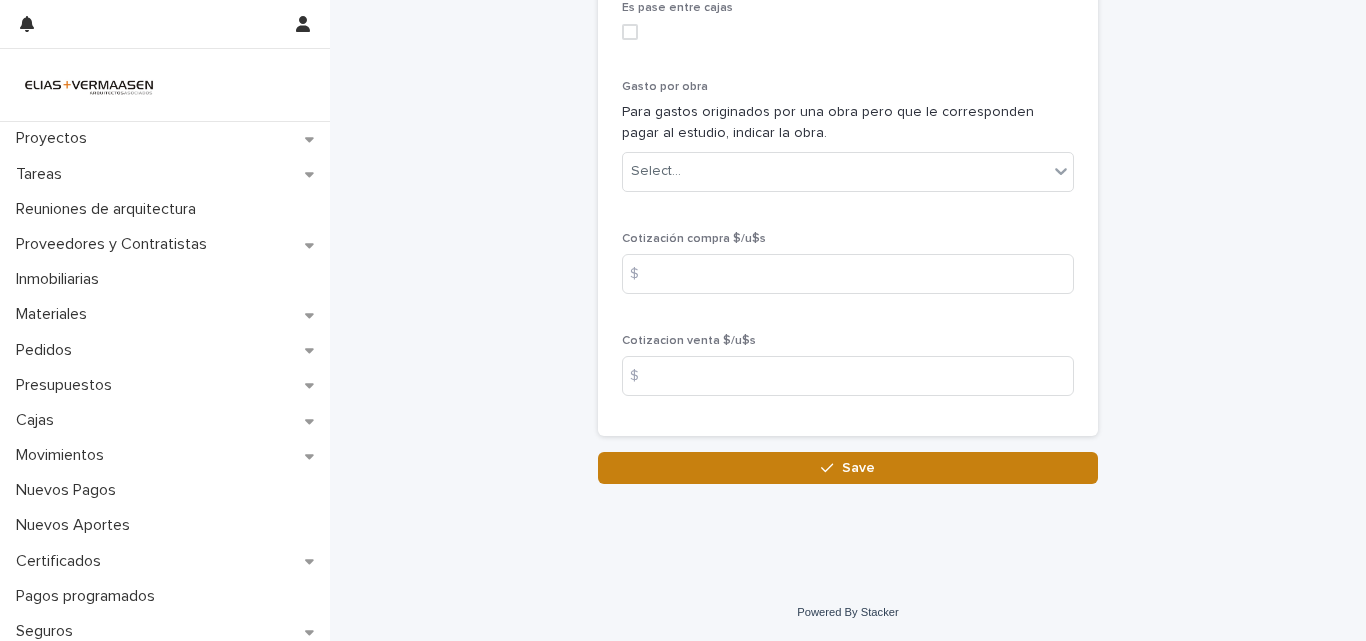 click on "Save" at bounding box center (848, 468) 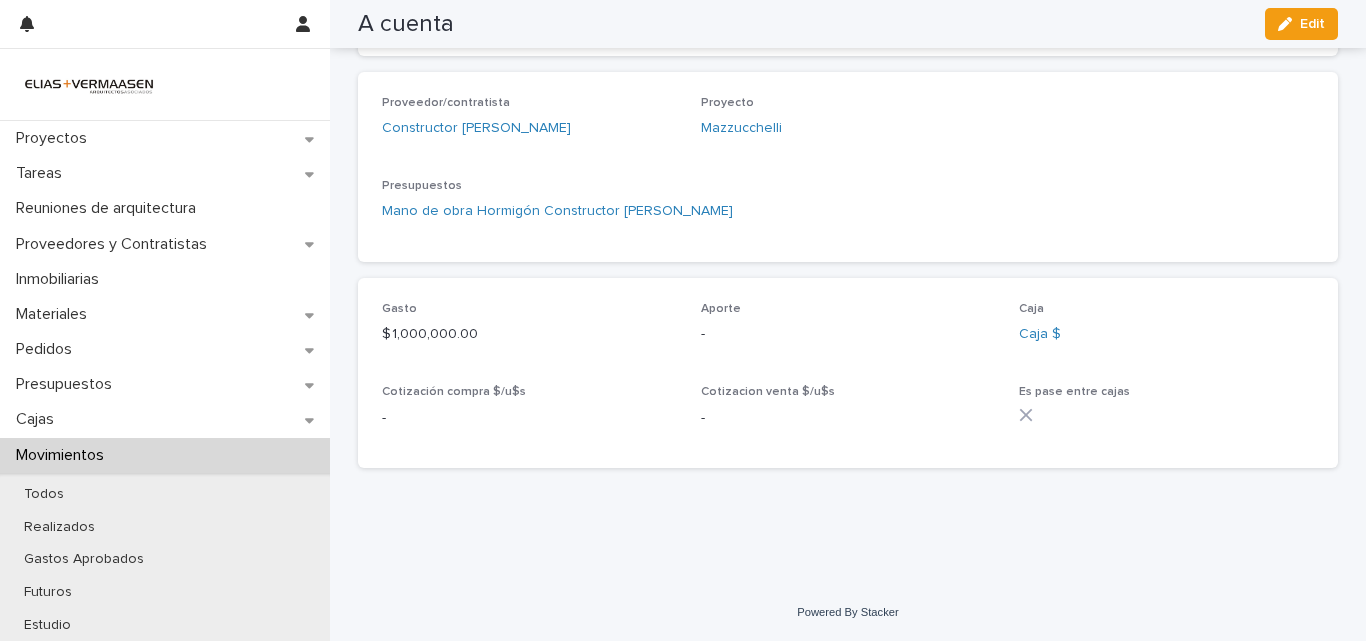 scroll, scrollTop: 547, scrollLeft: 0, axis: vertical 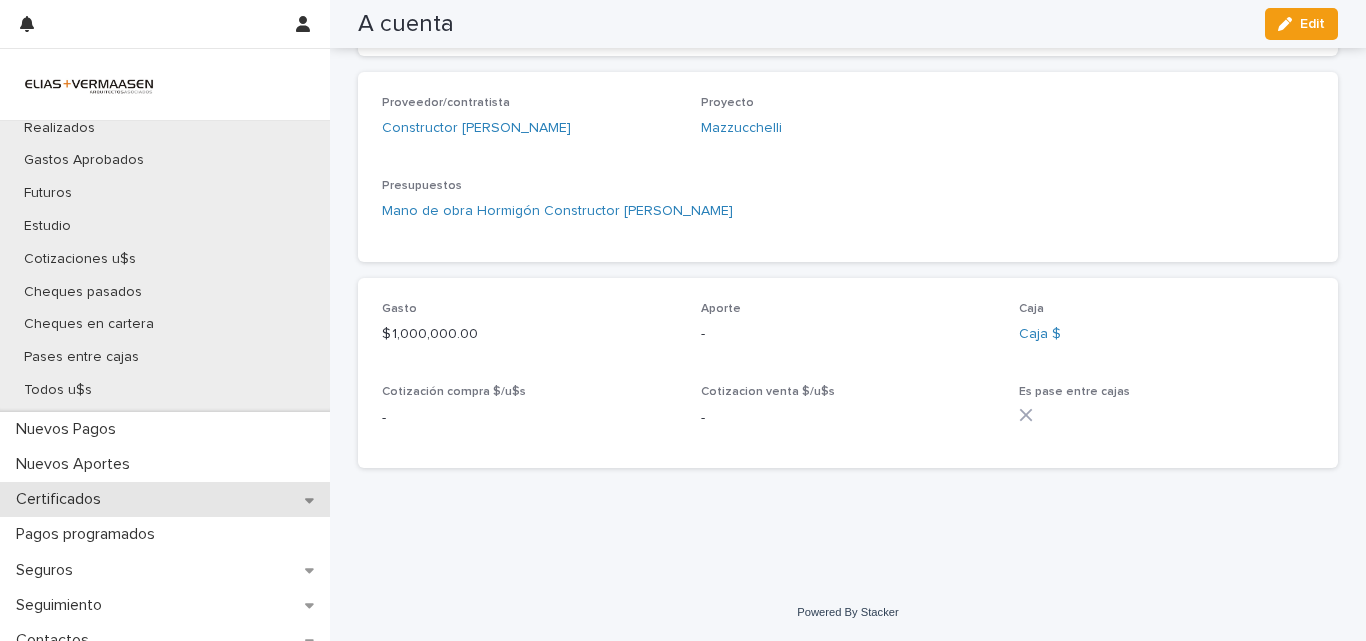 click on "Certificados" at bounding box center (62, 499) 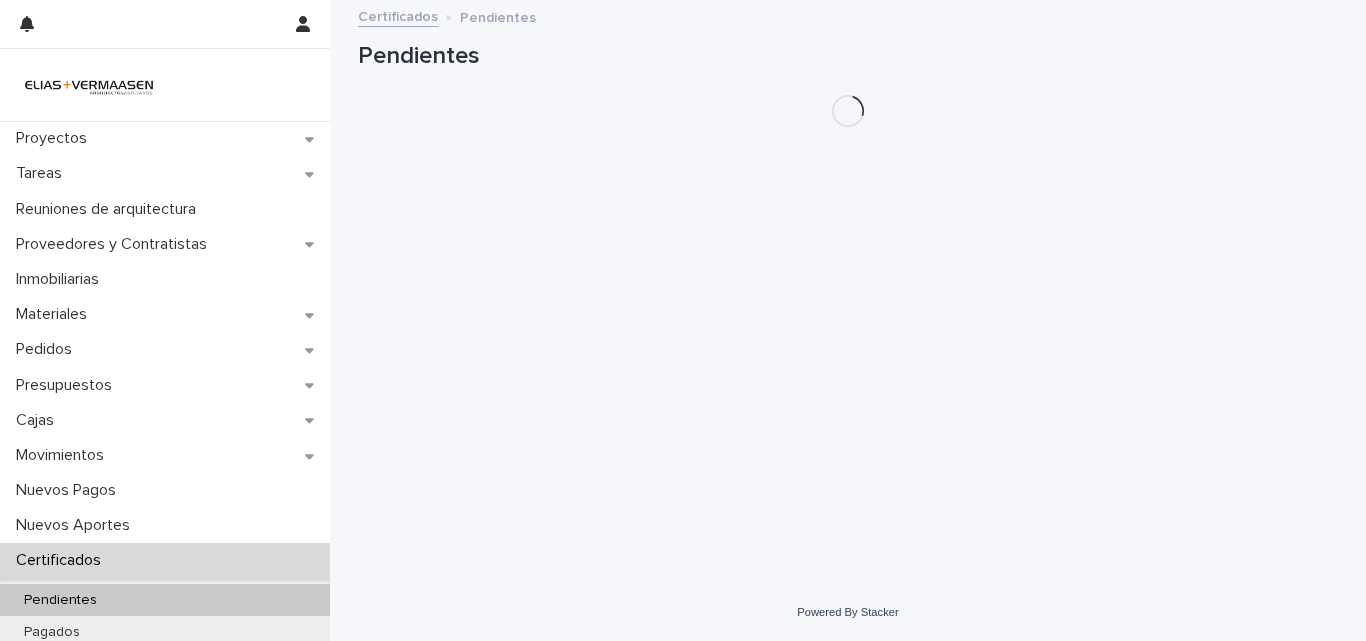scroll, scrollTop: 0, scrollLeft: 0, axis: both 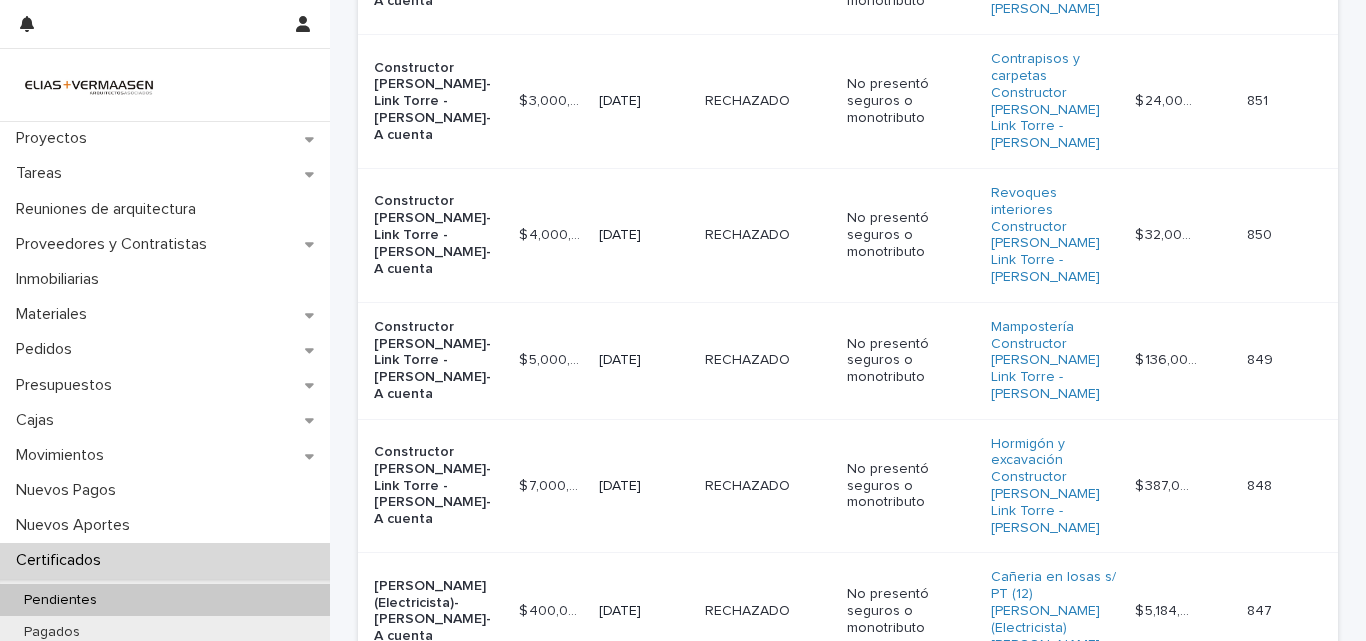 click on "[DATE]" at bounding box center (644, 486) 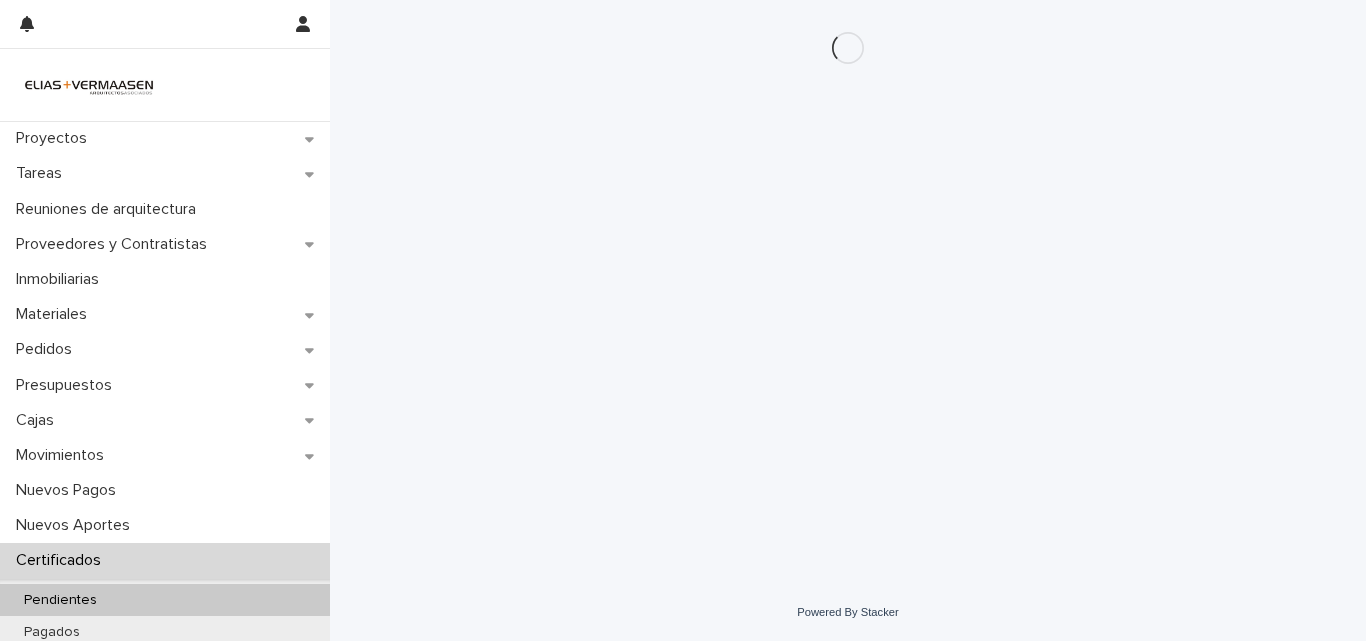 scroll, scrollTop: 0, scrollLeft: 0, axis: both 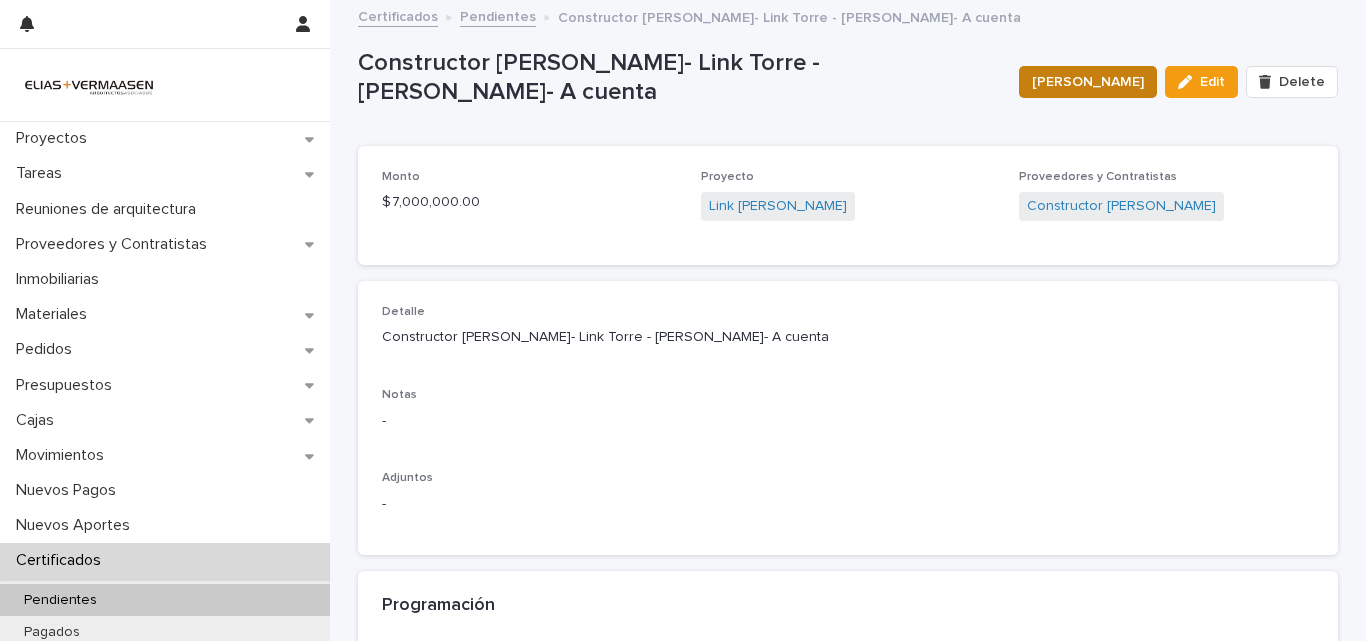 click on "[PERSON_NAME]" at bounding box center (1088, 82) 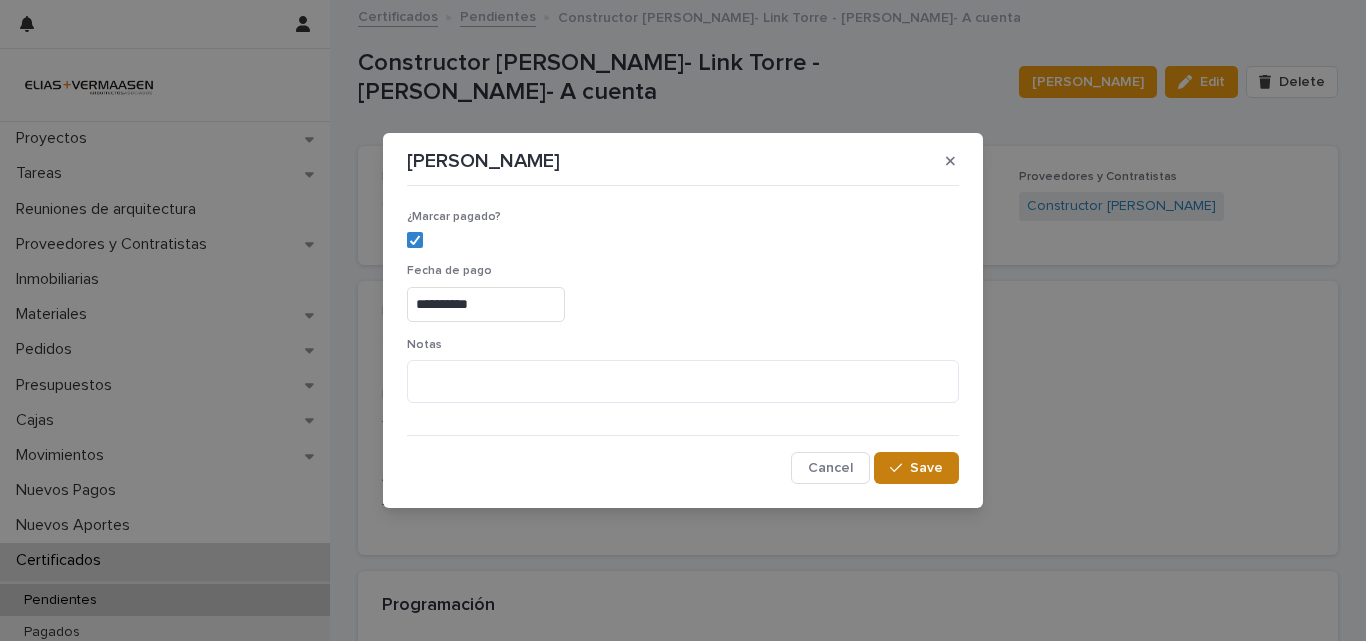 click on "Save" at bounding box center [926, 468] 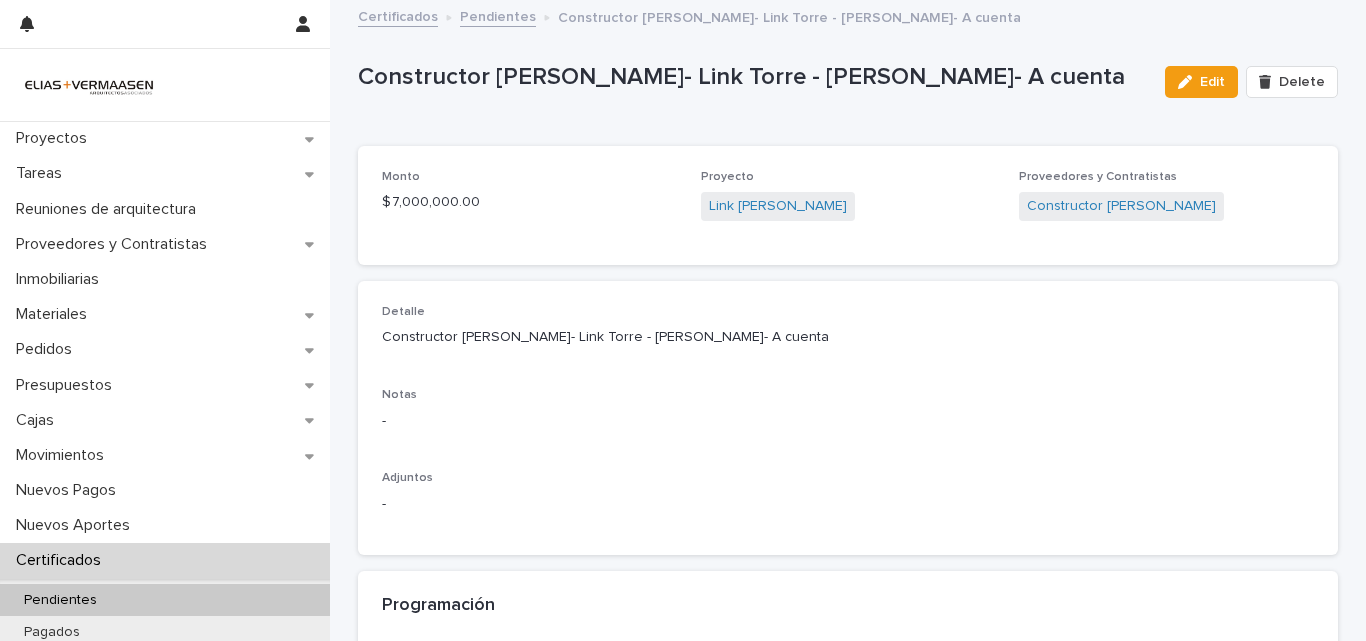 click on "Certificados" at bounding box center (62, 560) 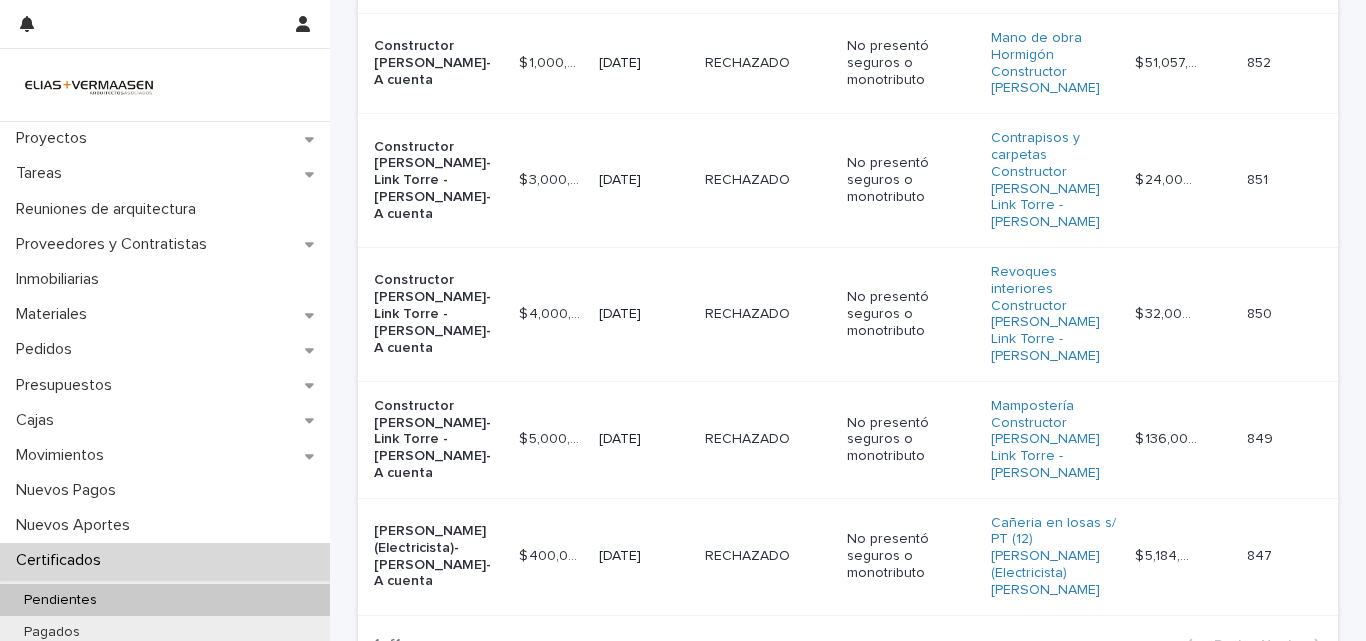 scroll, scrollTop: 519, scrollLeft: 0, axis: vertical 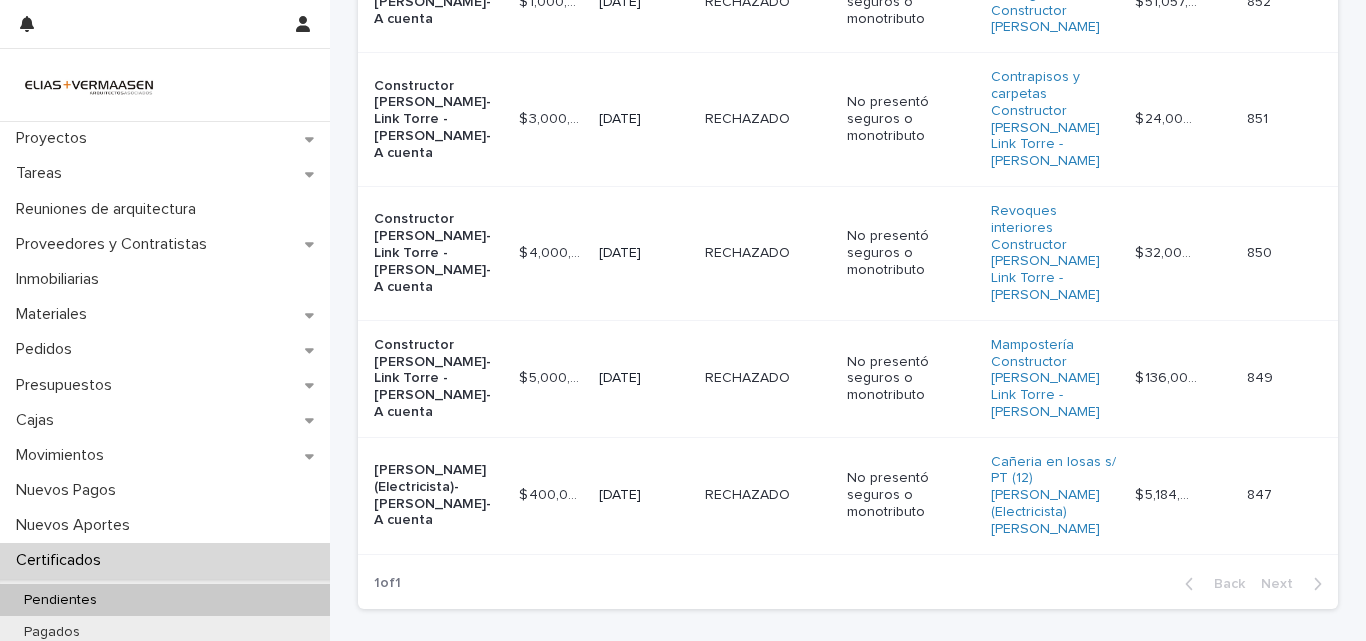 click on "[DATE]" at bounding box center (644, 378) 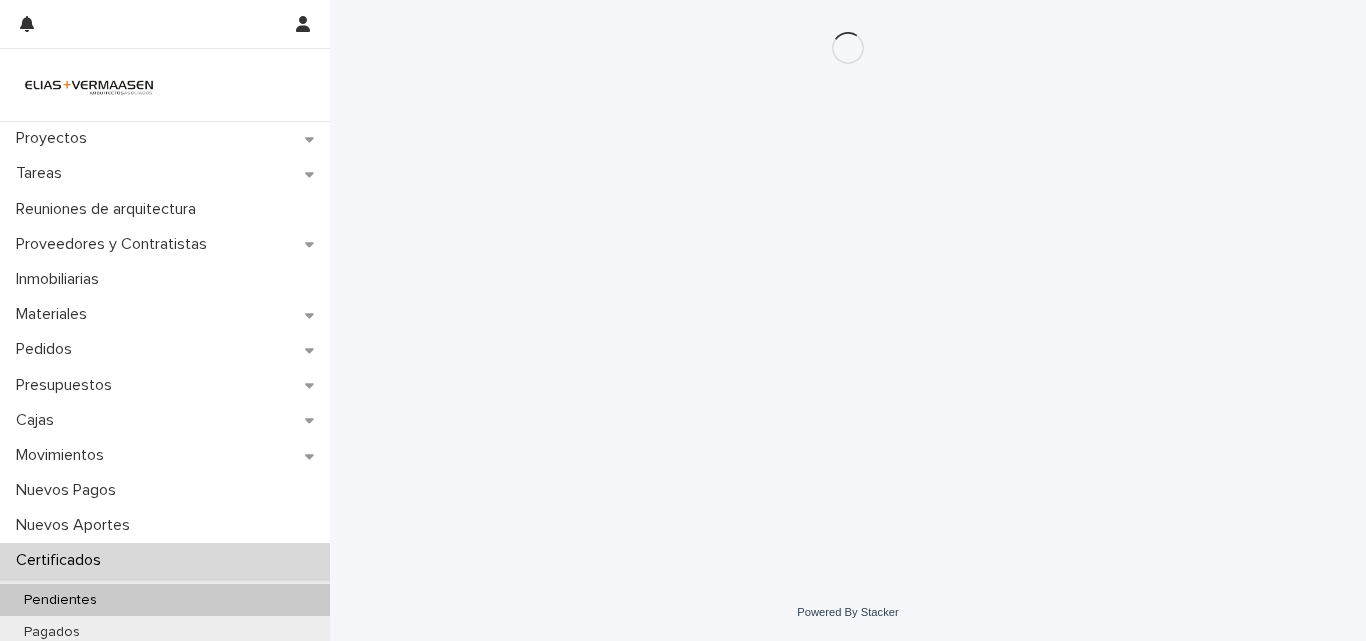 scroll, scrollTop: 0, scrollLeft: 0, axis: both 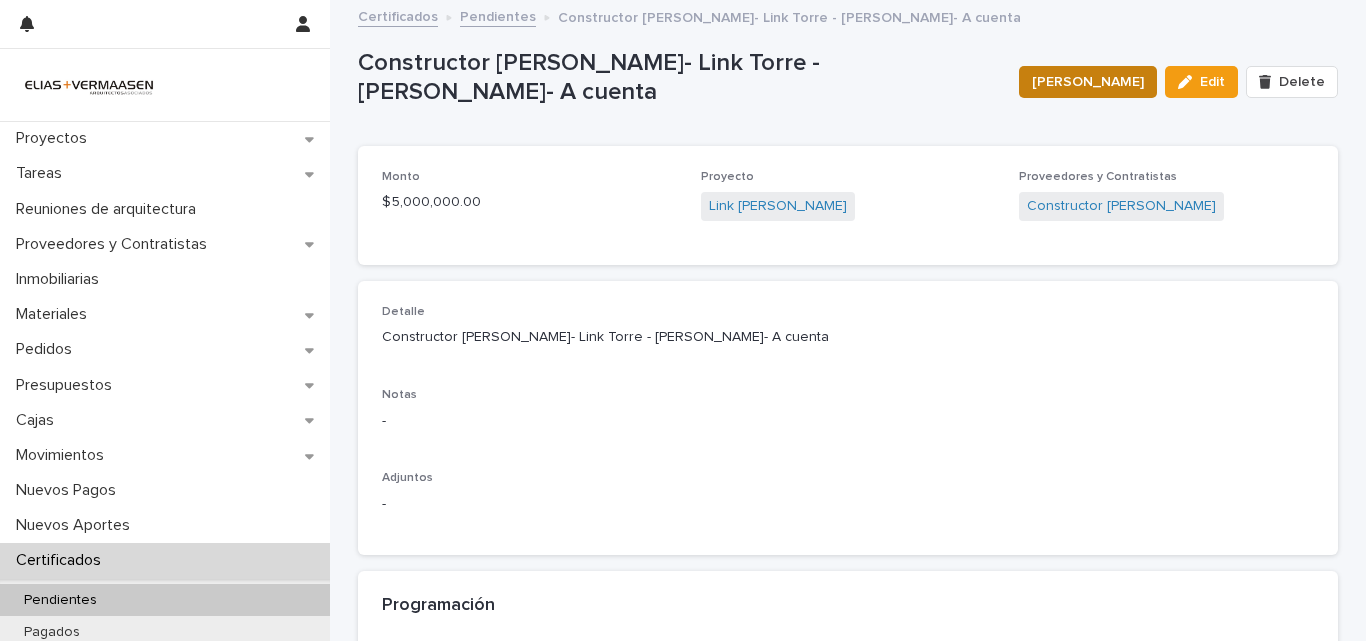 click on "[PERSON_NAME]" at bounding box center [1088, 82] 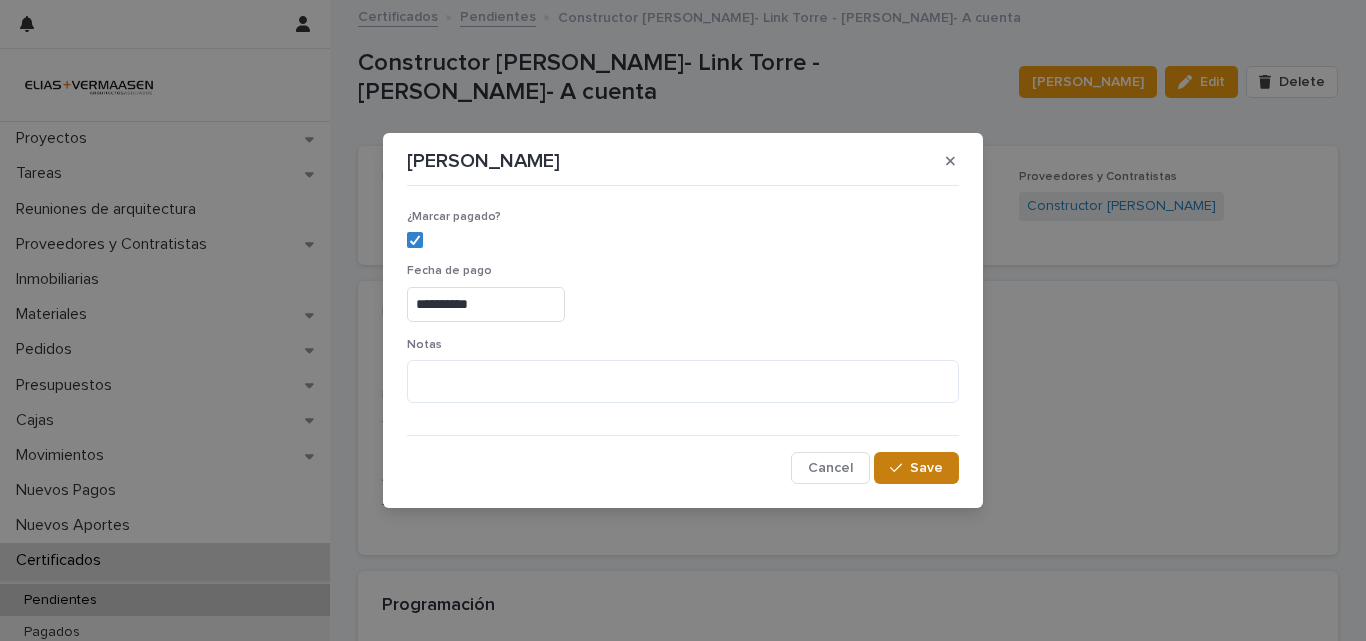 click 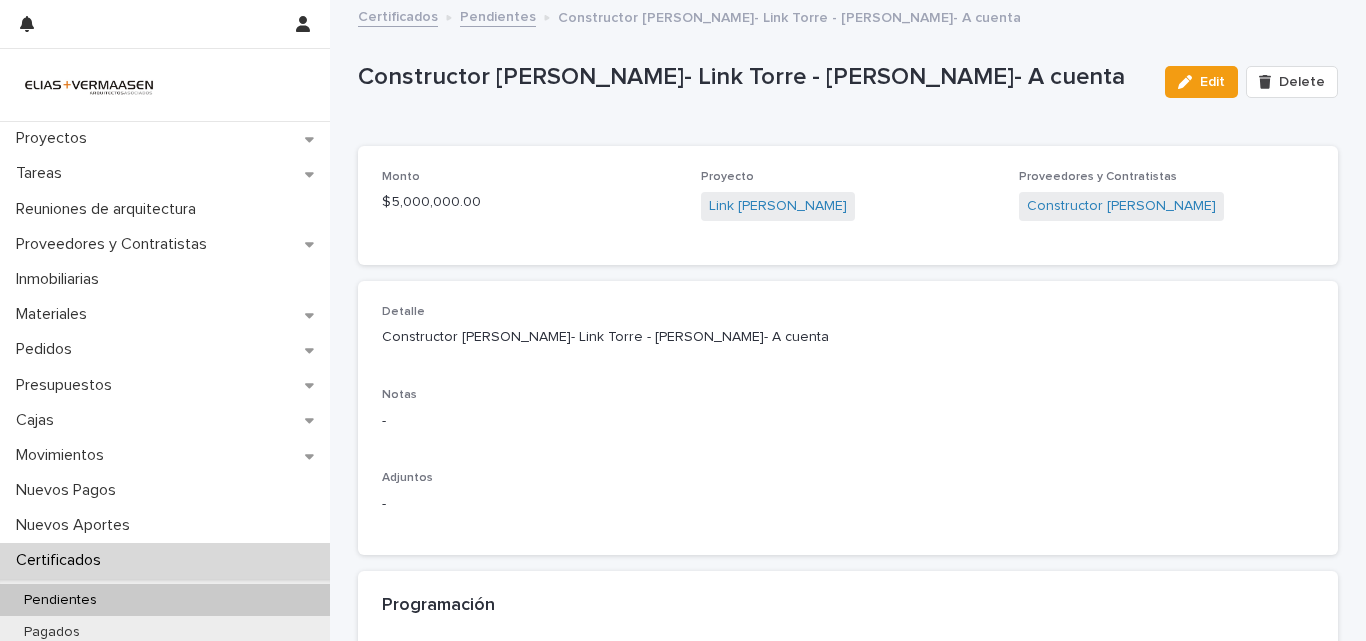 click on "Certificados" at bounding box center (62, 560) 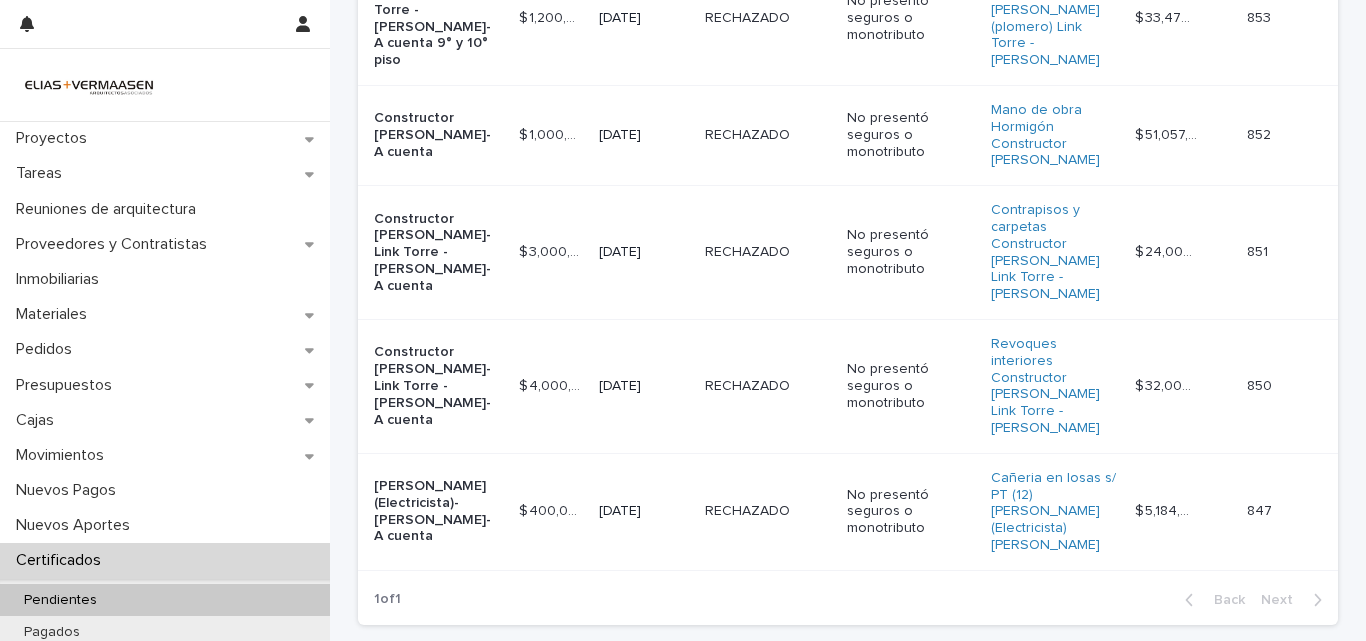 scroll, scrollTop: 419, scrollLeft: 0, axis: vertical 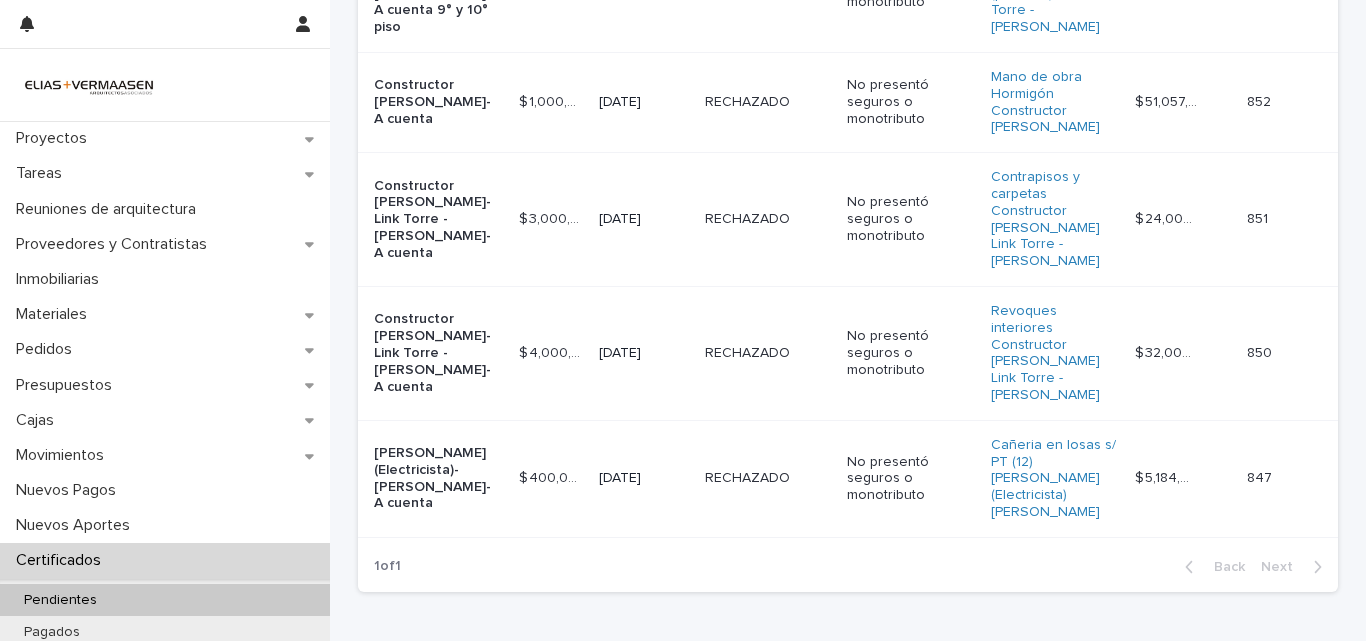click on "$ 4,000,000.00 $ 4,000,000.00" at bounding box center (551, 353) 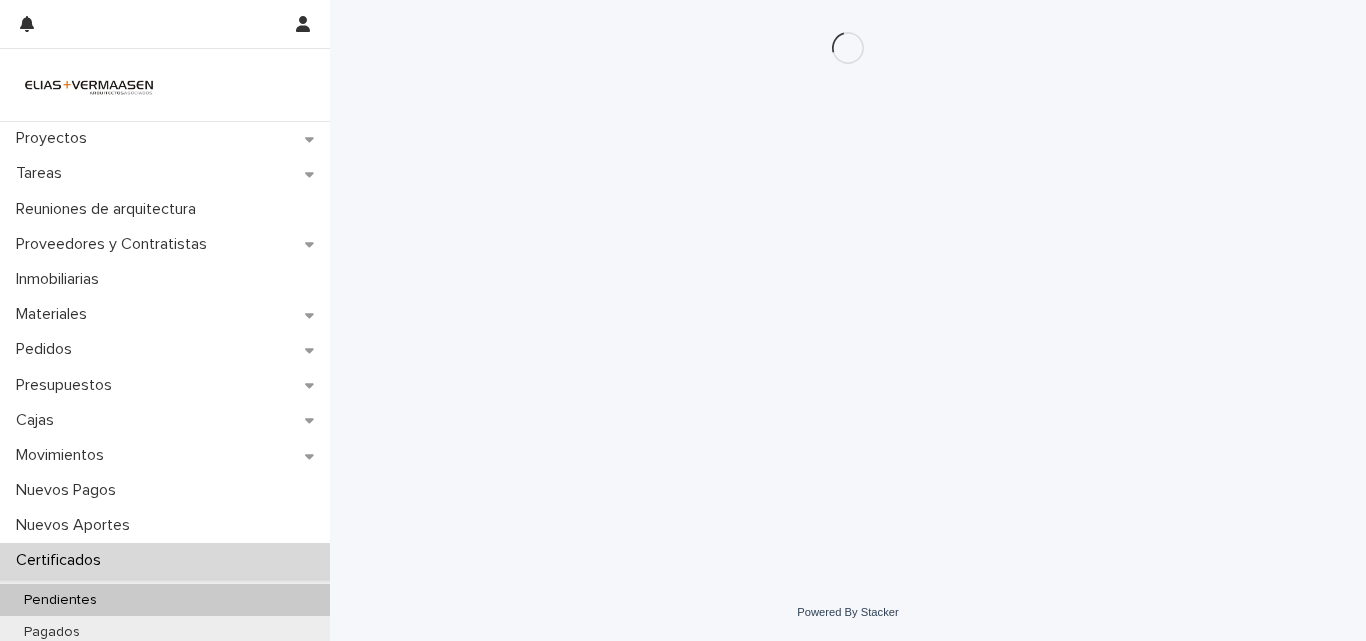 scroll, scrollTop: 0, scrollLeft: 0, axis: both 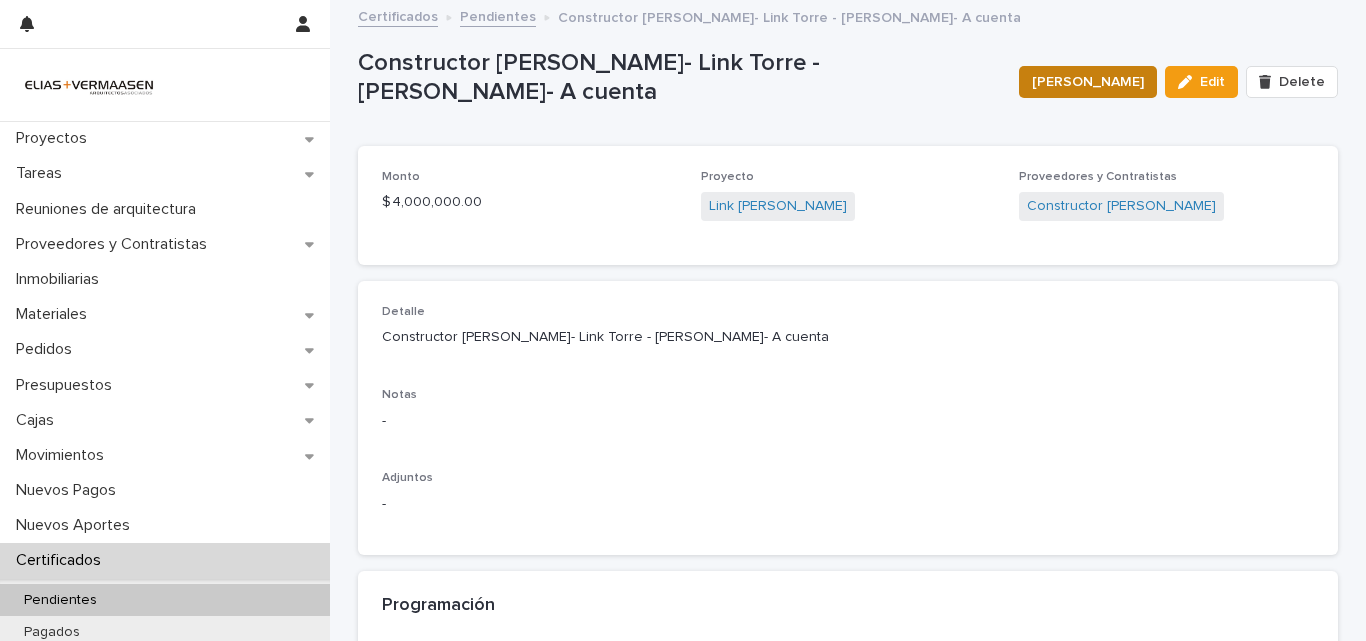 click on "[PERSON_NAME]" at bounding box center [1088, 82] 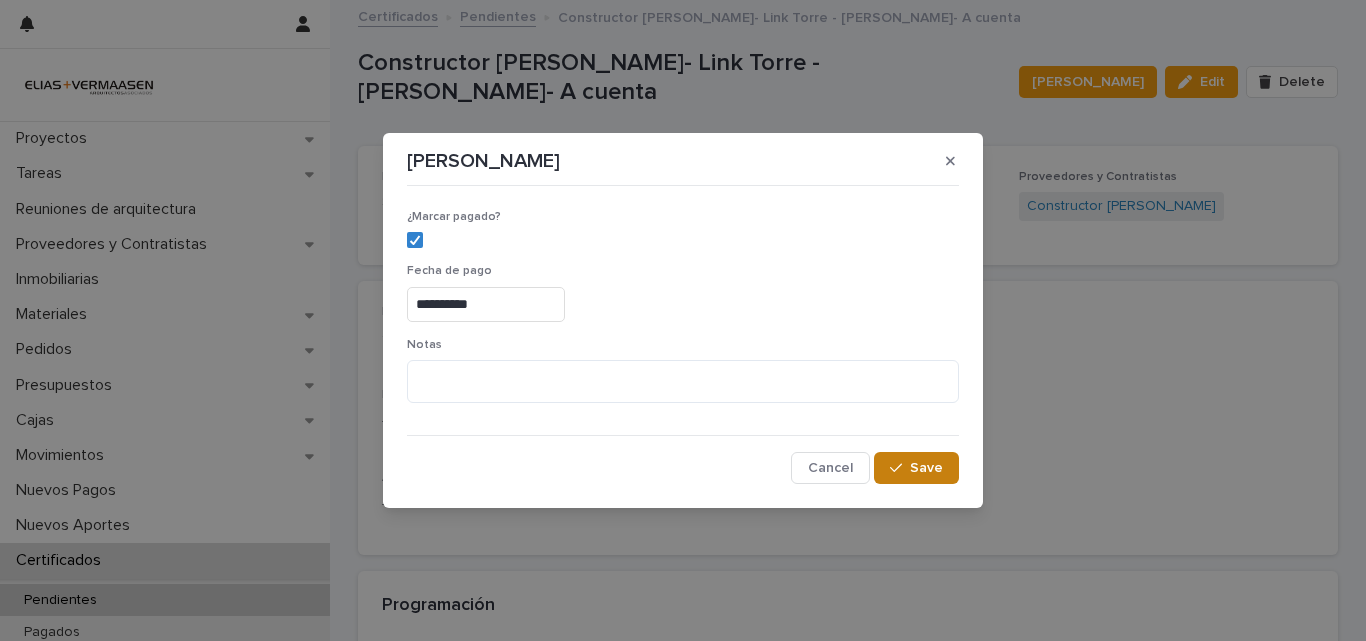 click on "Save" at bounding box center (916, 468) 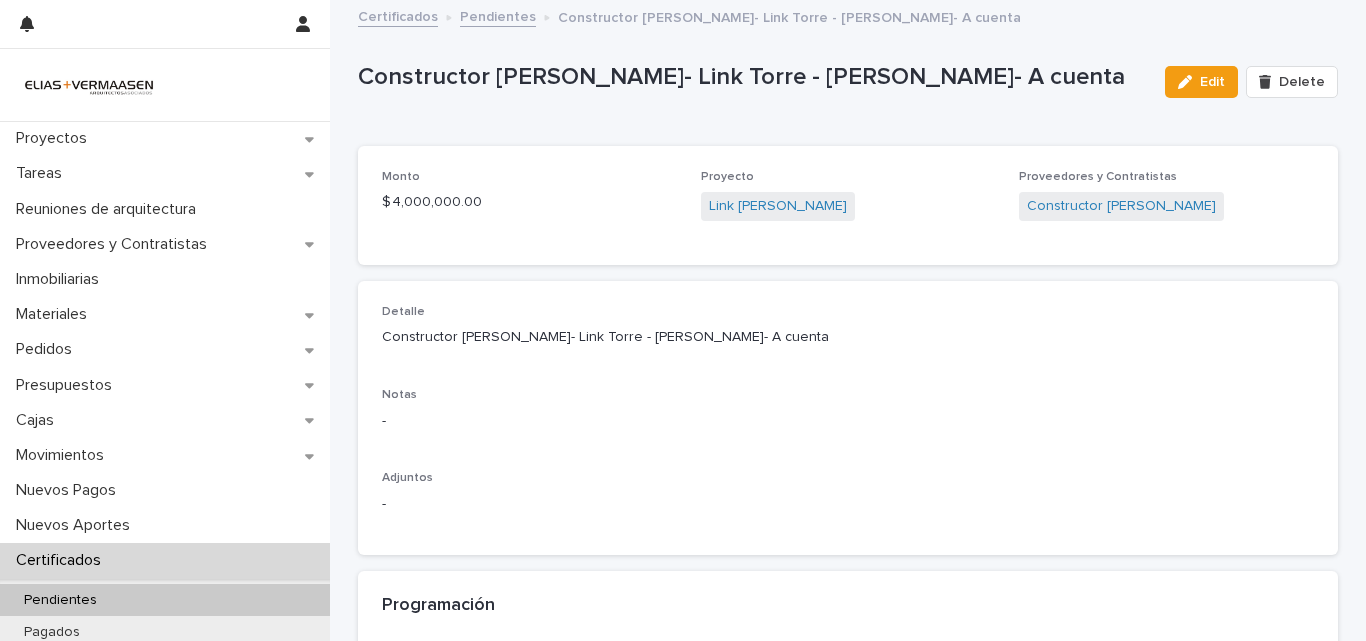 click on "Certificados" at bounding box center [62, 560] 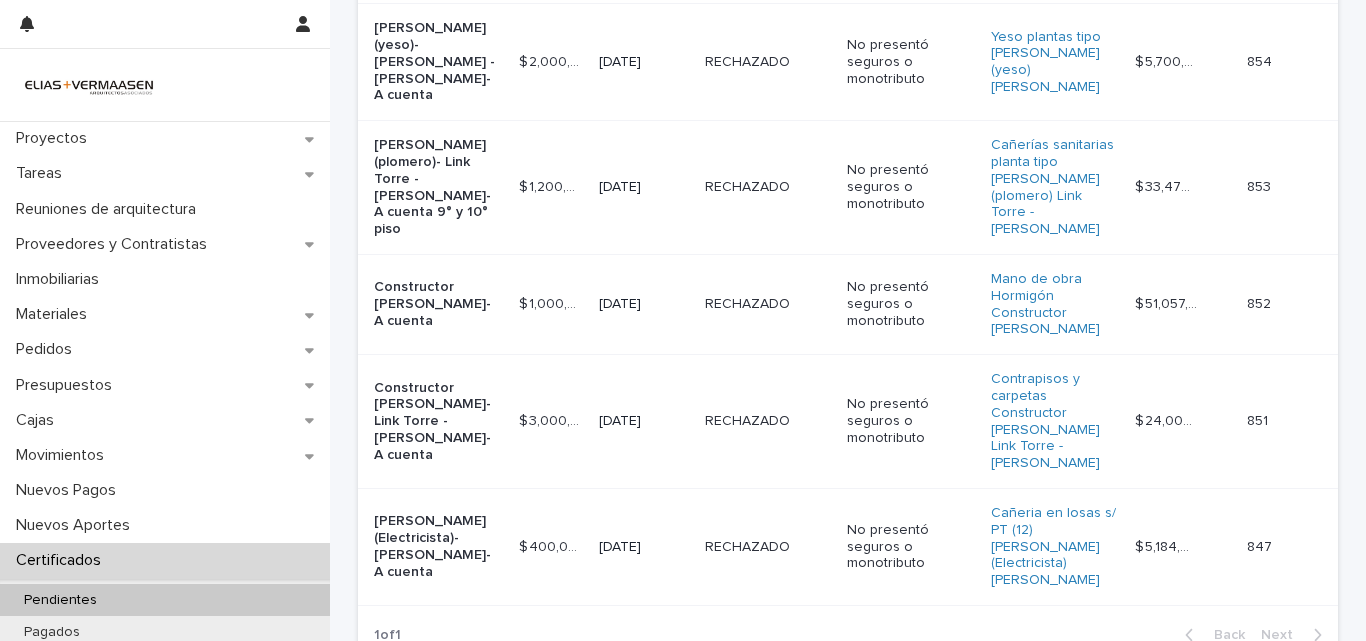 scroll, scrollTop: 291, scrollLeft: 0, axis: vertical 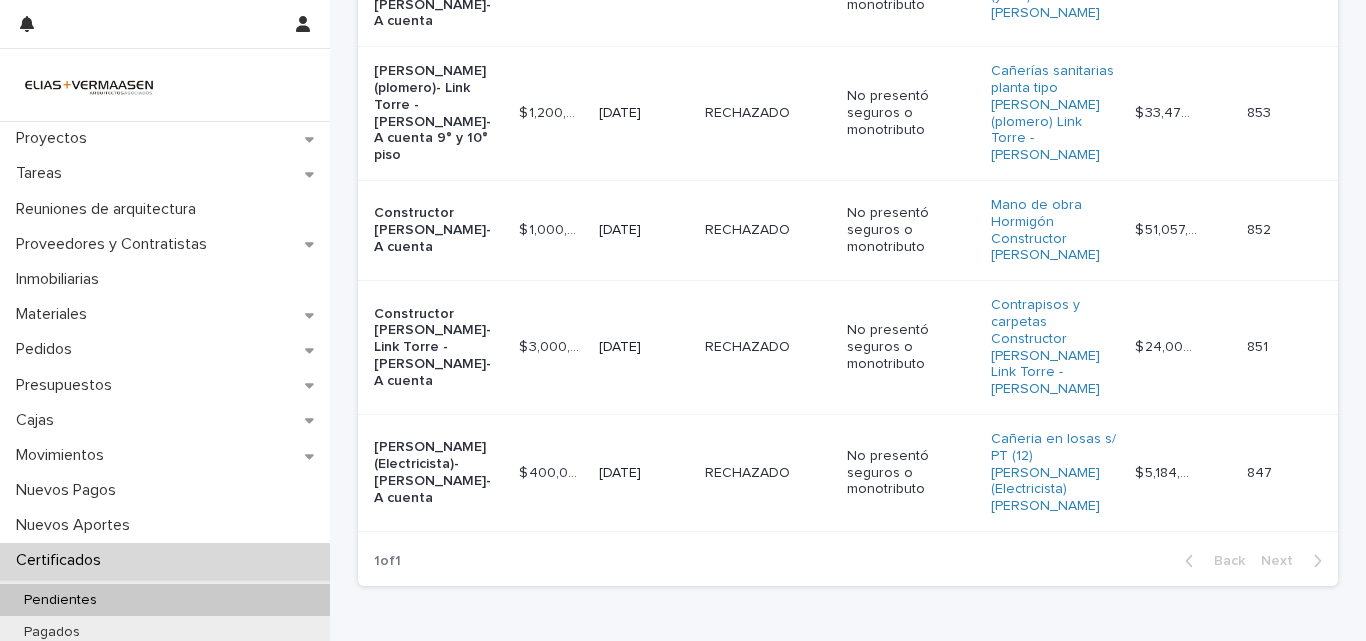 click on "$ 3,000,000.00 $ 3,000,000.00" at bounding box center [551, 348] 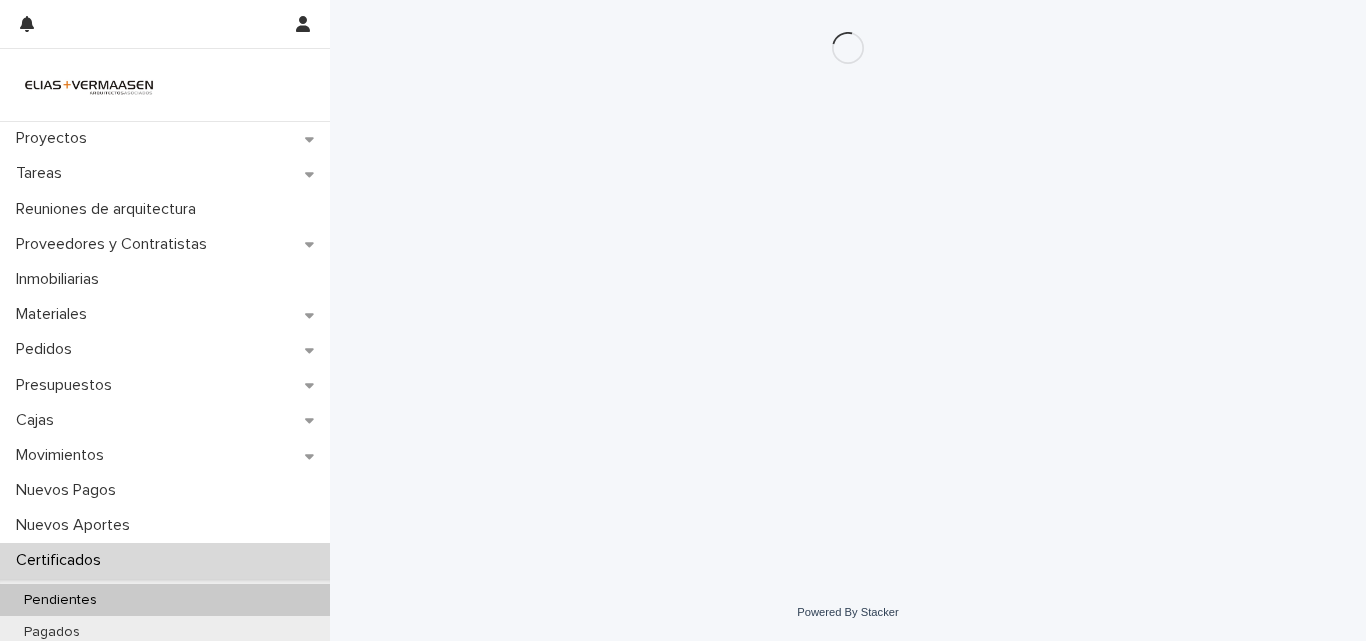 scroll, scrollTop: 0, scrollLeft: 0, axis: both 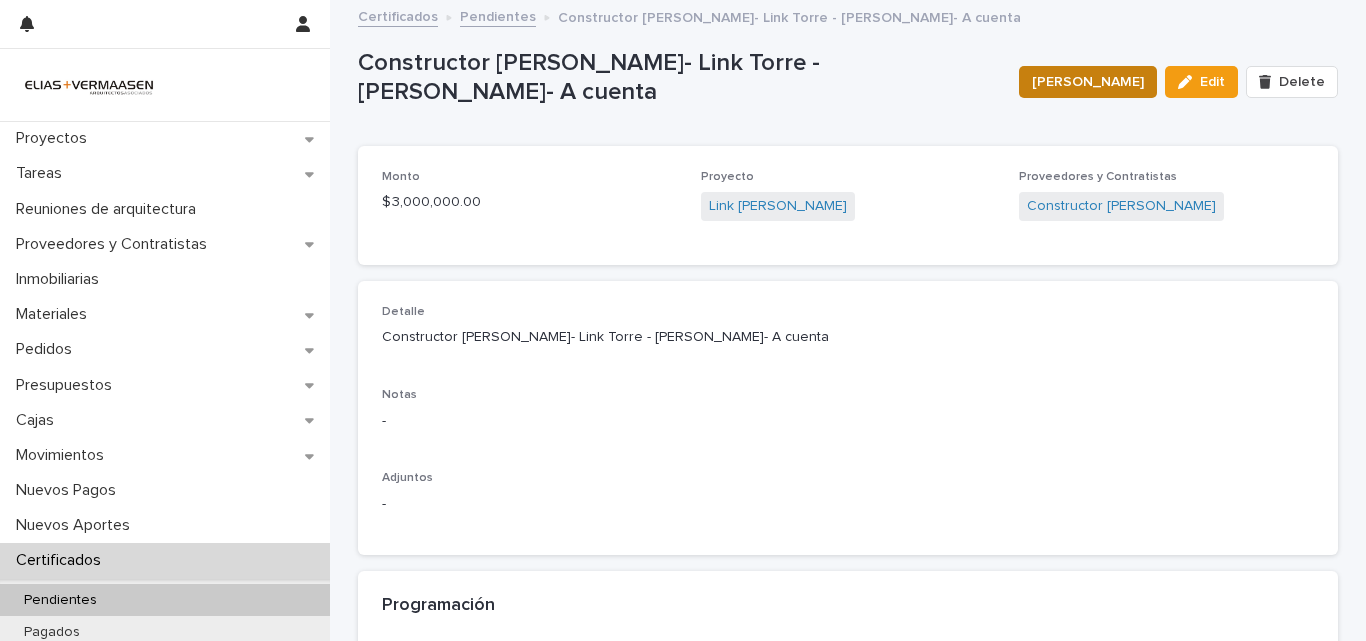 click on "[PERSON_NAME]" at bounding box center (1088, 82) 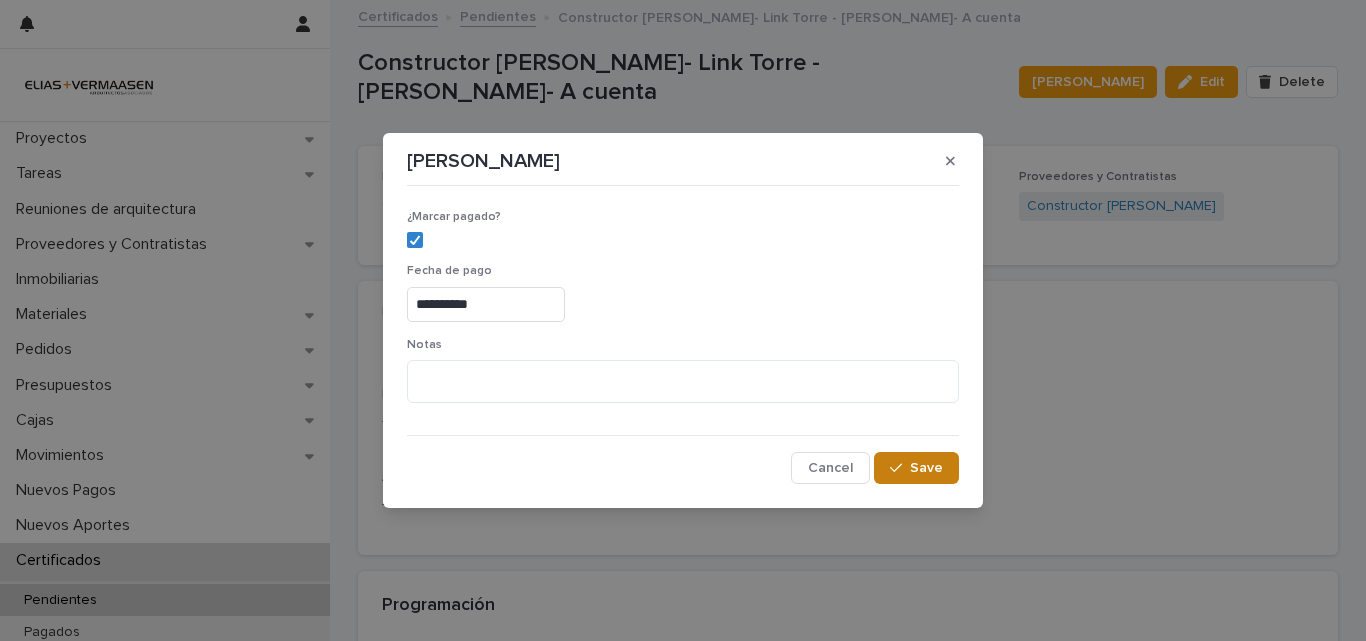click on "Save" at bounding box center [926, 468] 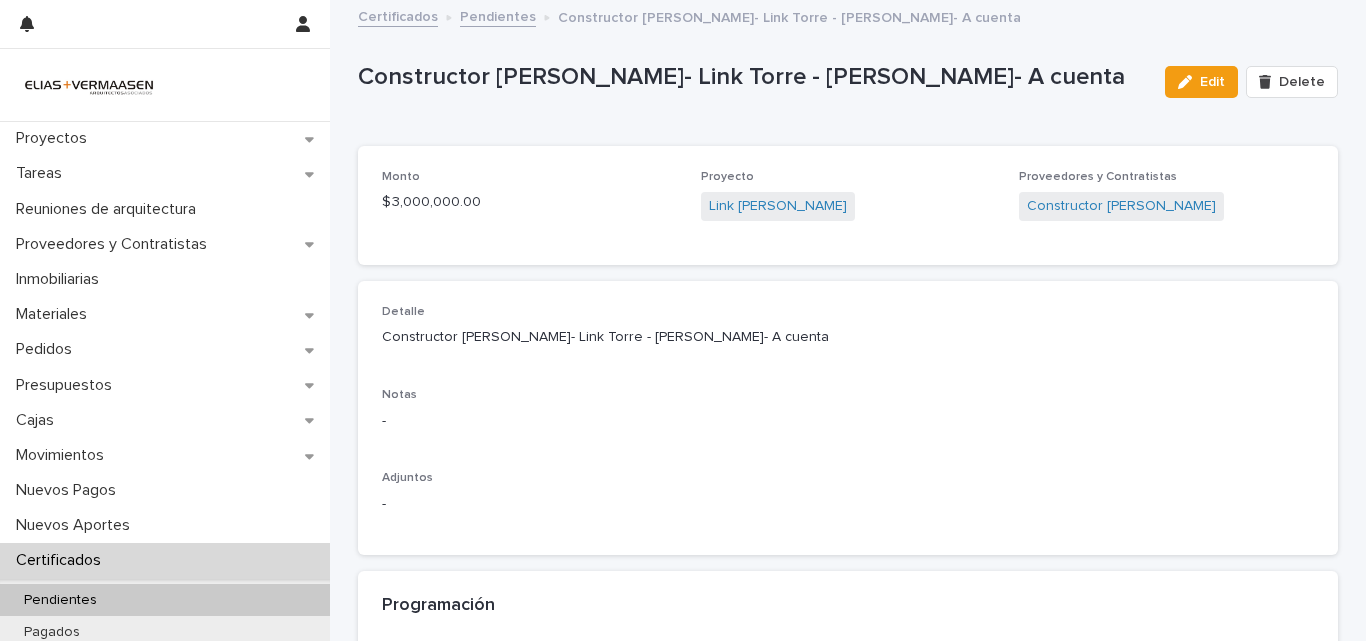 click on "Certificados" at bounding box center (62, 560) 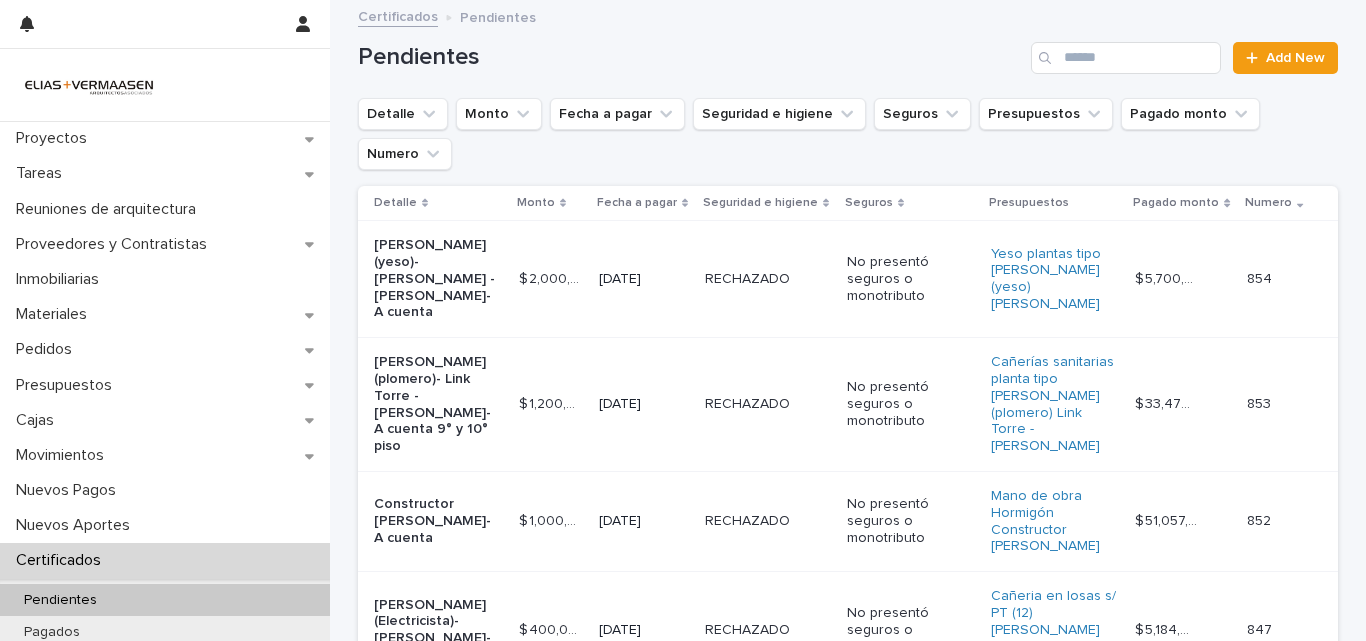 click on "[DATE]" at bounding box center (644, 521) 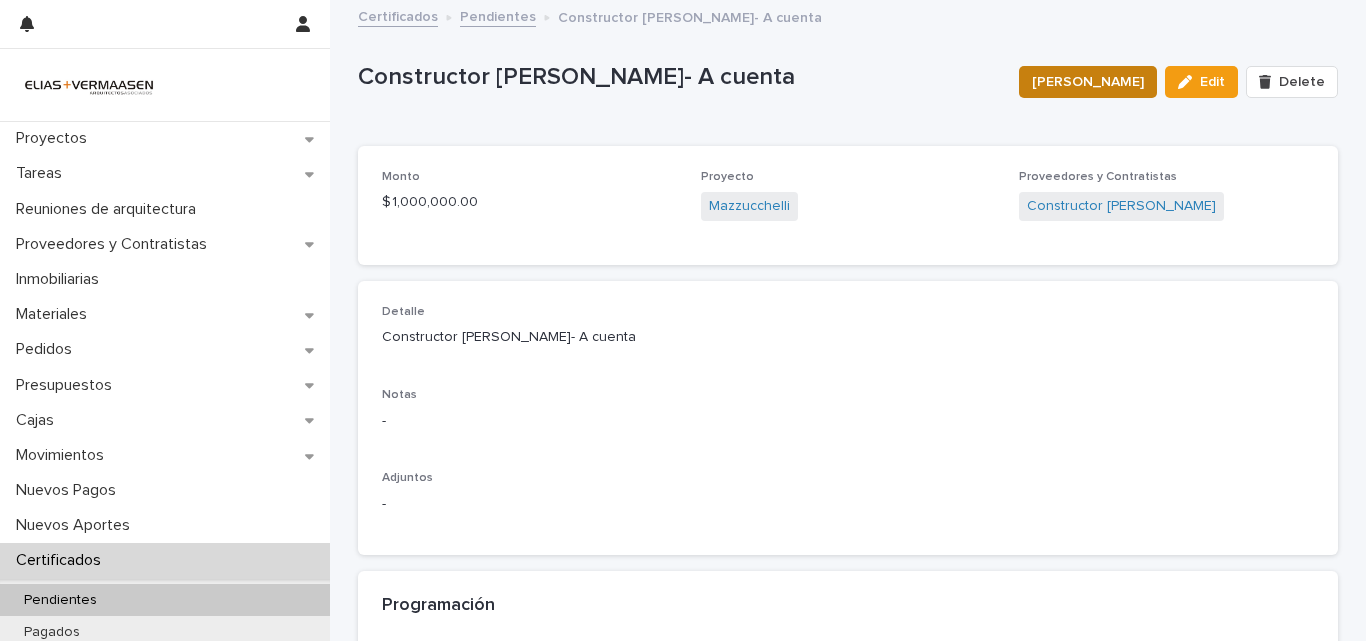 click on "[PERSON_NAME]" at bounding box center (1088, 82) 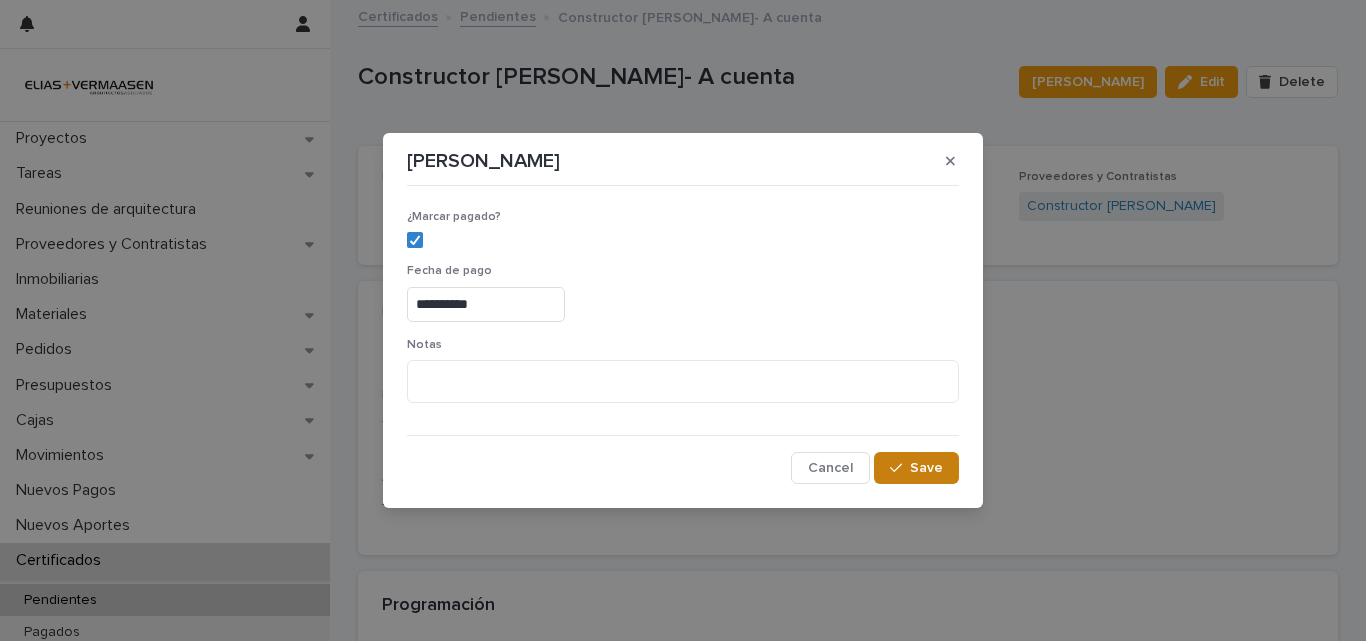 click on "Save" at bounding box center (916, 468) 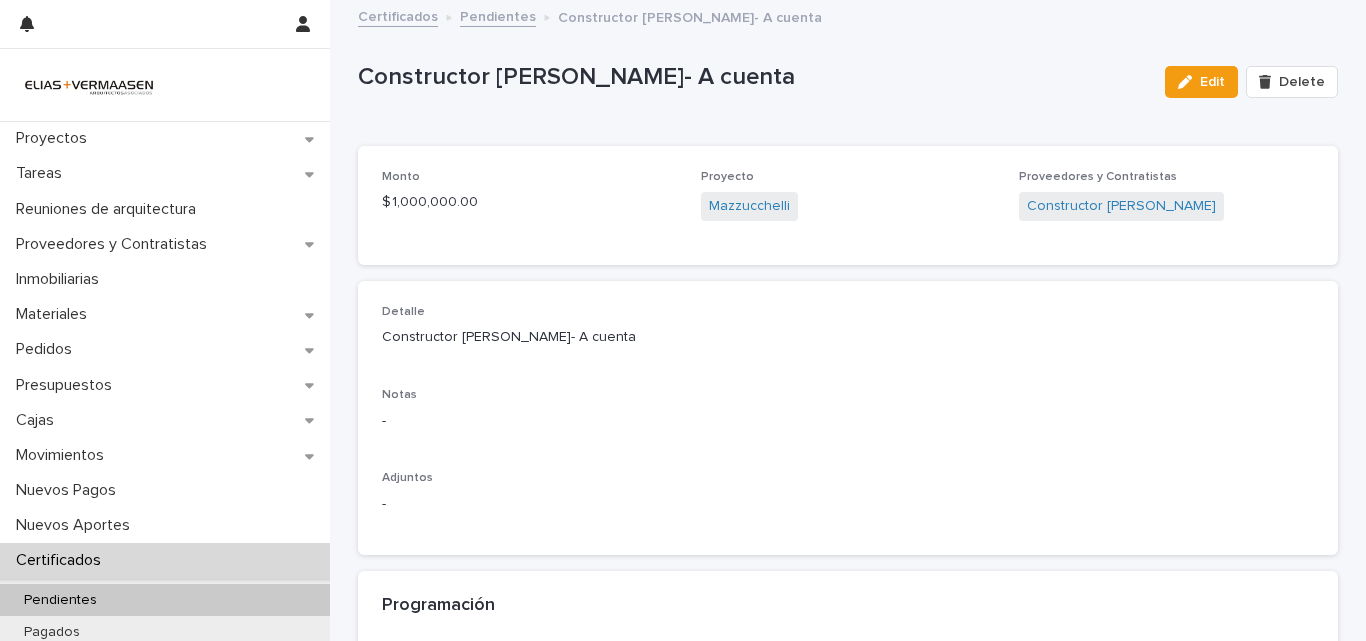 click on "Certificados" at bounding box center [62, 560] 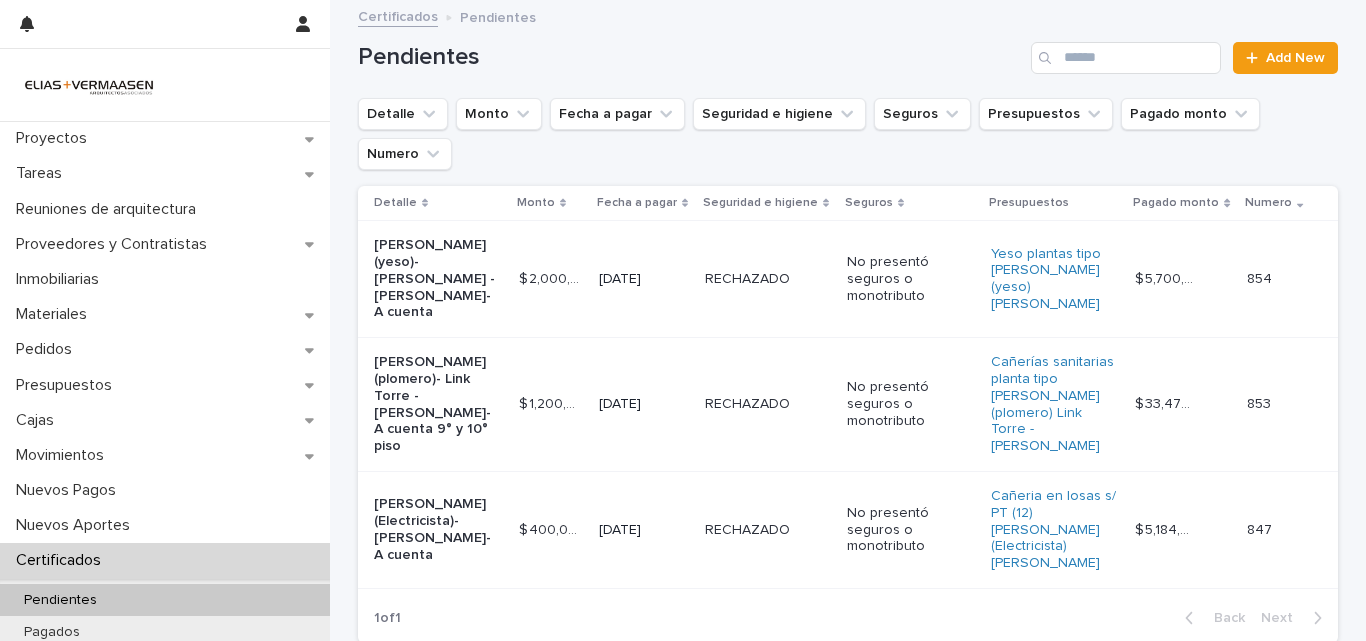 click on "[DATE]" at bounding box center (644, 279) 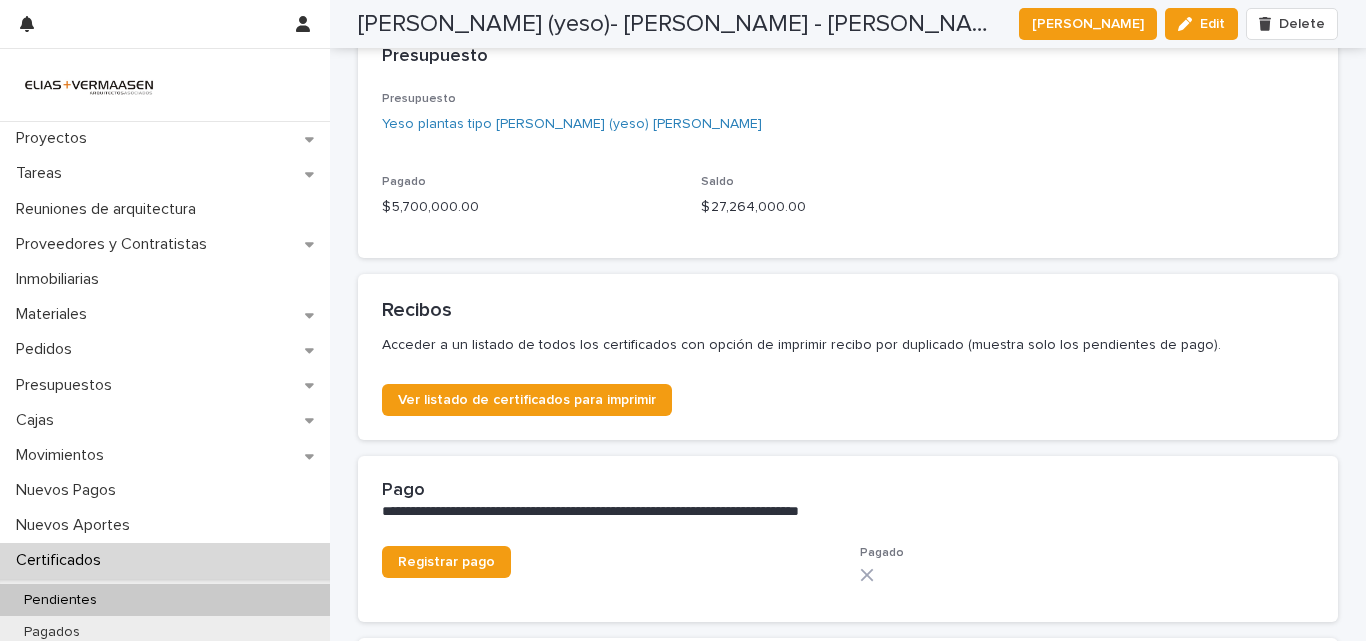scroll, scrollTop: 998, scrollLeft: 0, axis: vertical 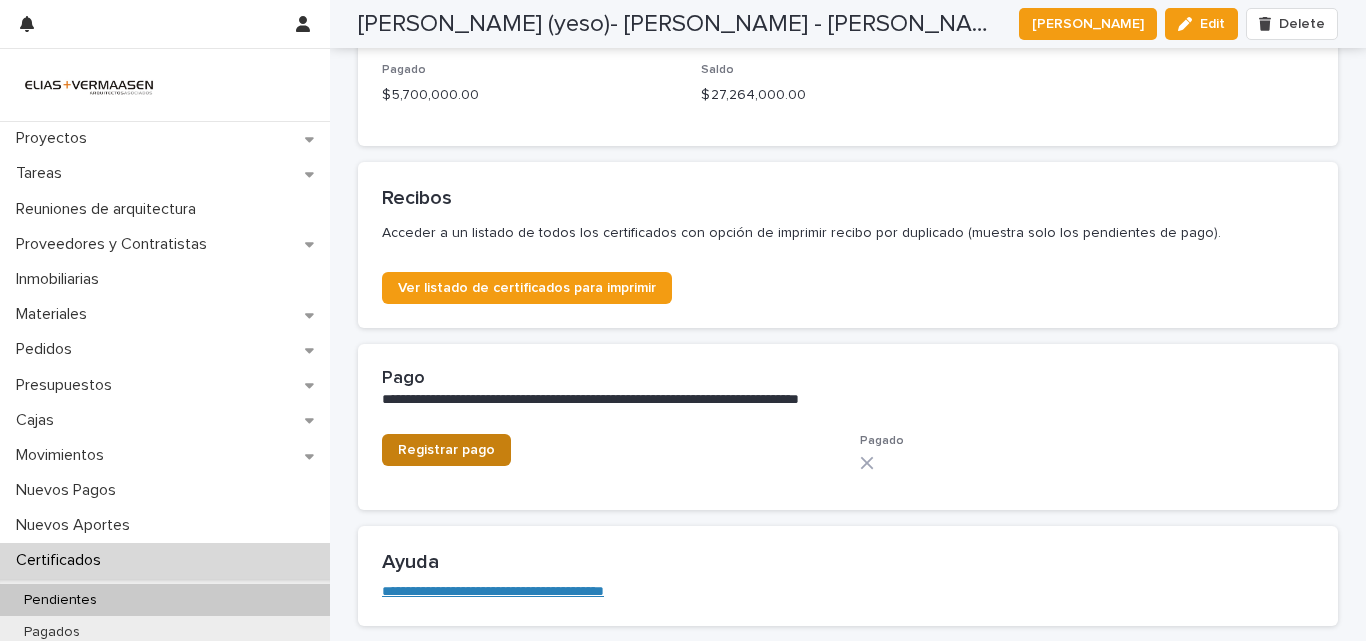 click on "Registrar pago" at bounding box center (446, 450) 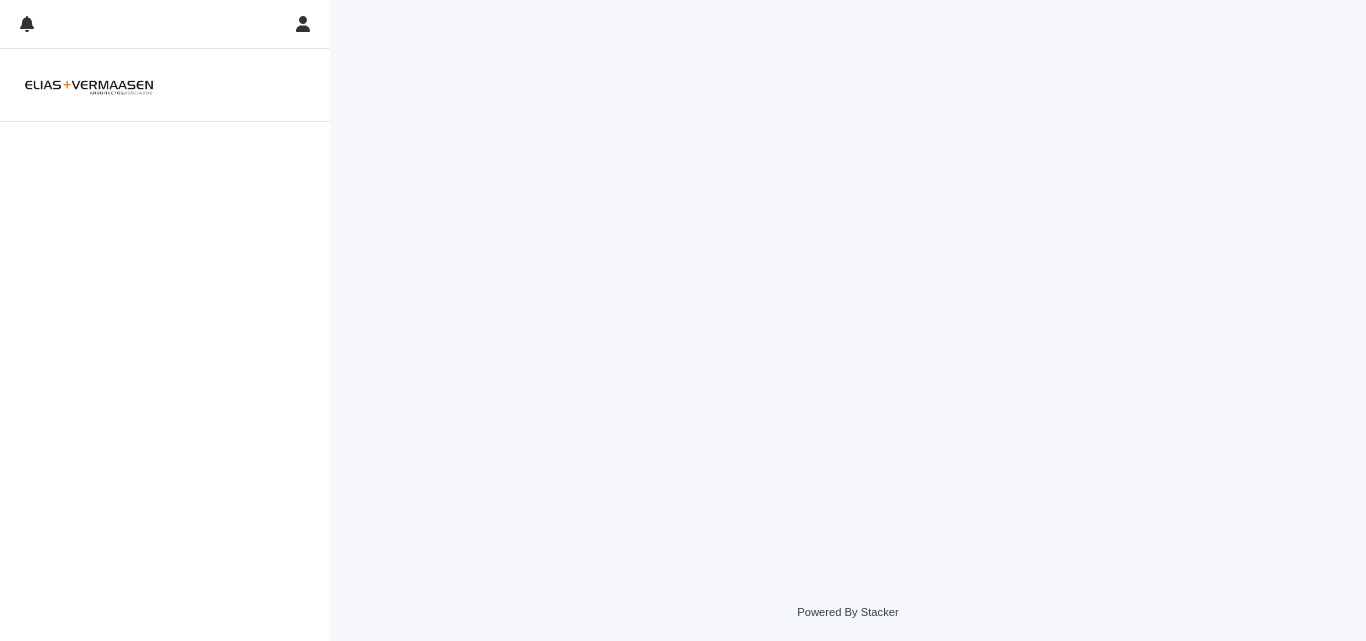 scroll, scrollTop: 0, scrollLeft: 0, axis: both 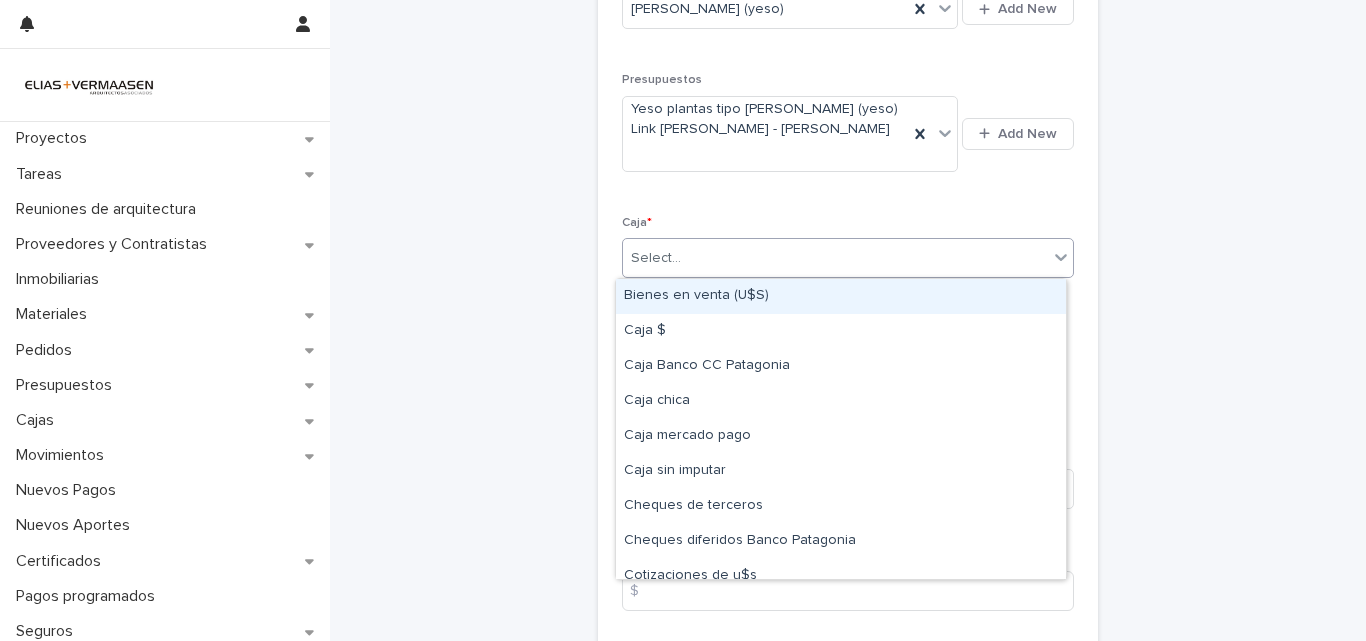 click on "Select..." at bounding box center [835, 258] 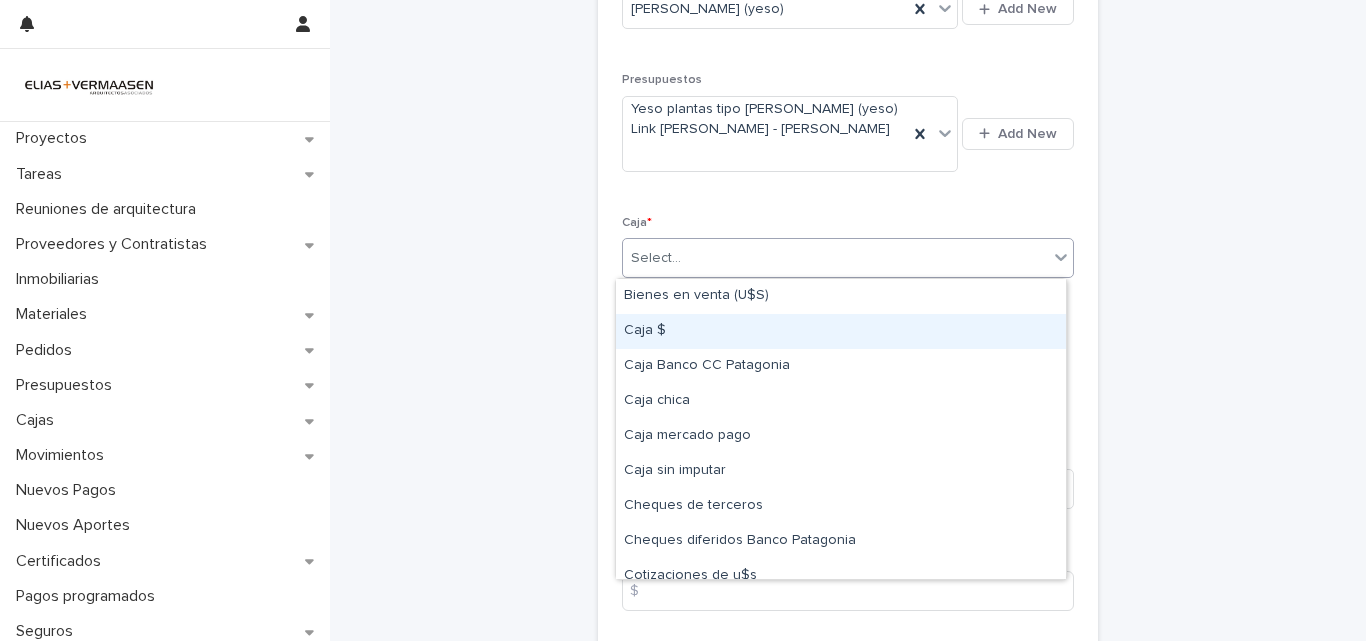 click on "Caja $" at bounding box center [841, 331] 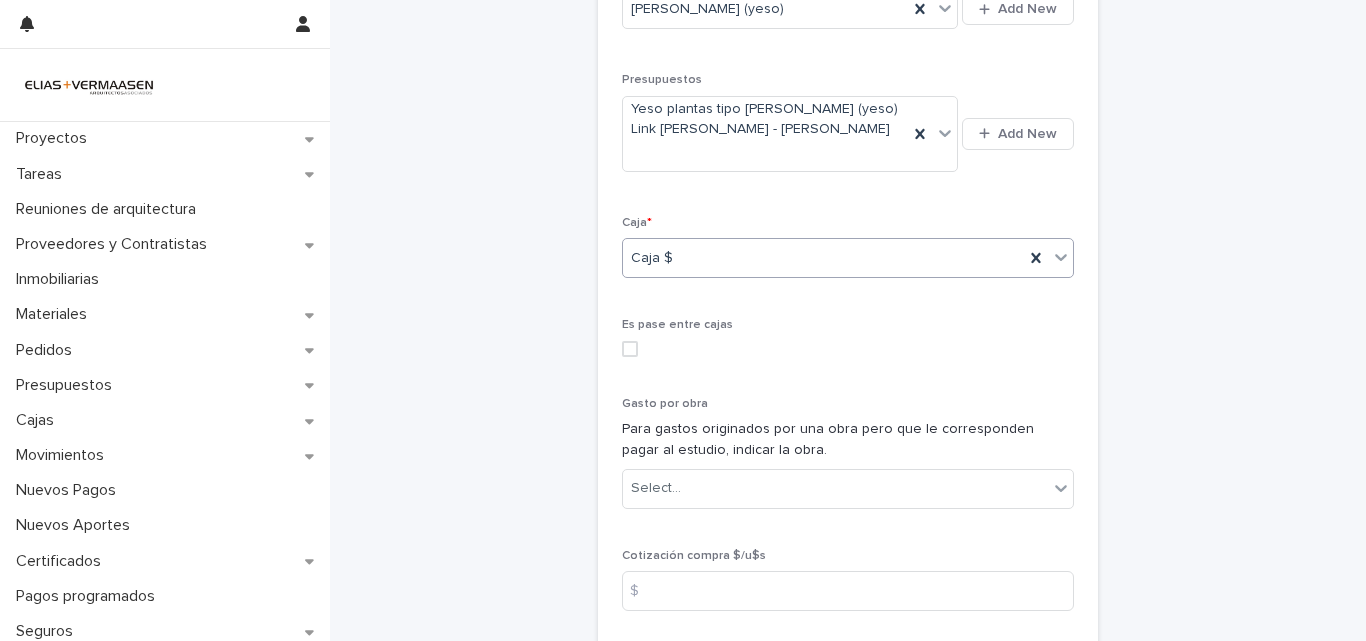 scroll, scrollTop: 1070, scrollLeft: 0, axis: vertical 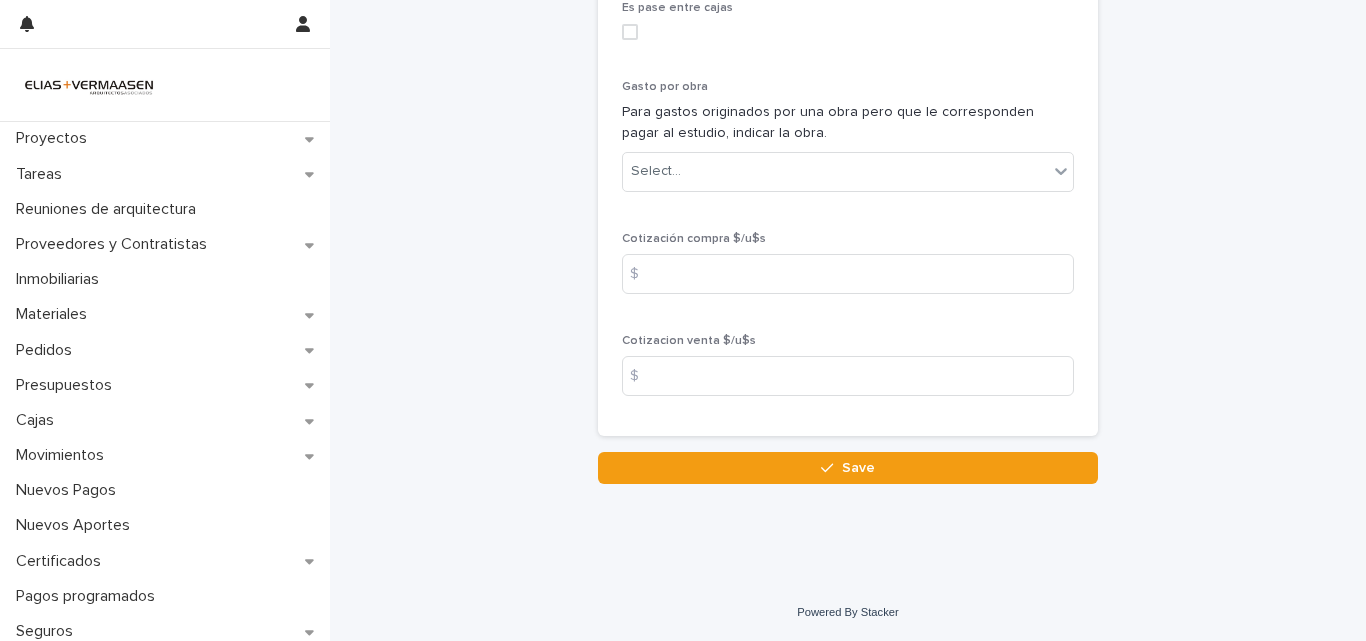 click on "Save" at bounding box center [848, 468] 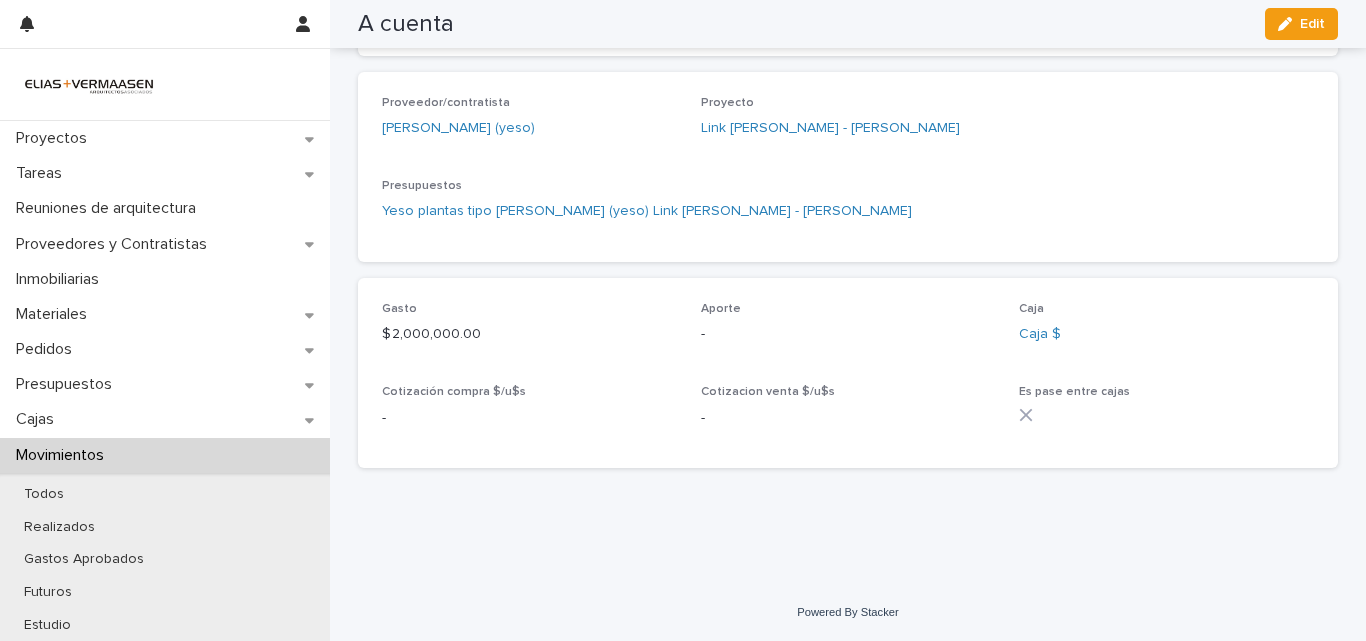 scroll, scrollTop: 547, scrollLeft: 0, axis: vertical 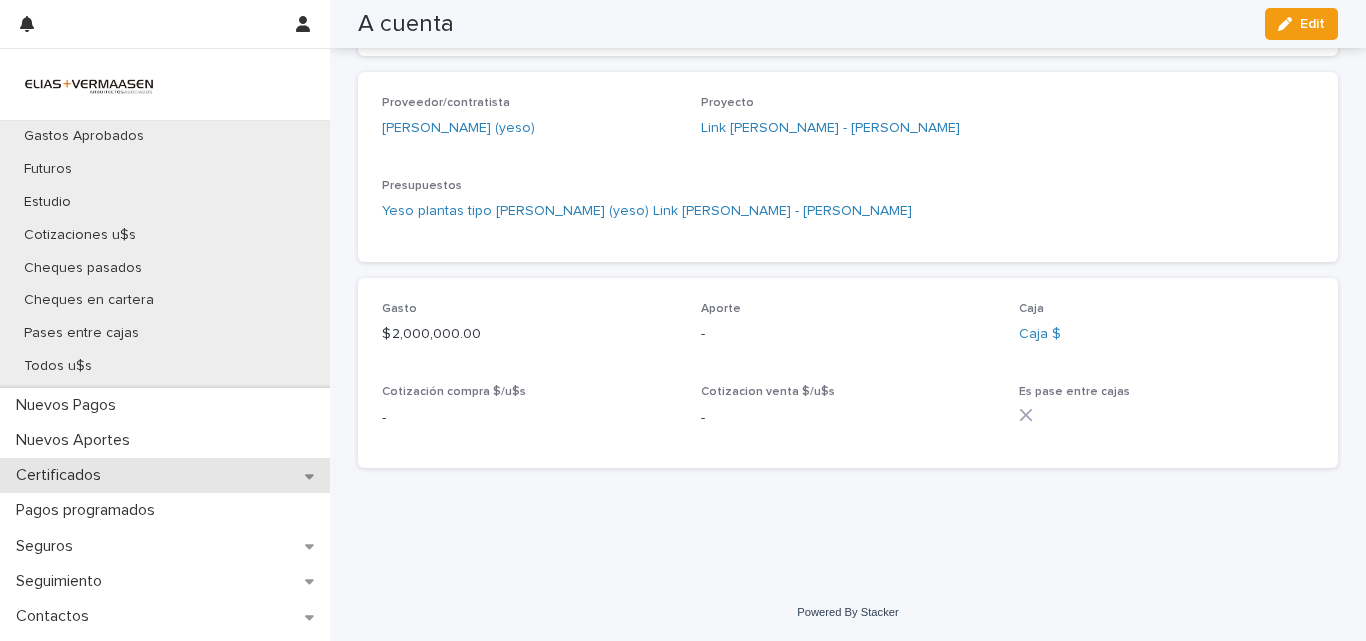 click on "Certificados" at bounding box center [62, 475] 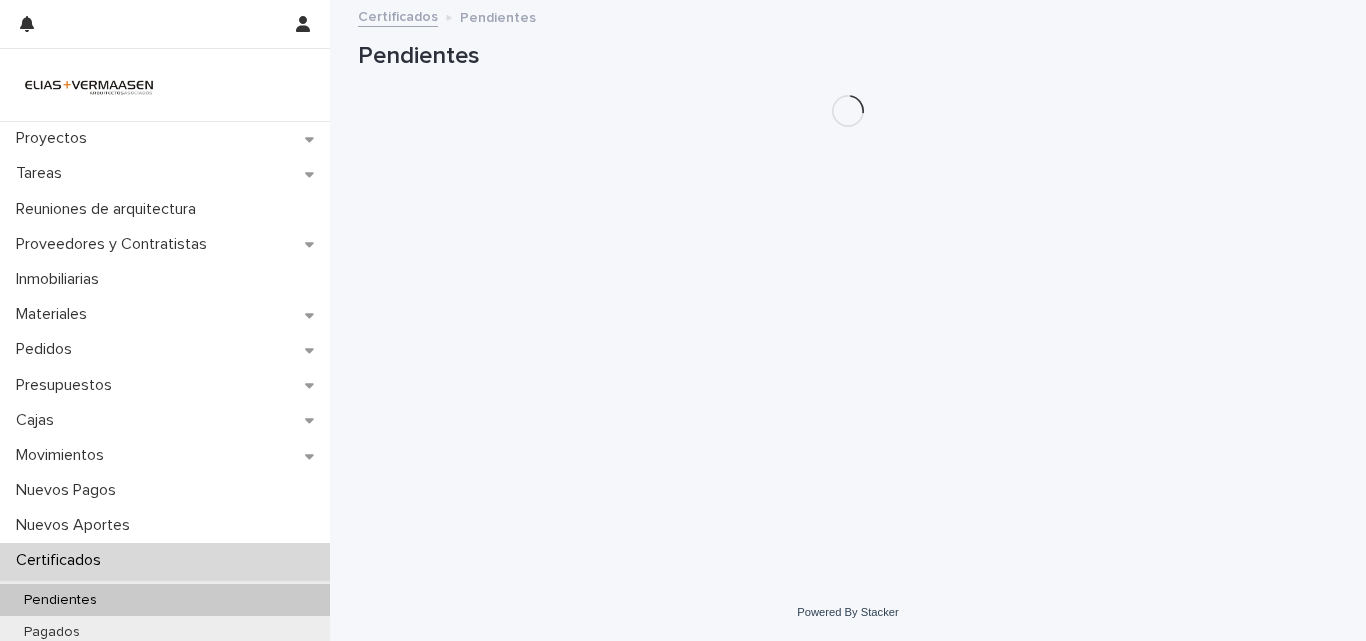 scroll, scrollTop: 0, scrollLeft: 0, axis: both 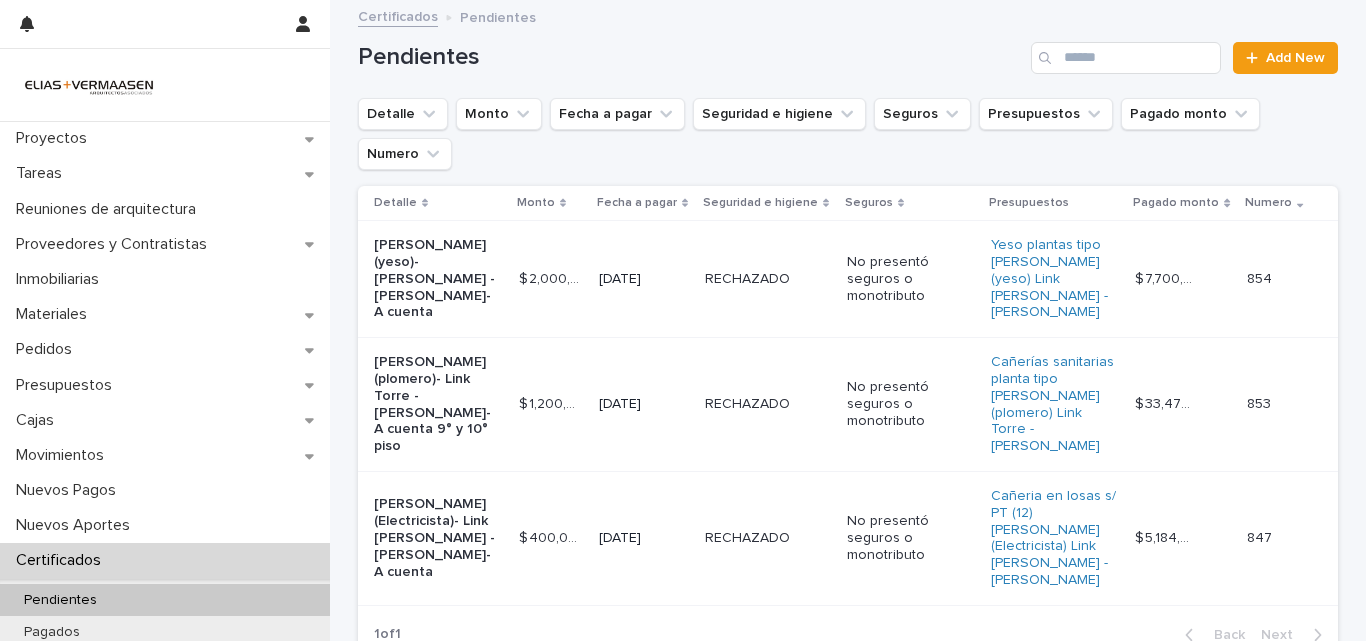 click on "[DATE]" at bounding box center [644, 279] 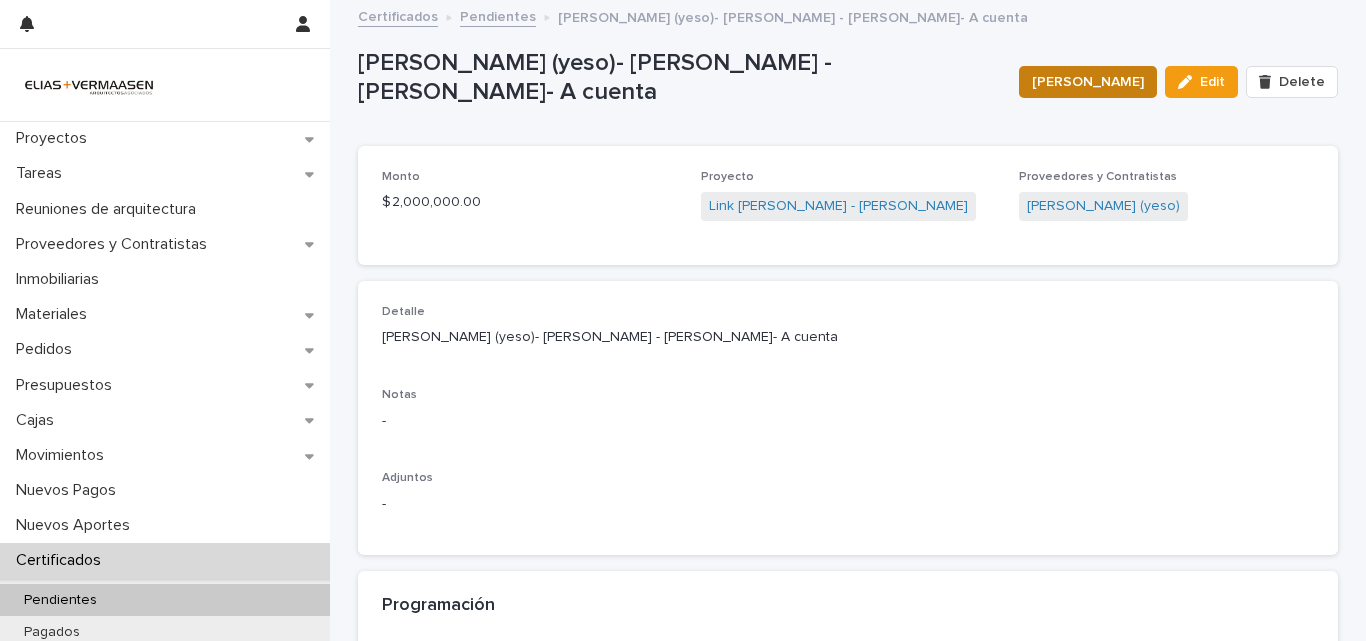 click on "[PERSON_NAME]" at bounding box center (1088, 82) 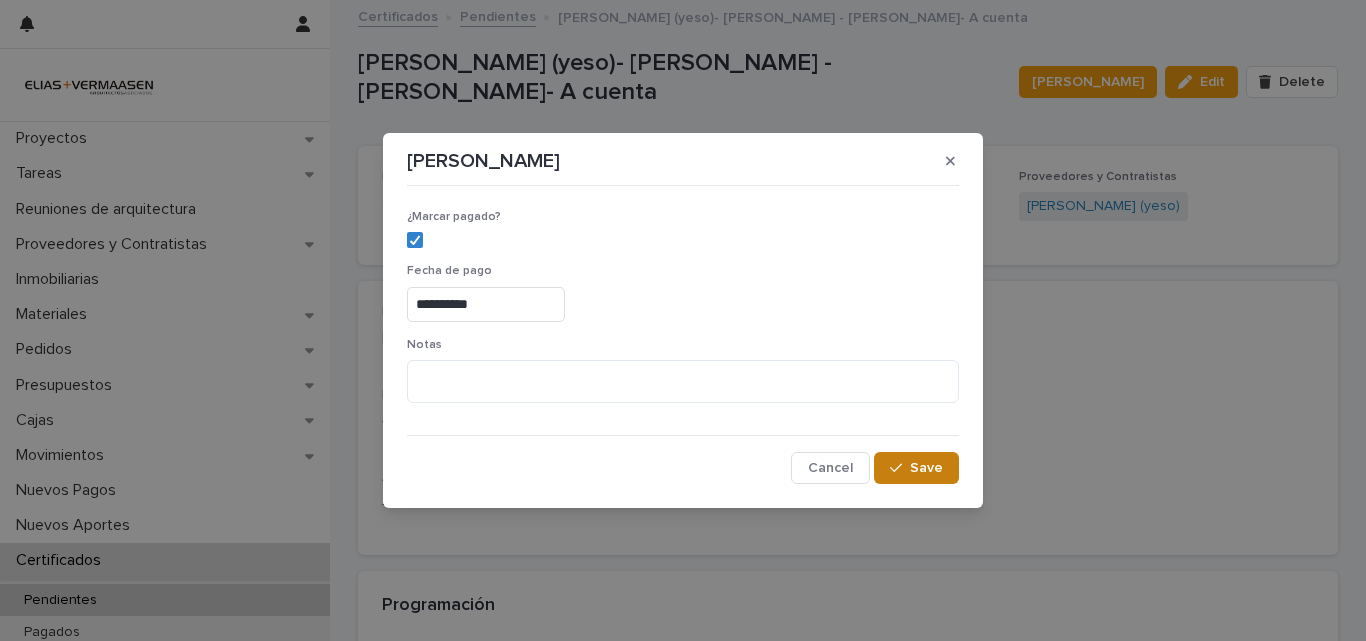 click on "Save" at bounding box center (926, 468) 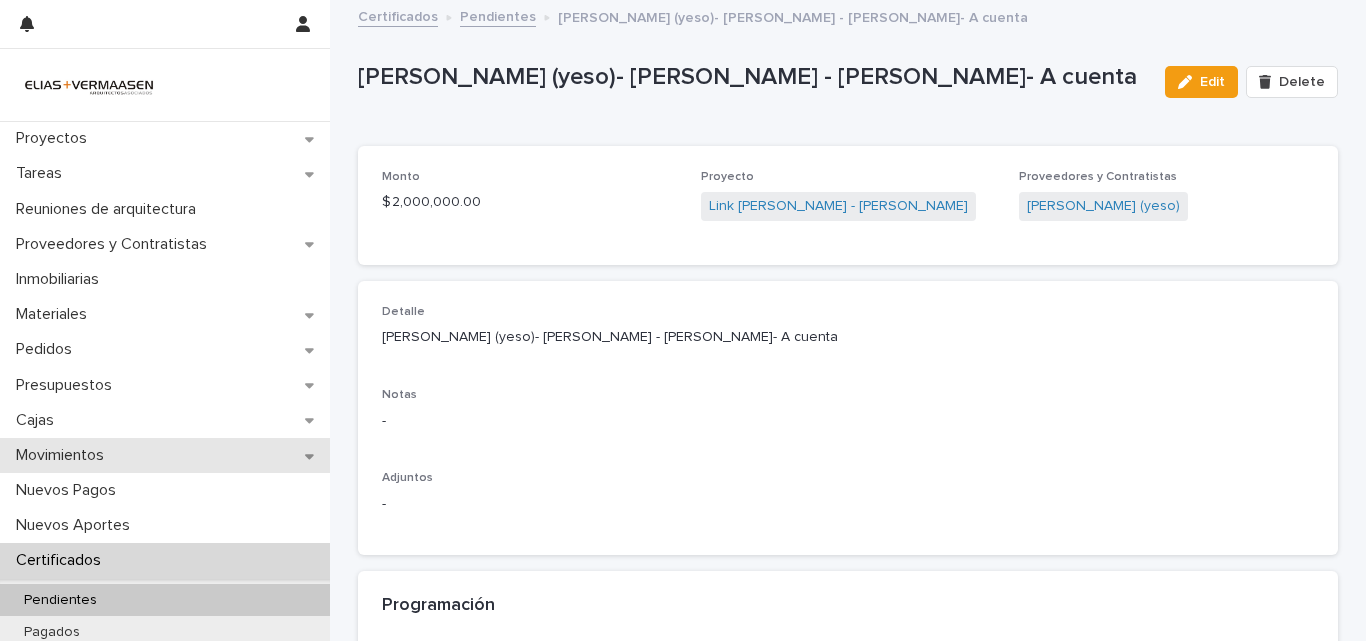 click on "Movimientos" at bounding box center [64, 455] 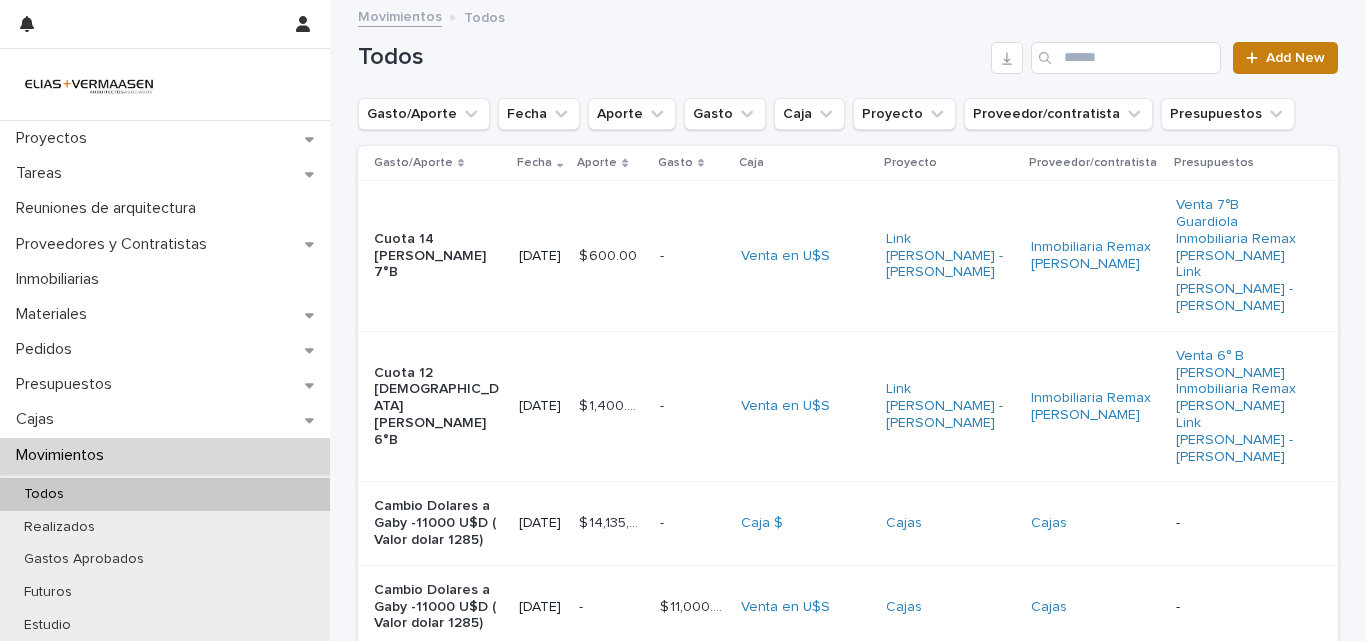 click on "Add New" at bounding box center [1285, 58] 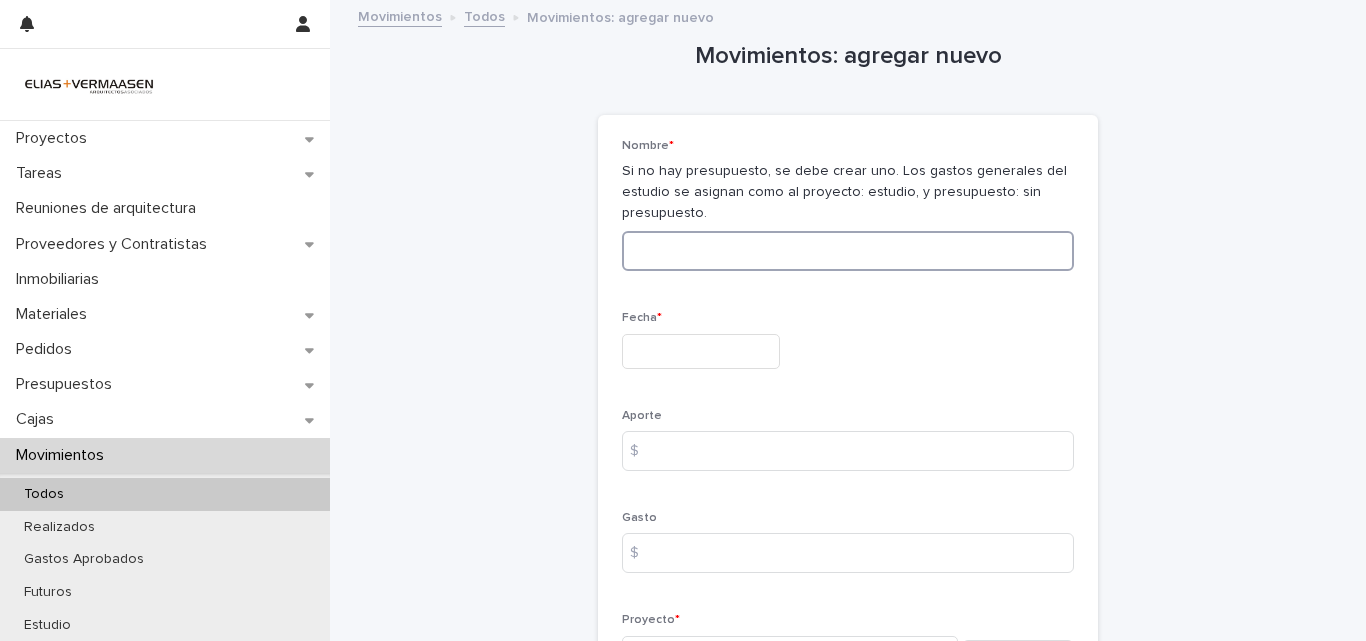 click at bounding box center (848, 251) 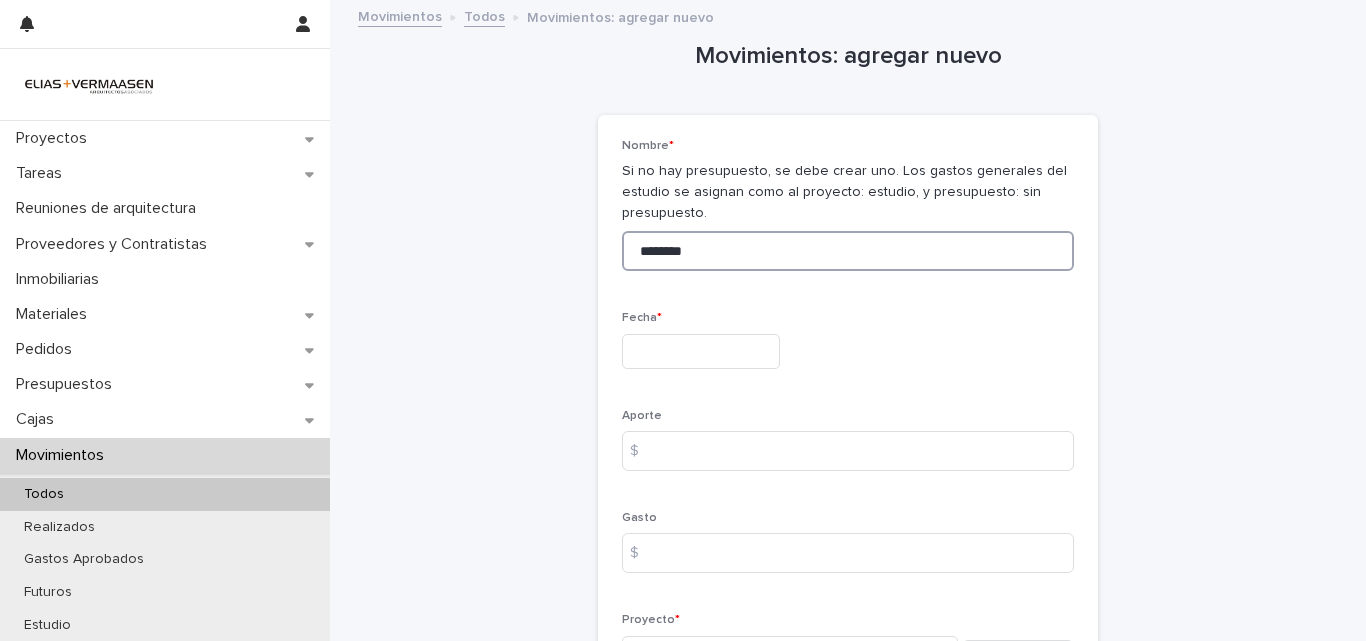 type on "********" 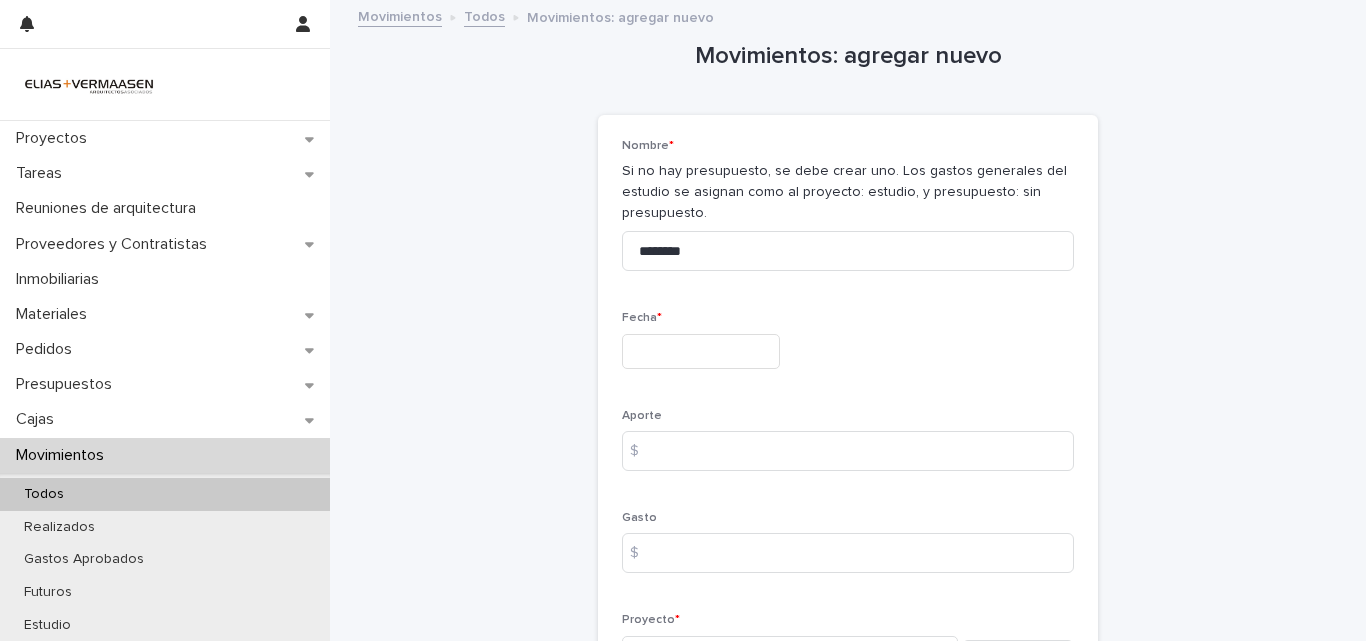 click at bounding box center [701, 351] 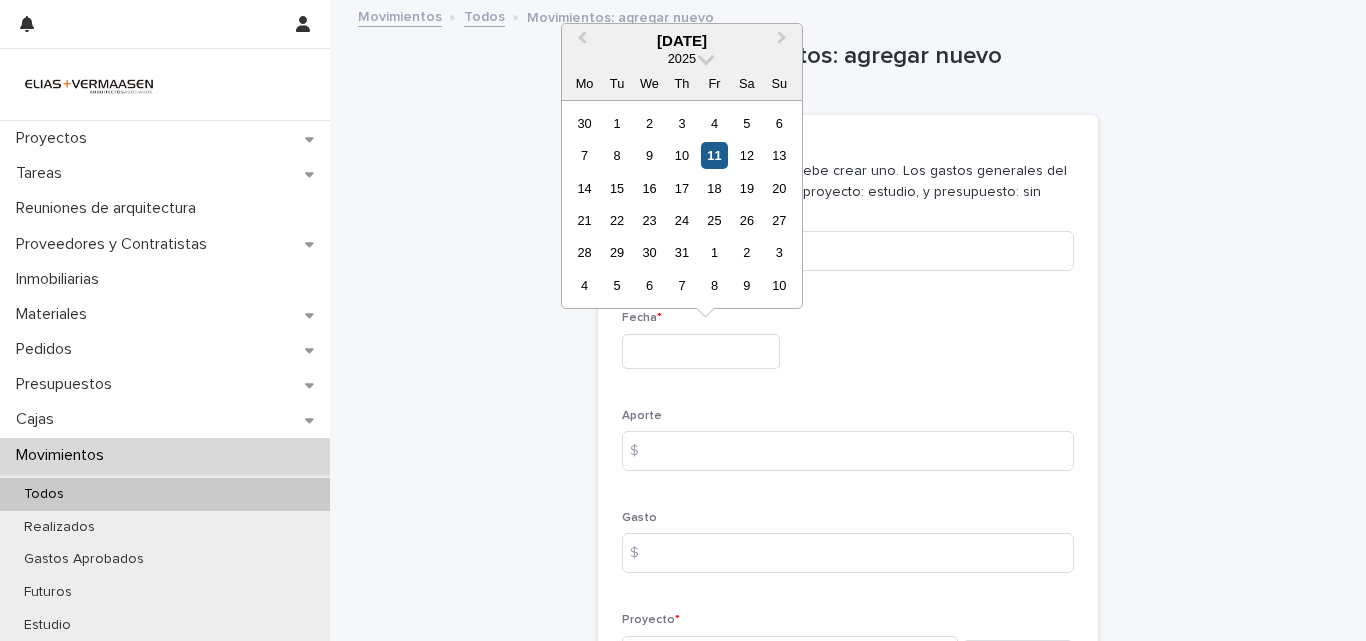 click on "11" at bounding box center [714, 155] 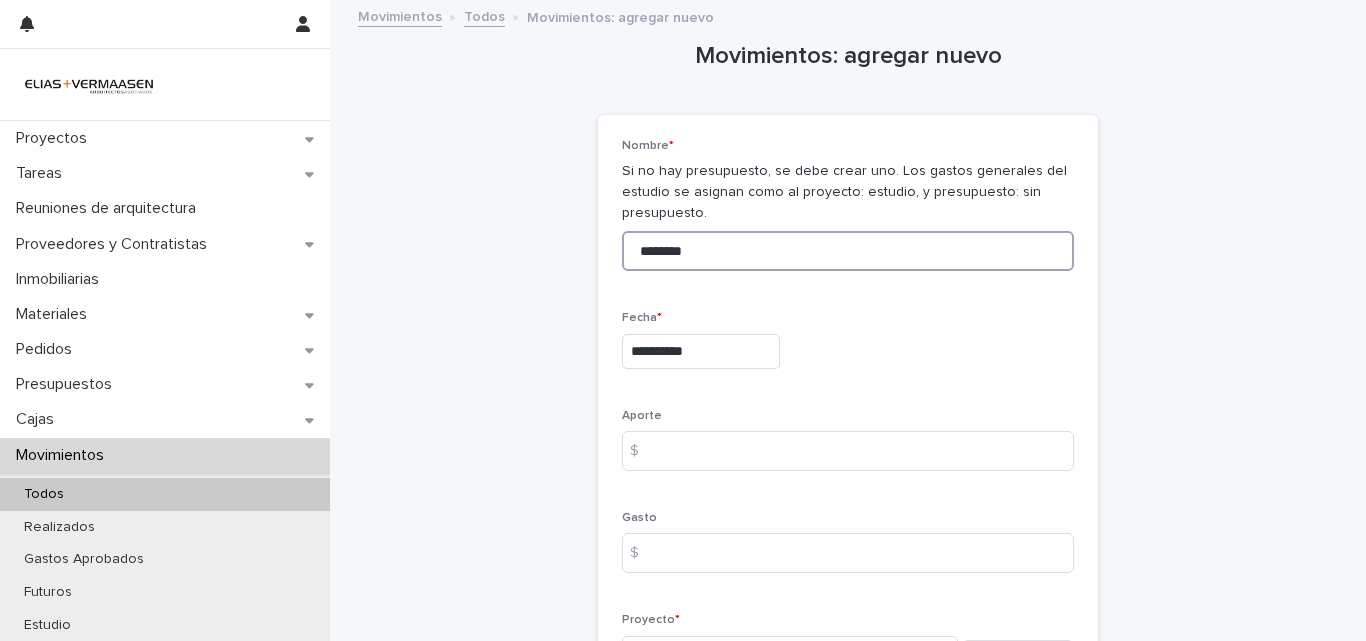 click on "********" at bounding box center (848, 251) 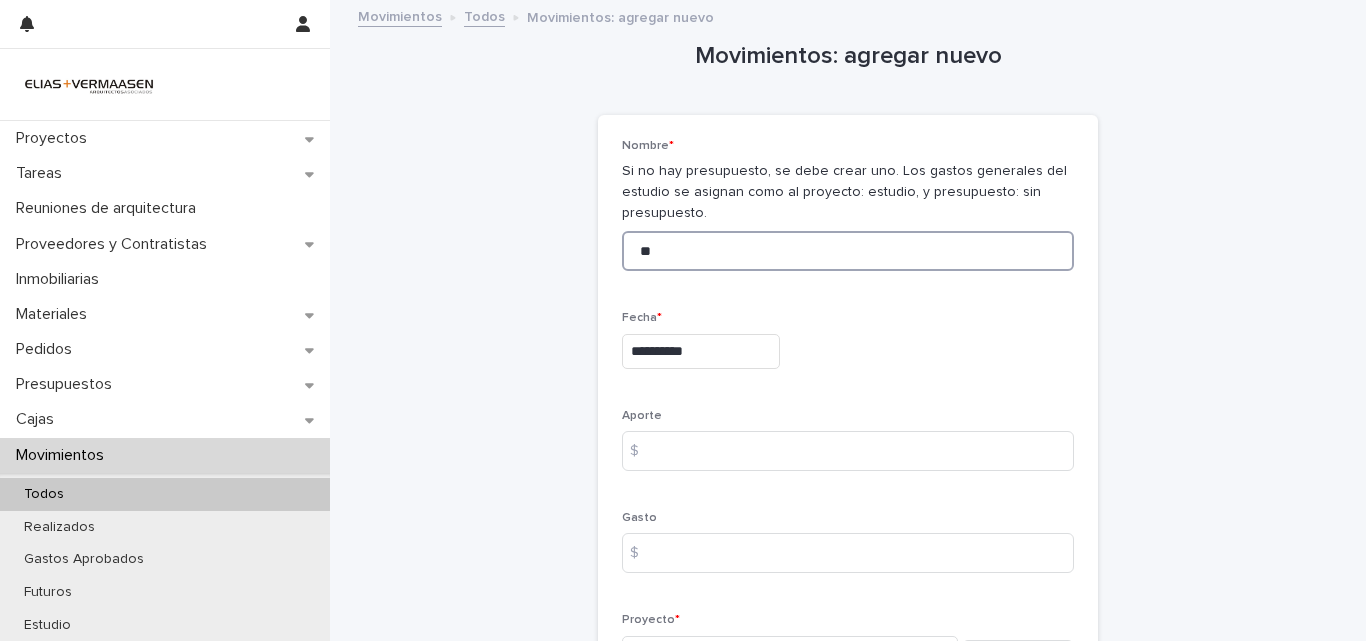 type on "*" 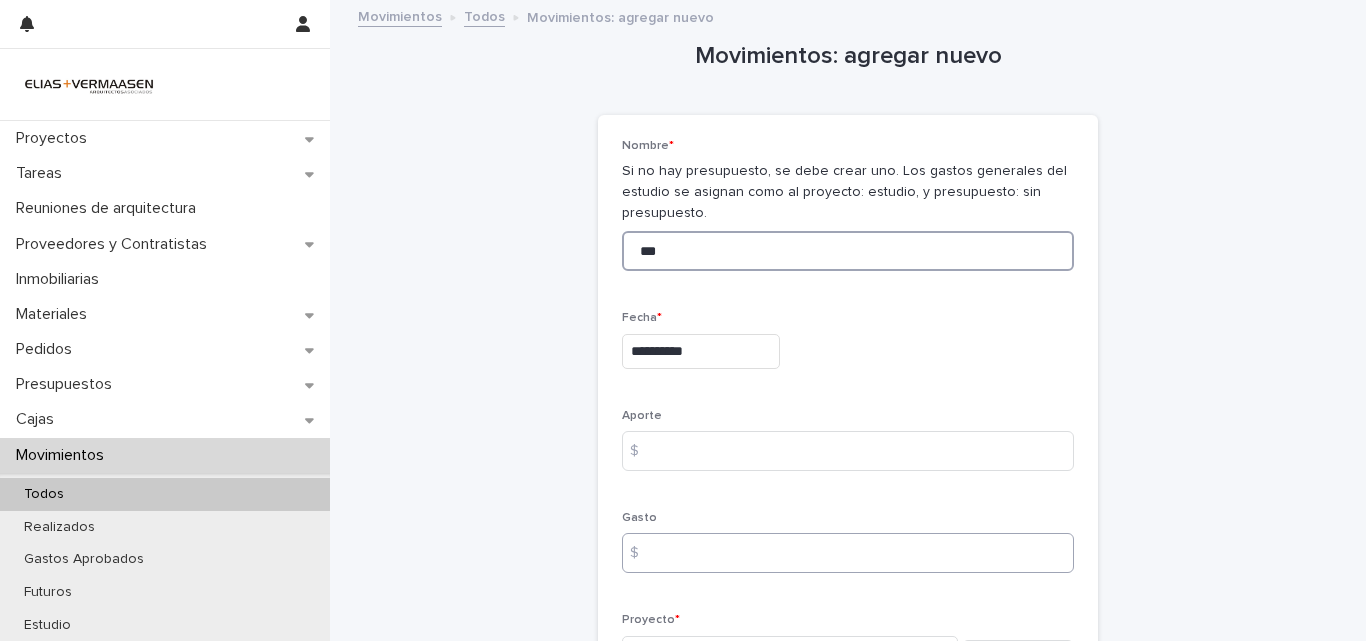 type on "***" 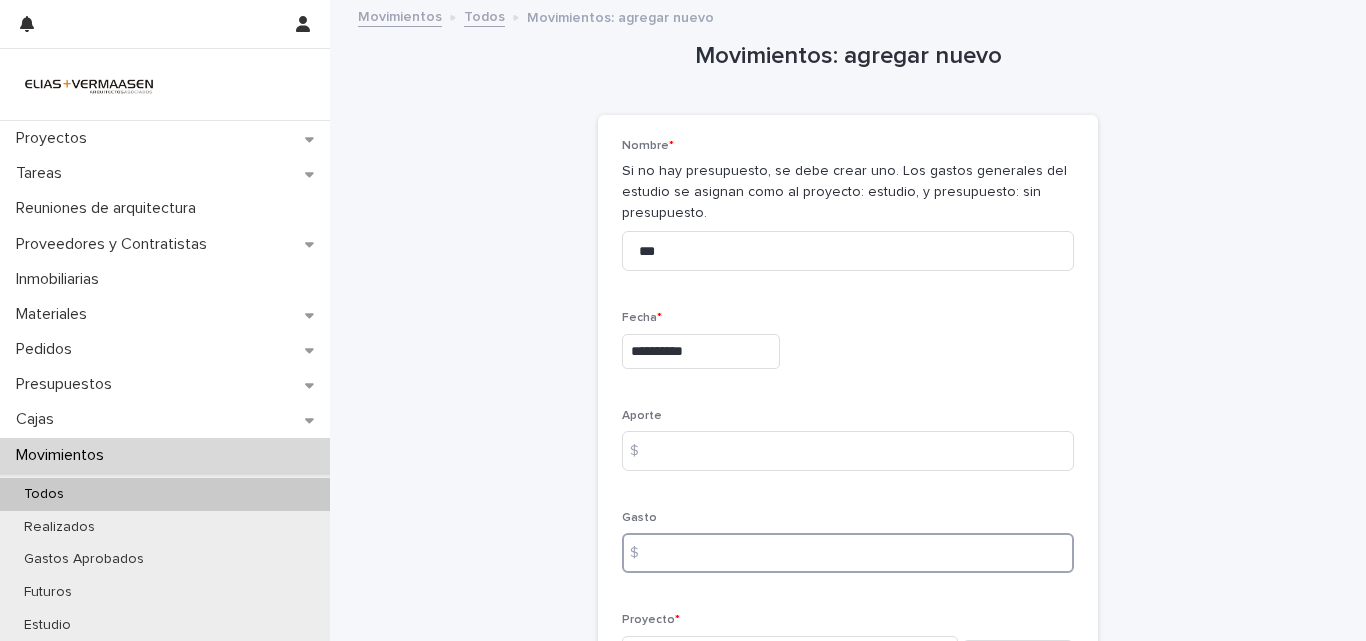 click at bounding box center (848, 553) 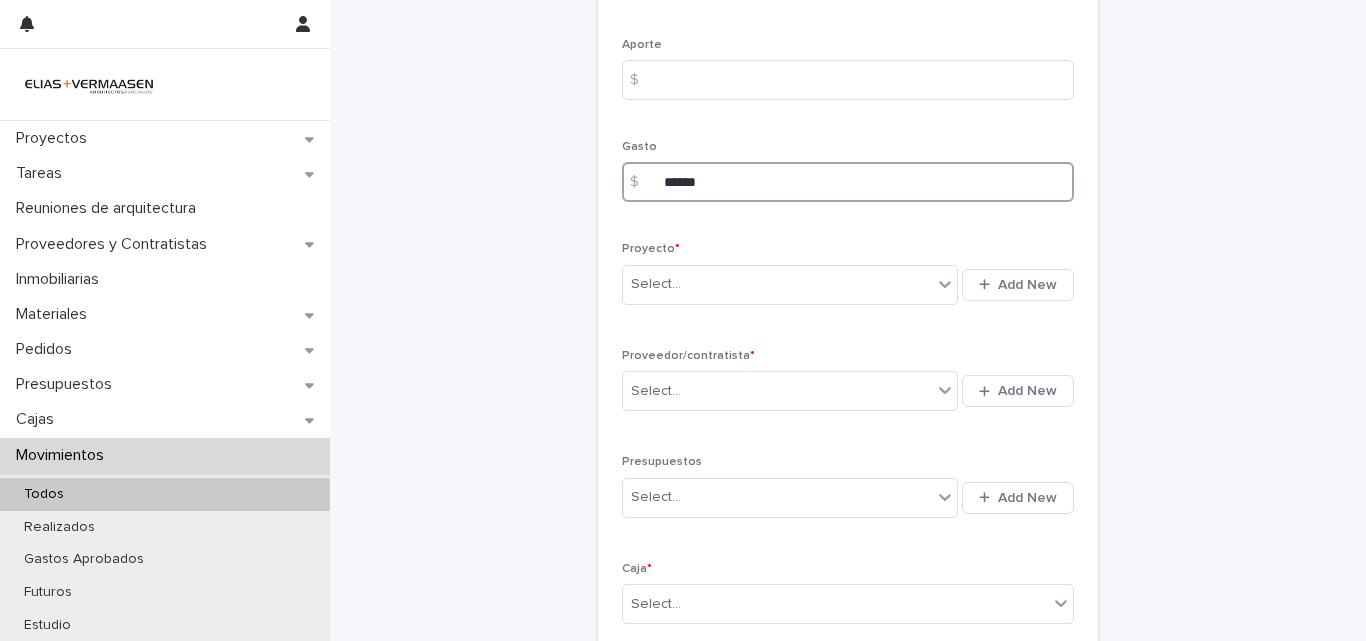 scroll, scrollTop: 399, scrollLeft: 0, axis: vertical 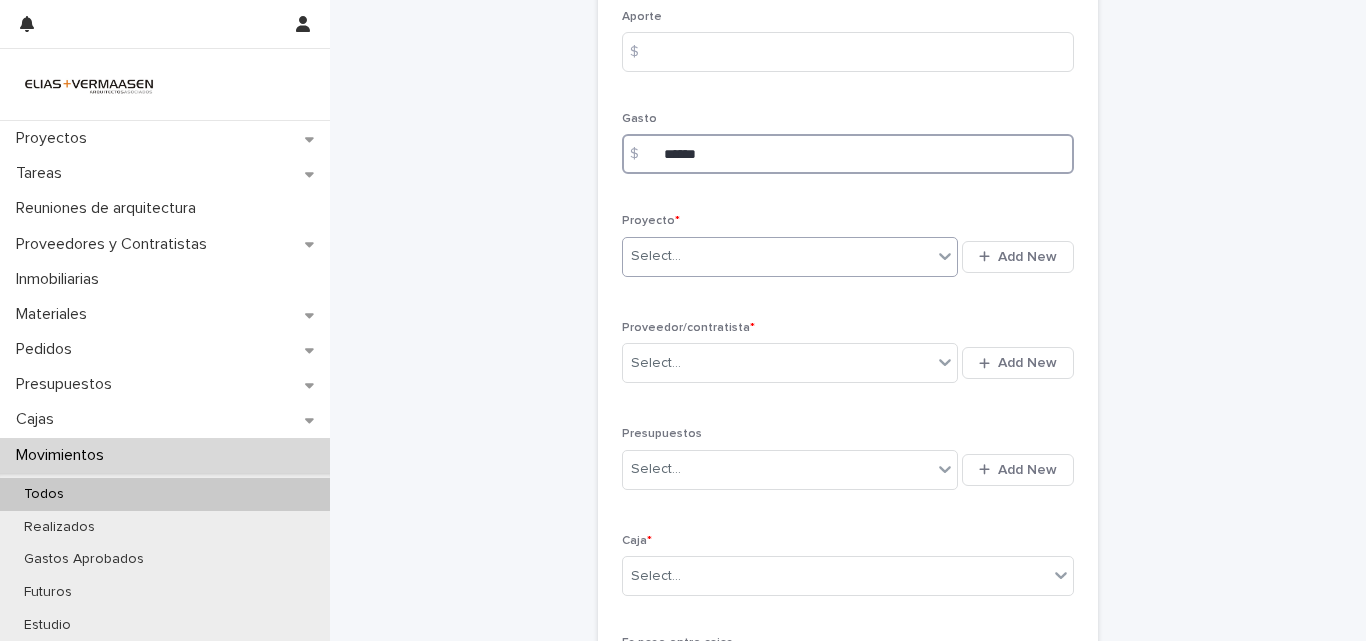 type on "******" 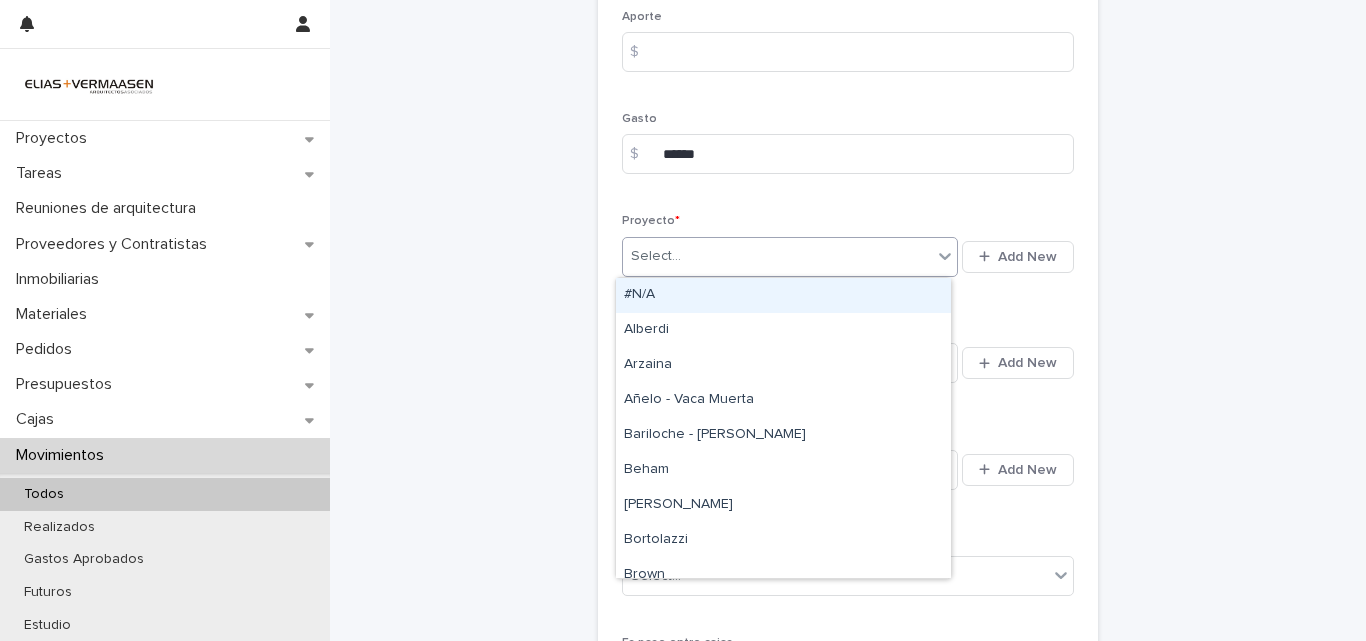click on "Select..." at bounding box center (777, 256) 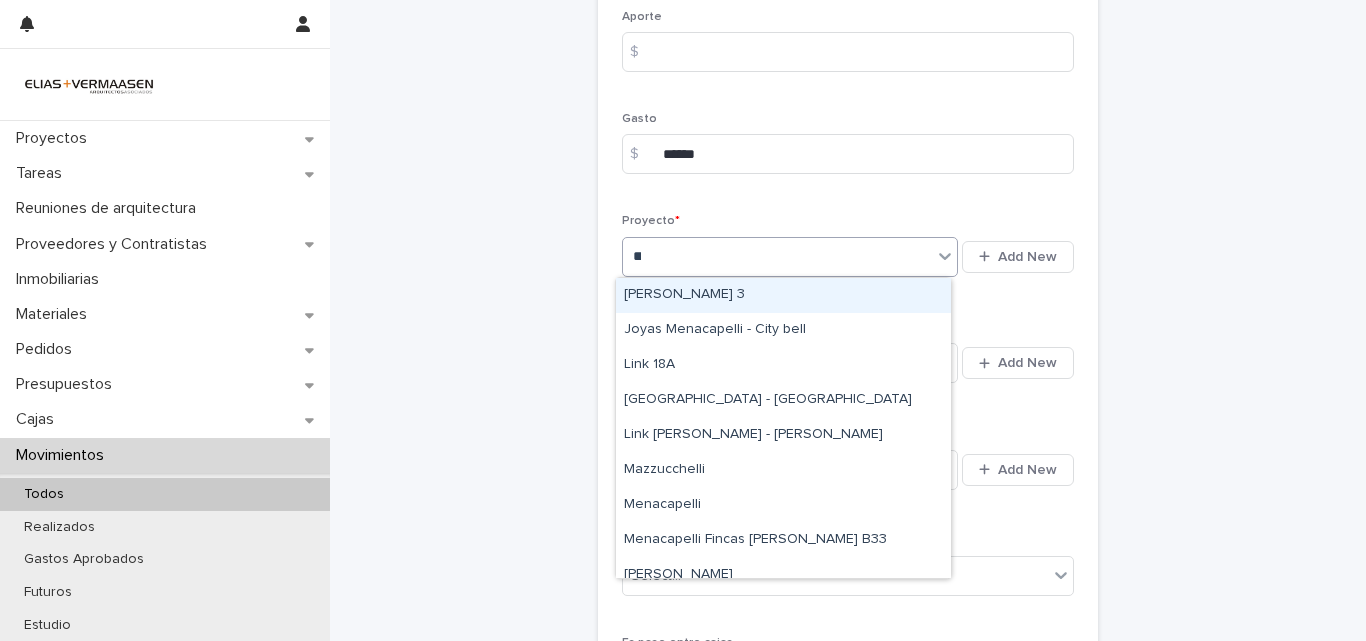 type on "****" 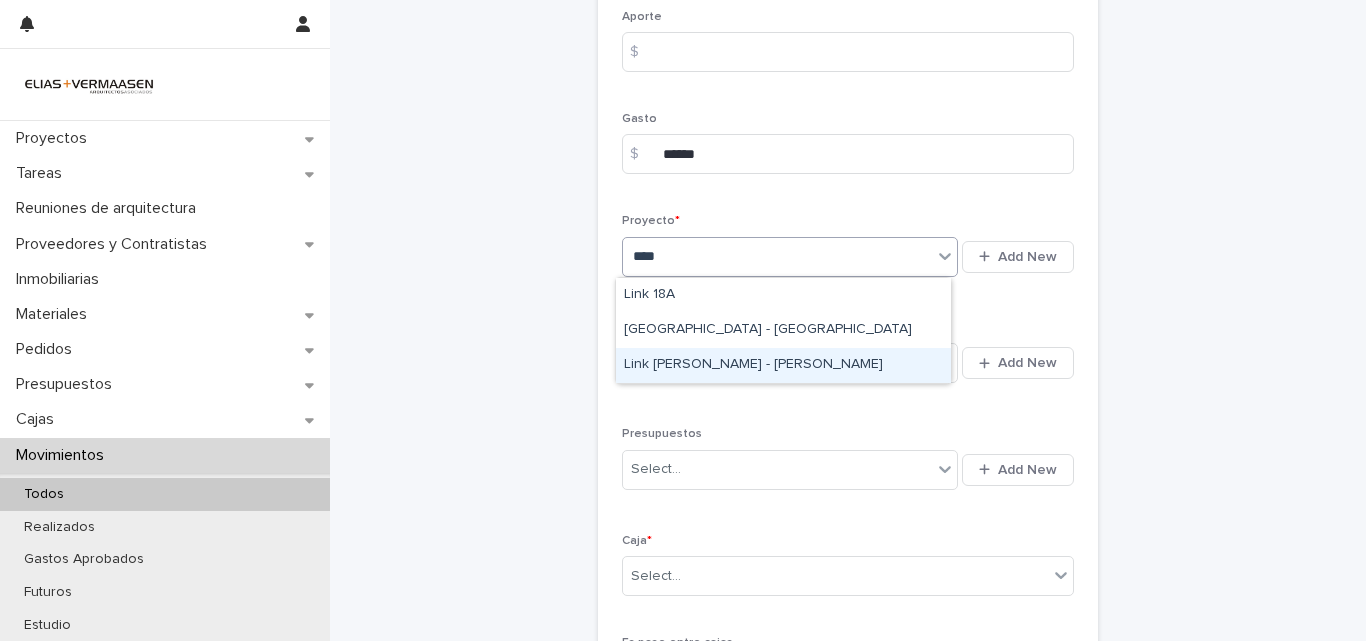 click on "Link [PERSON_NAME]" at bounding box center (783, 365) 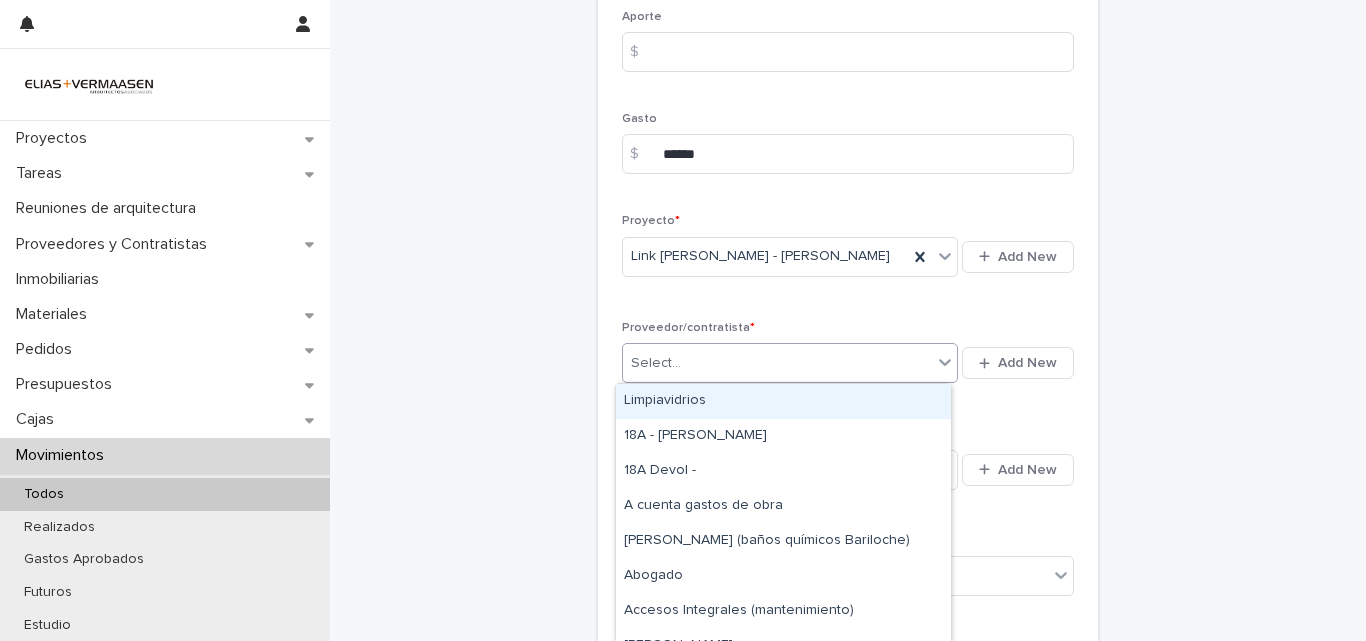 drag, startPoint x: 739, startPoint y: 346, endPoint x: 730, endPoint y: 359, distance: 15.811388 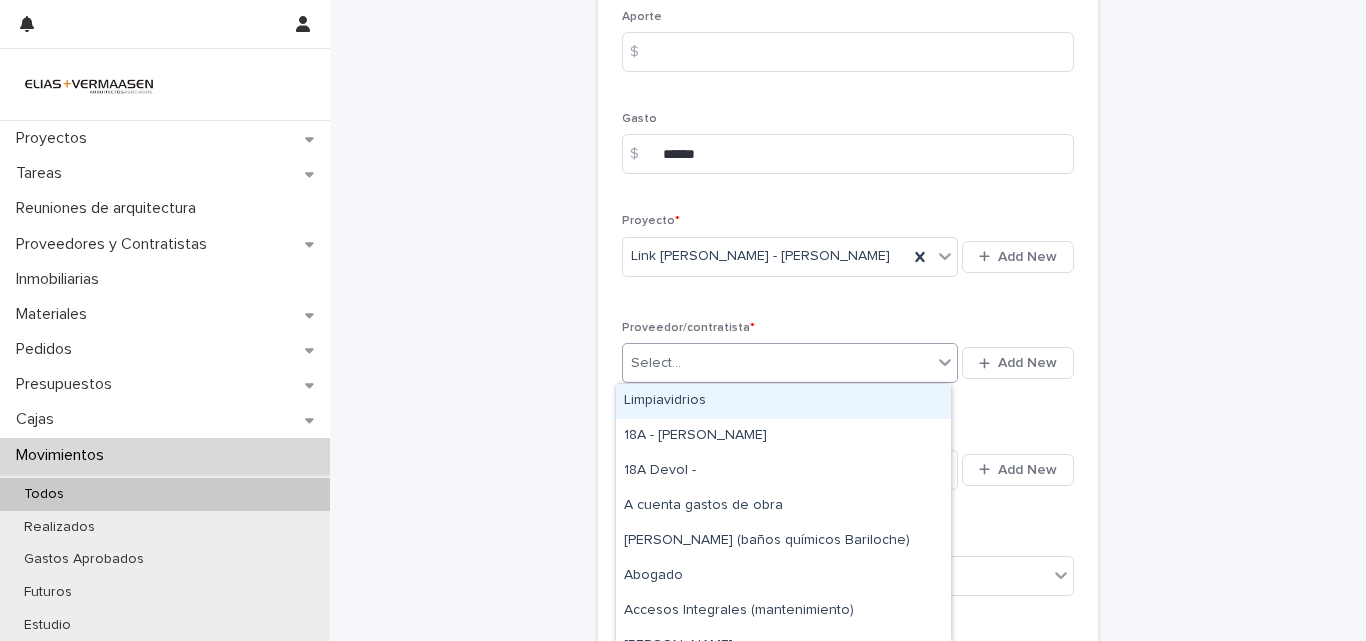 click on "Select..." at bounding box center (777, 363) 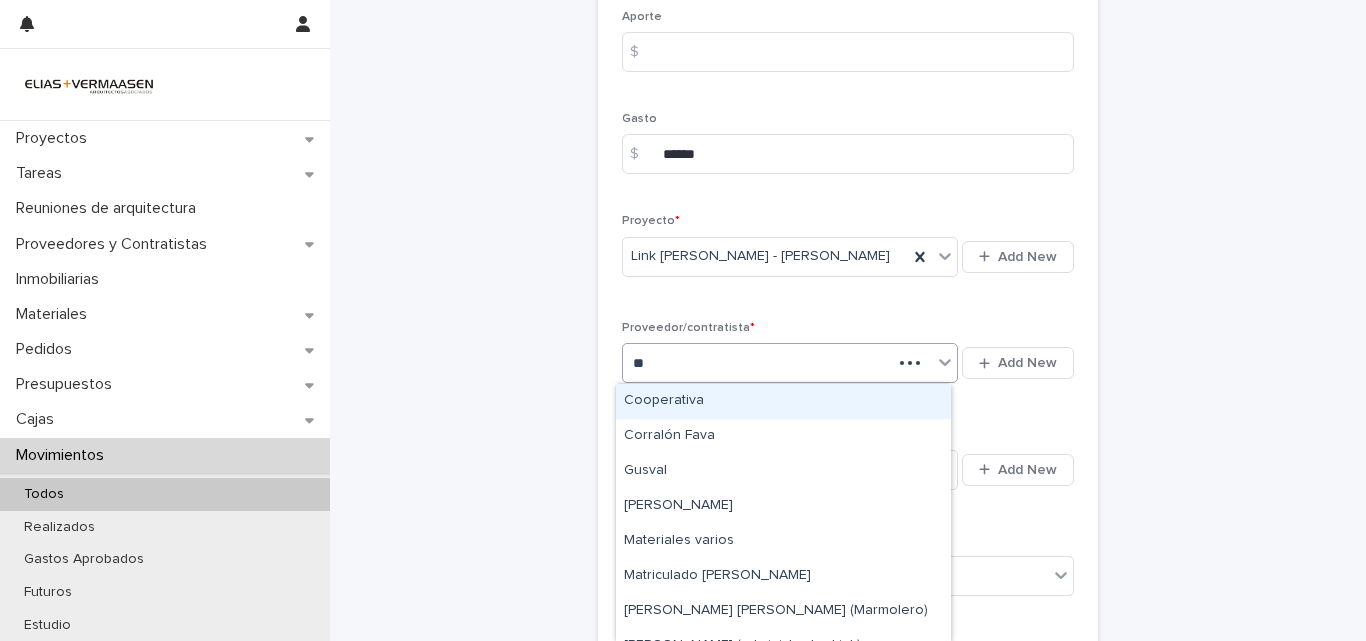 type on "***" 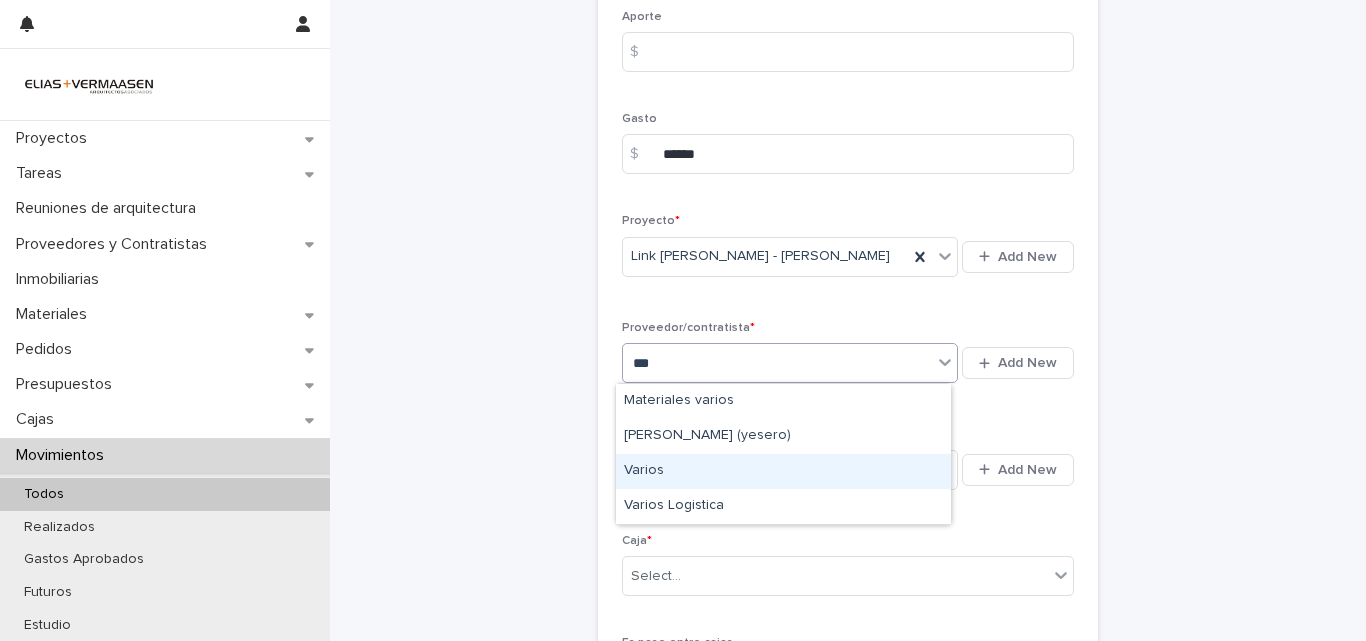 click on "Varios" at bounding box center (783, 471) 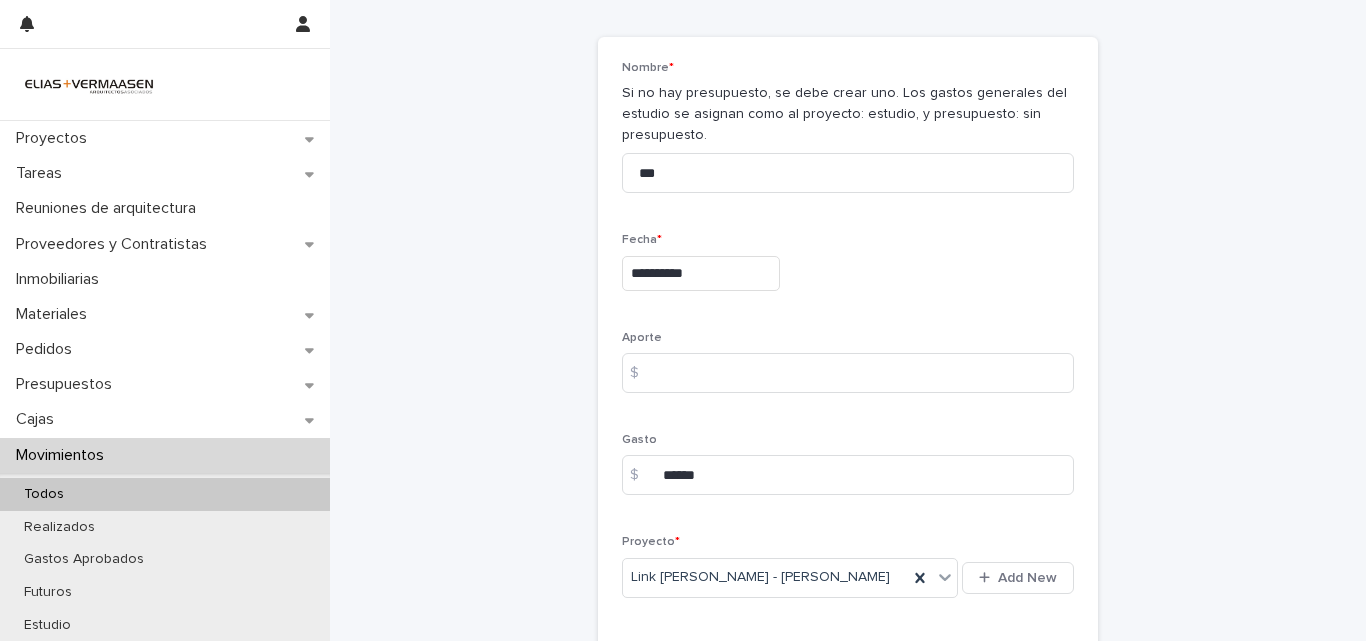 scroll, scrollTop: 0, scrollLeft: 0, axis: both 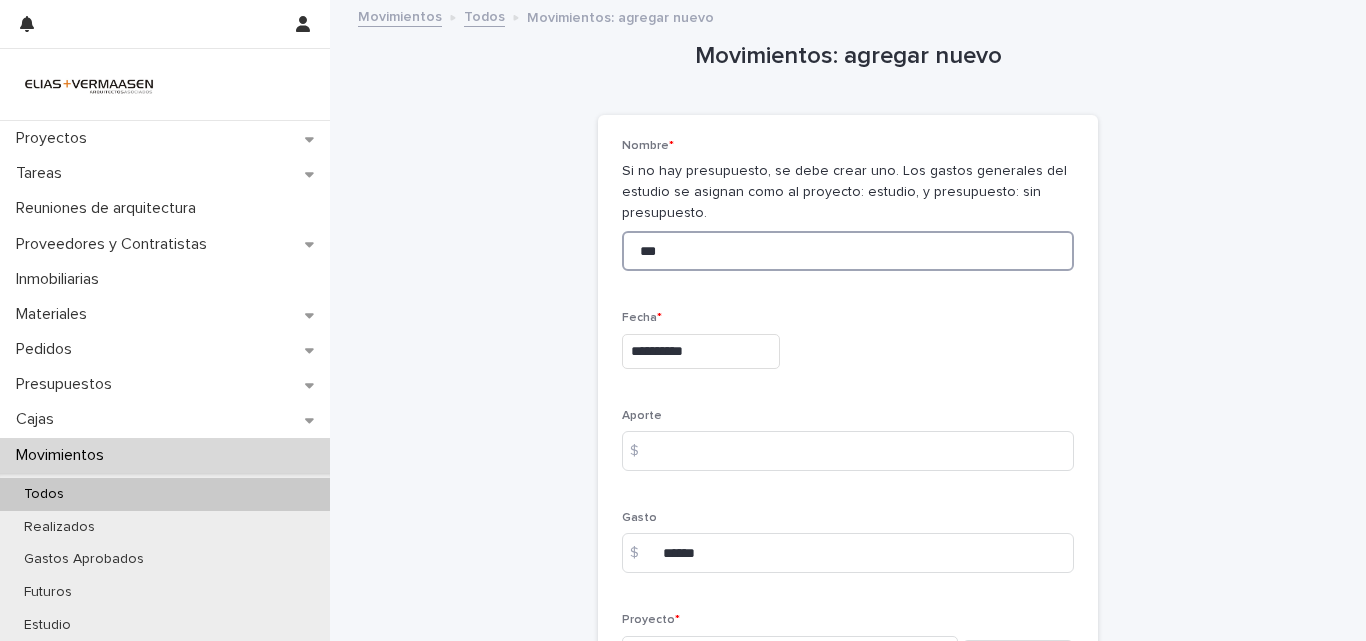 click on "***" at bounding box center [848, 251] 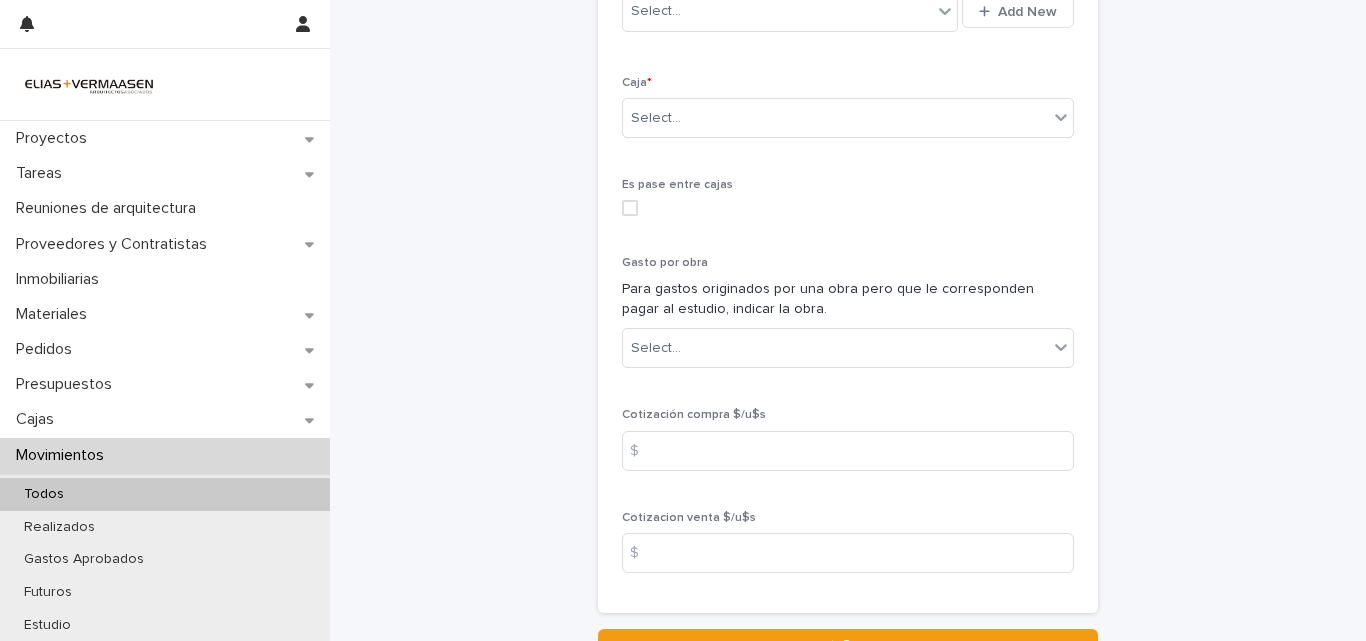scroll, scrollTop: 865, scrollLeft: 0, axis: vertical 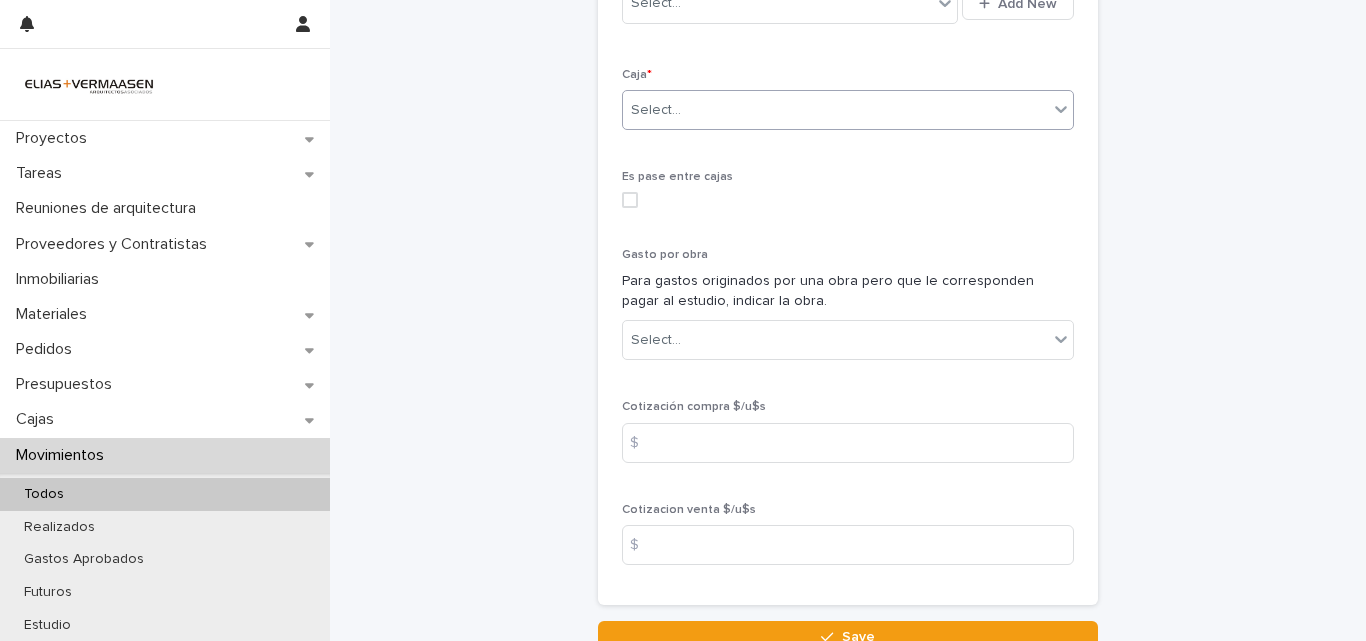 type on "********" 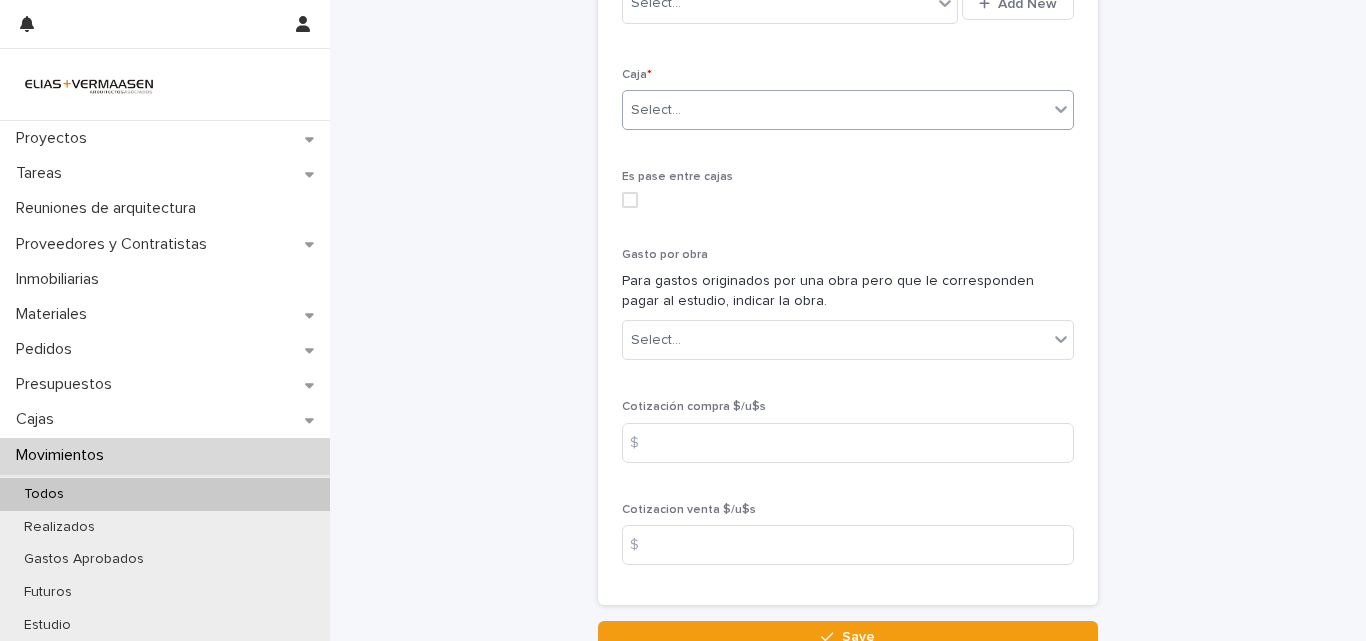 click on "Select..." at bounding box center (835, 110) 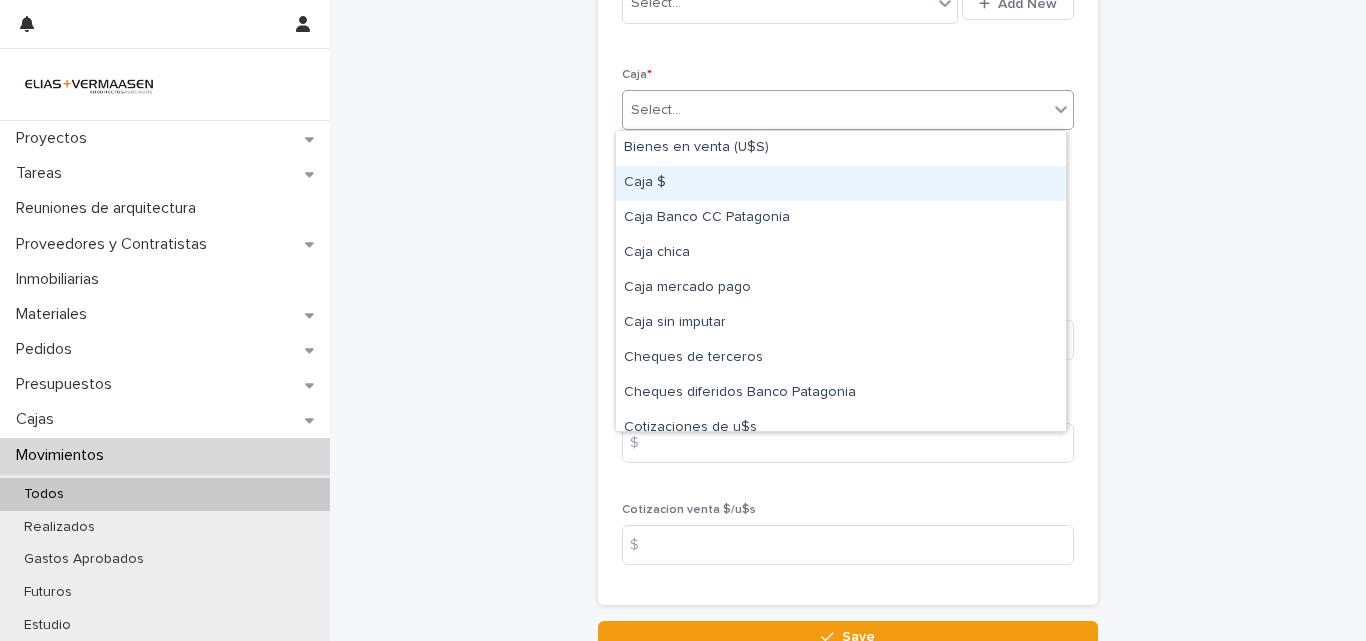click on "Caja $" at bounding box center (841, 183) 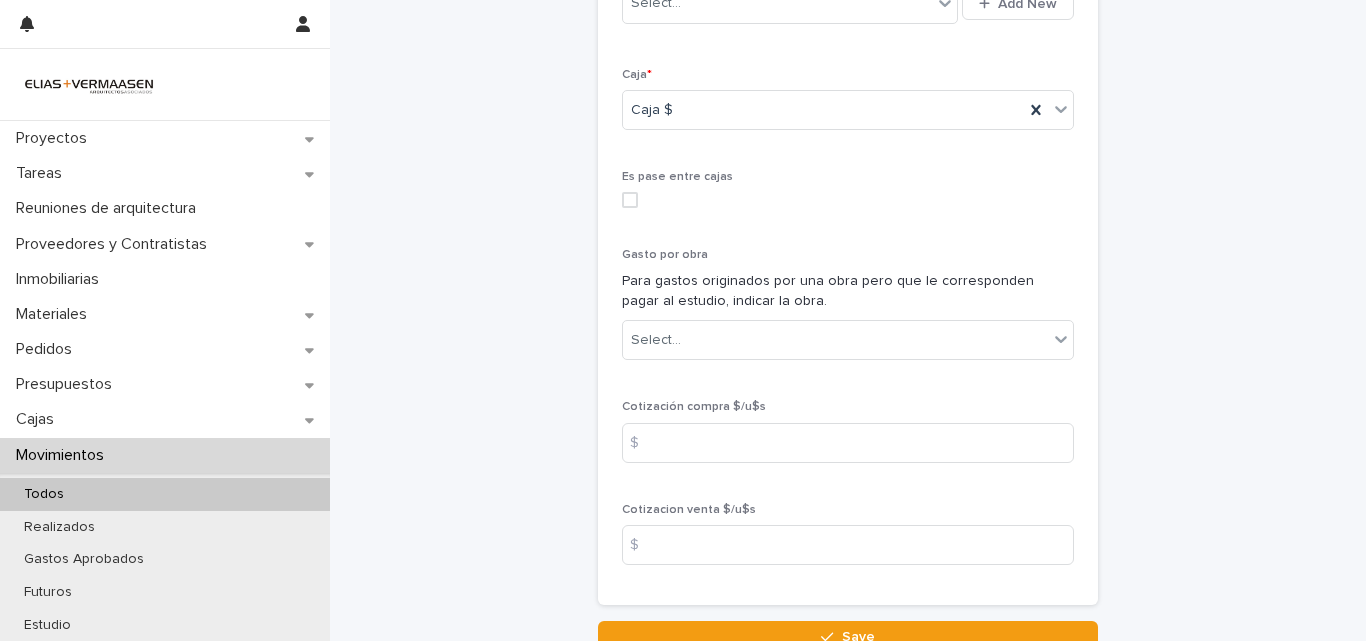 click on "**********" at bounding box center [848, -55] 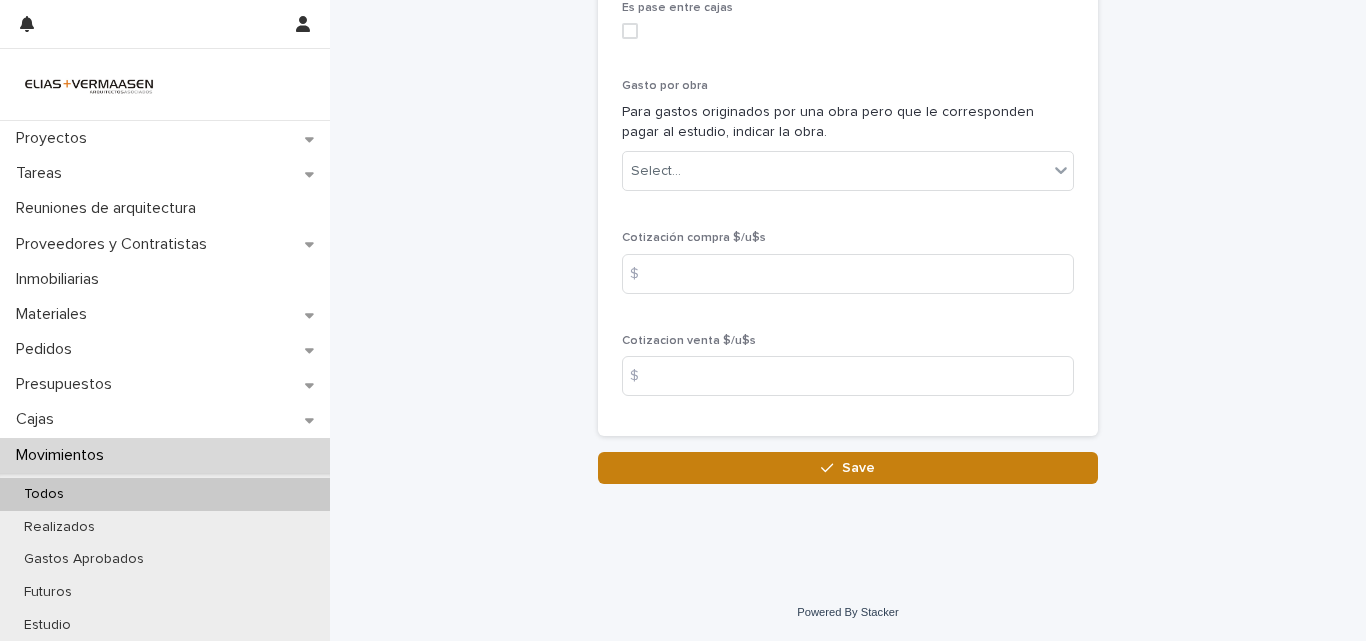 click on "Save" at bounding box center [858, 468] 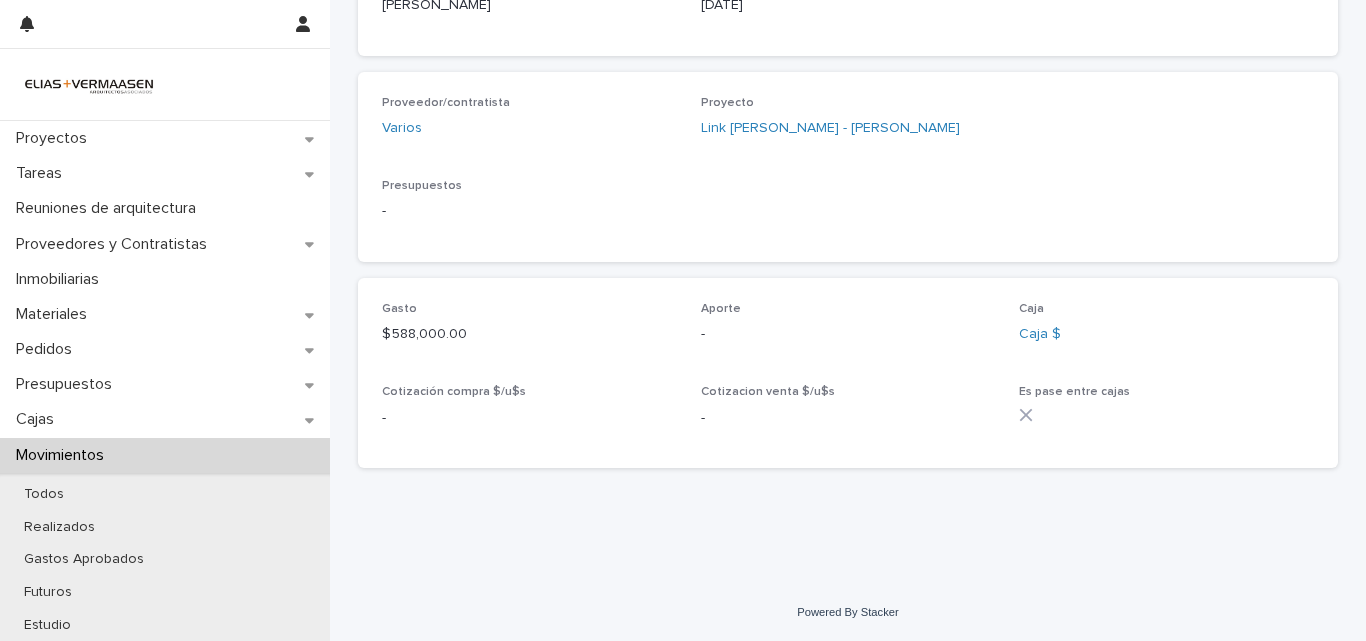 scroll, scrollTop: 0, scrollLeft: 0, axis: both 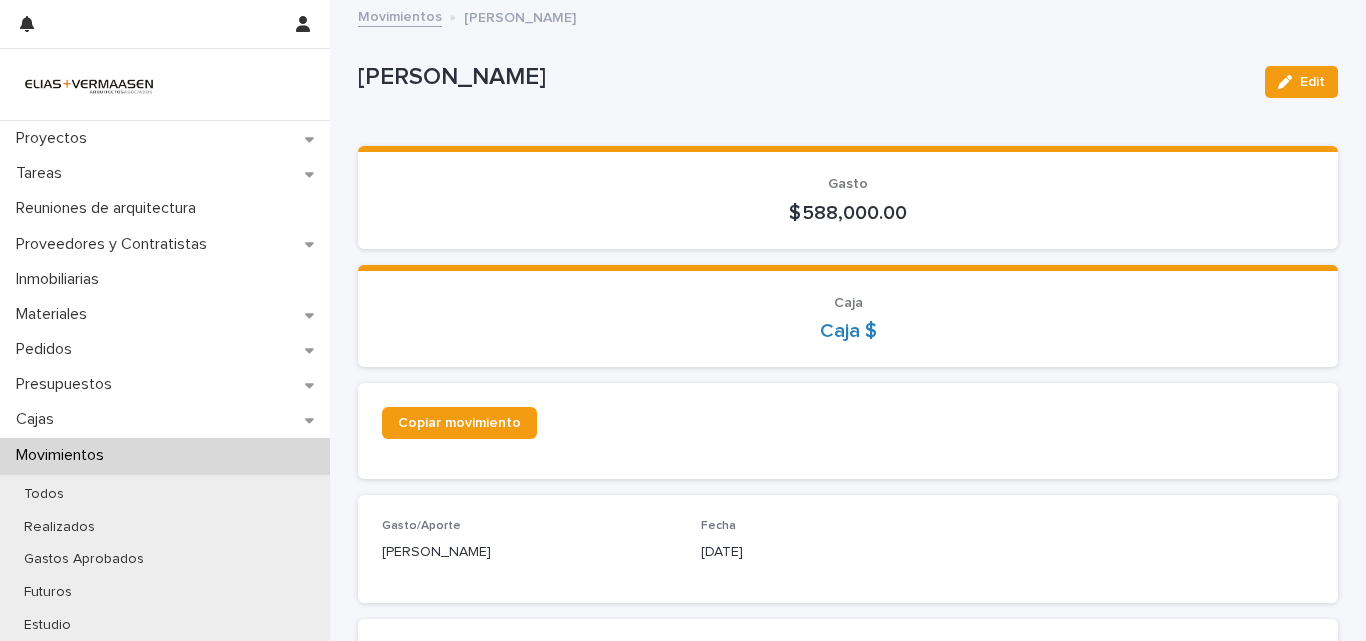 click on "Movimientos" at bounding box center (64, 455) 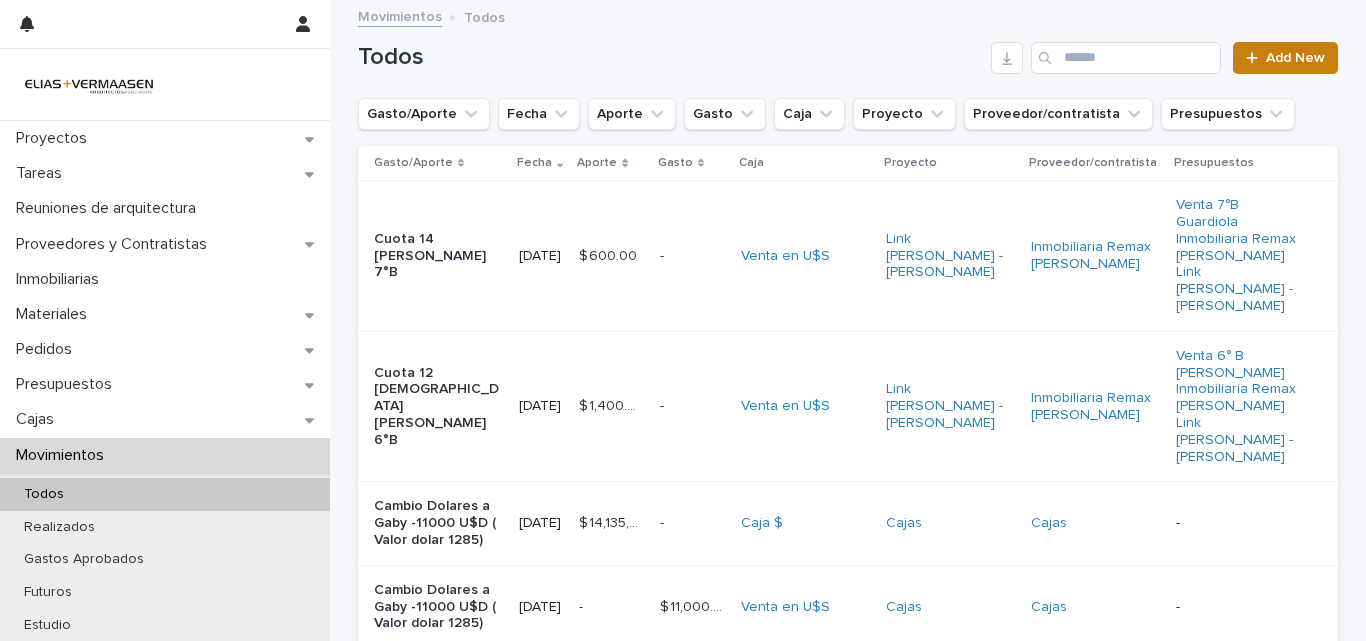 click on "Add New" at bounding box center [1295, 58] 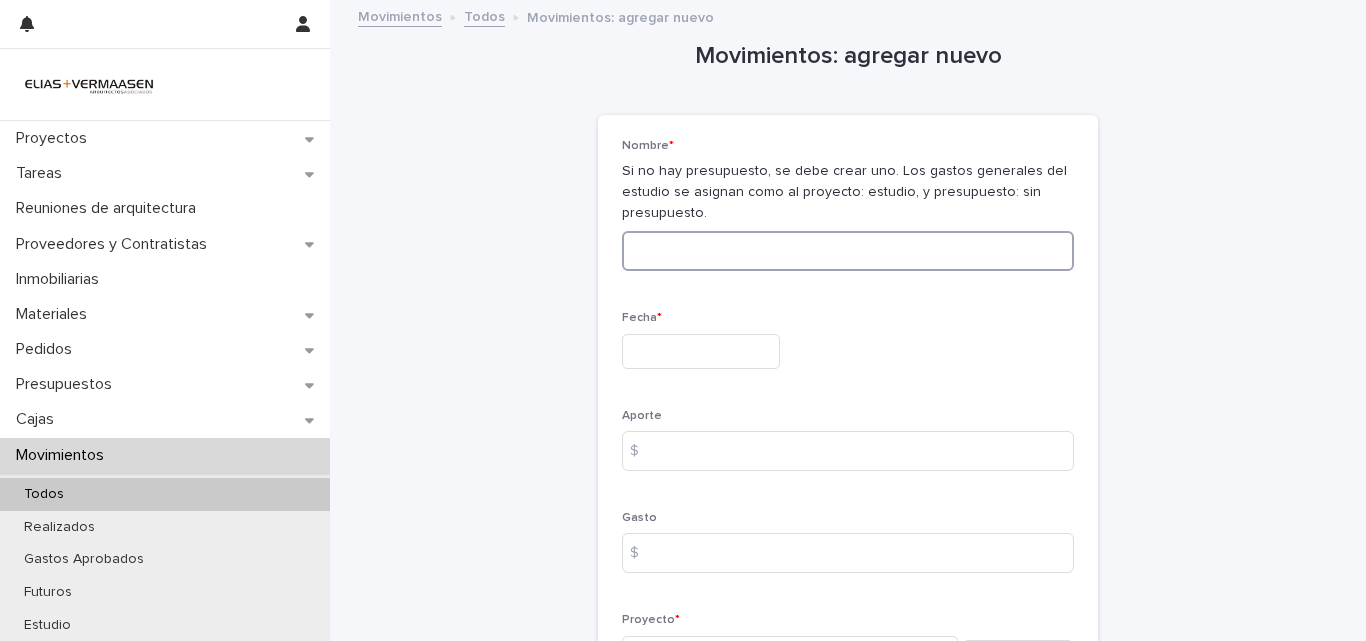 click at bounding box center (848, 251) 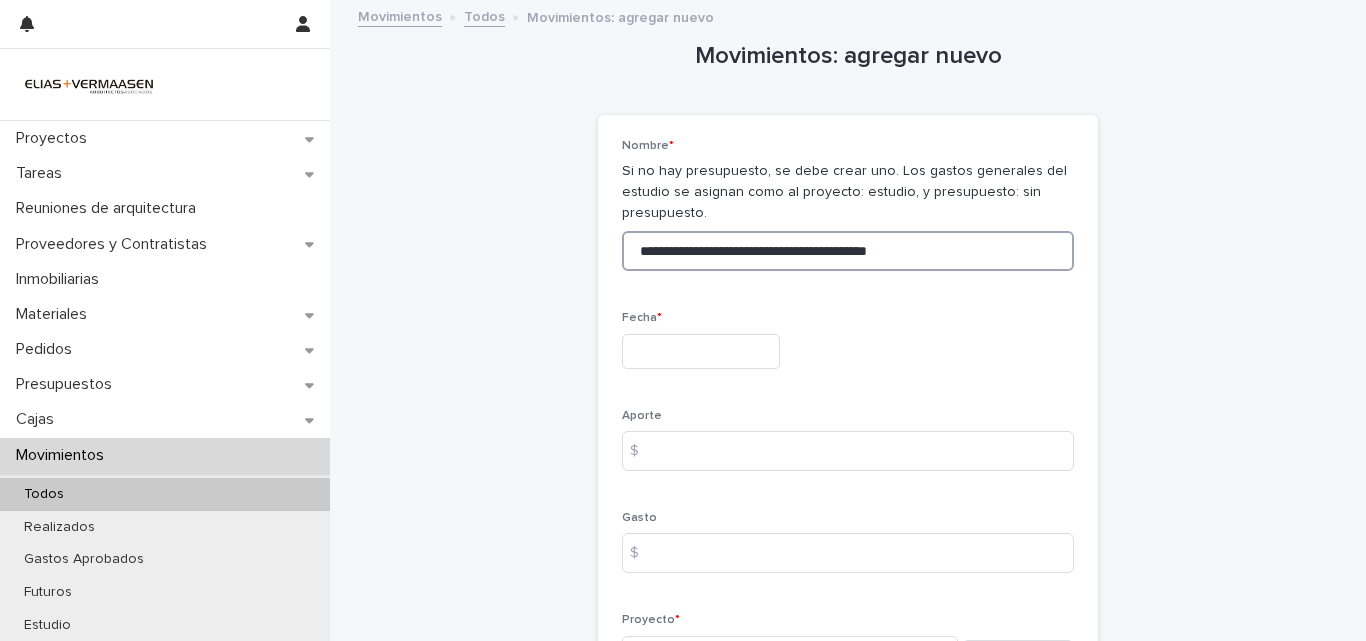 type on "**********" 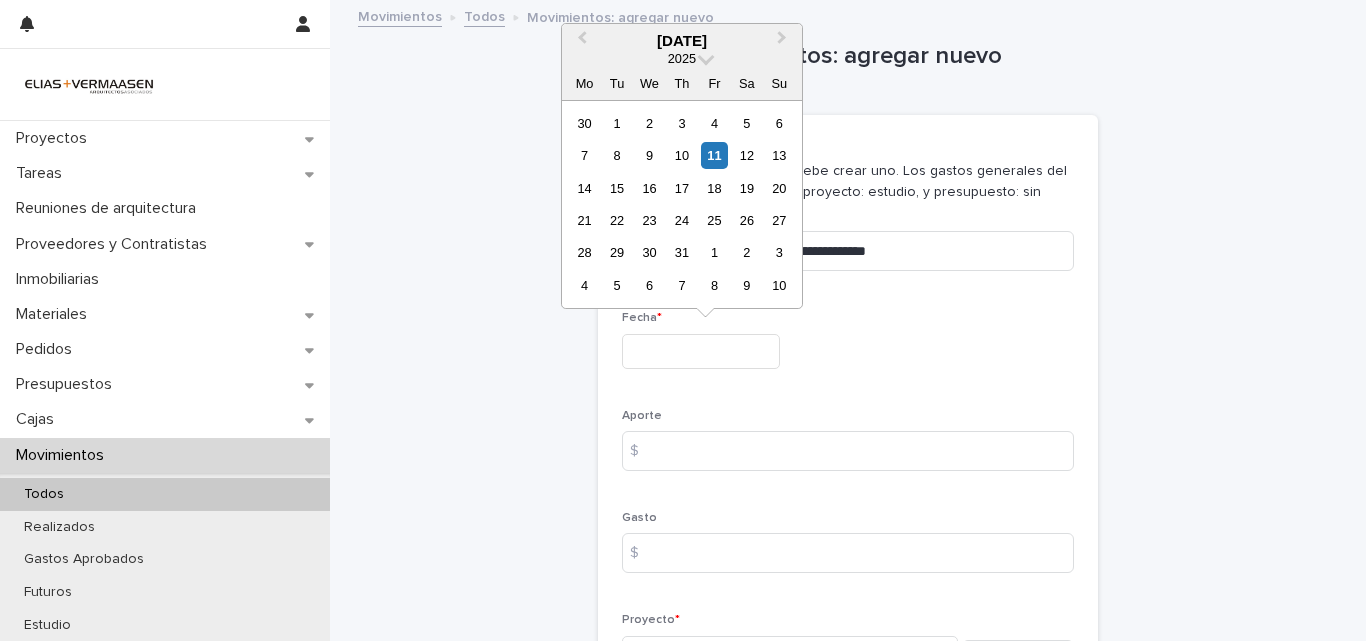 click at bounding box center [701, 351] 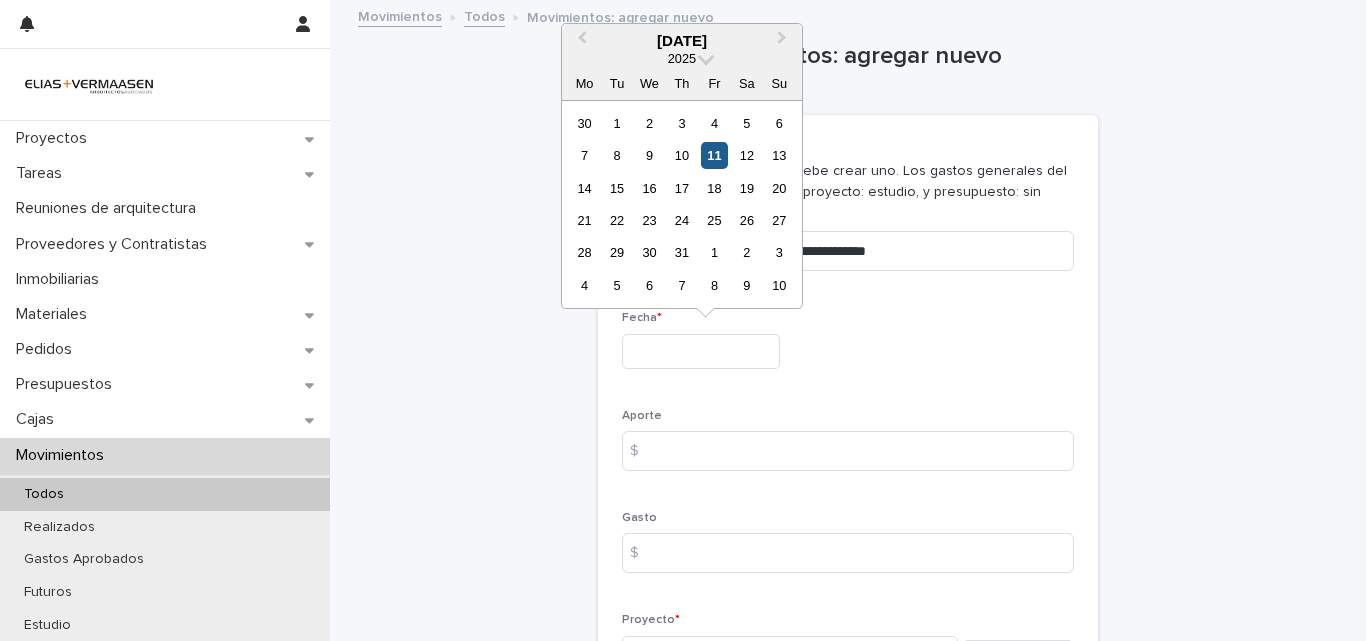 click on "11" at bounding box center (714, 155) 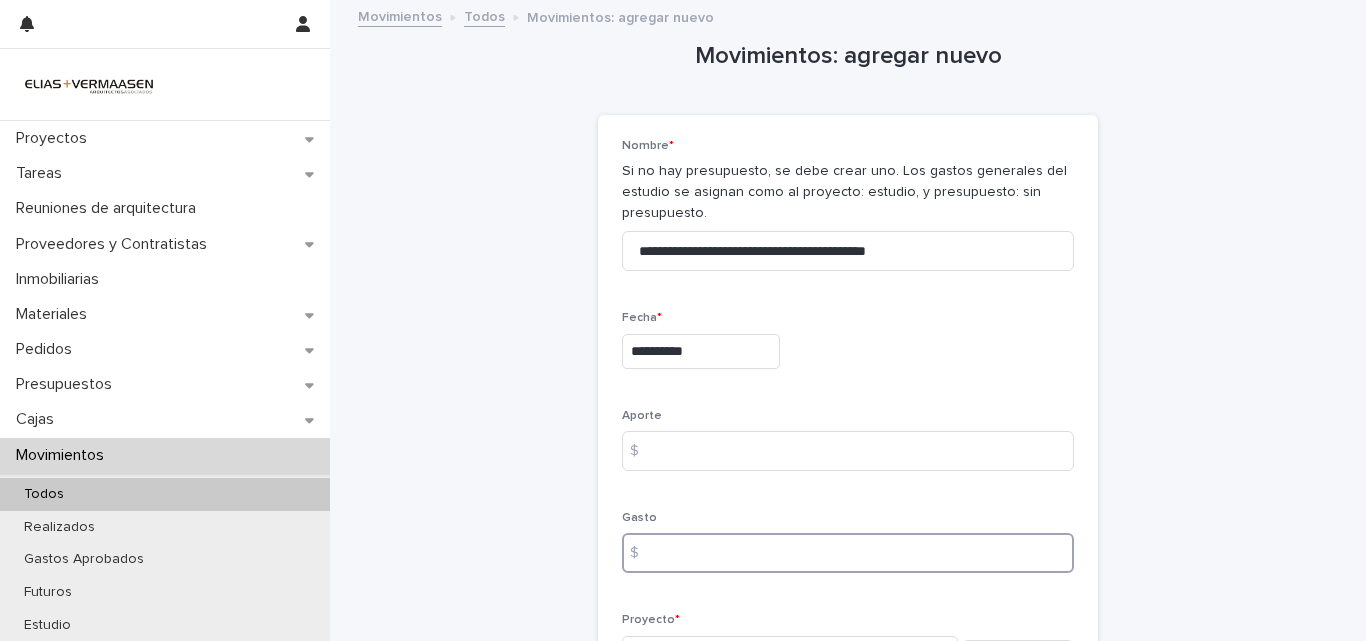 click at bounding box center (848, 553) 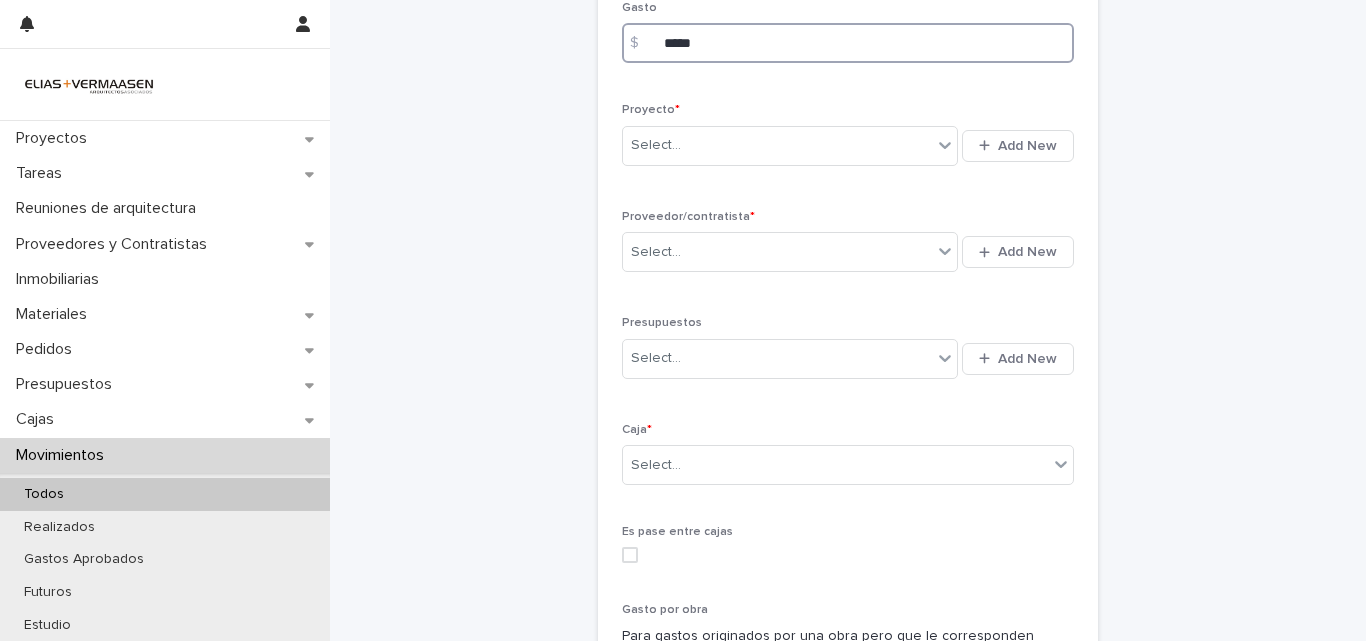 scroll, scrollTop: 549, scrollLeft: 0, axis: vertical 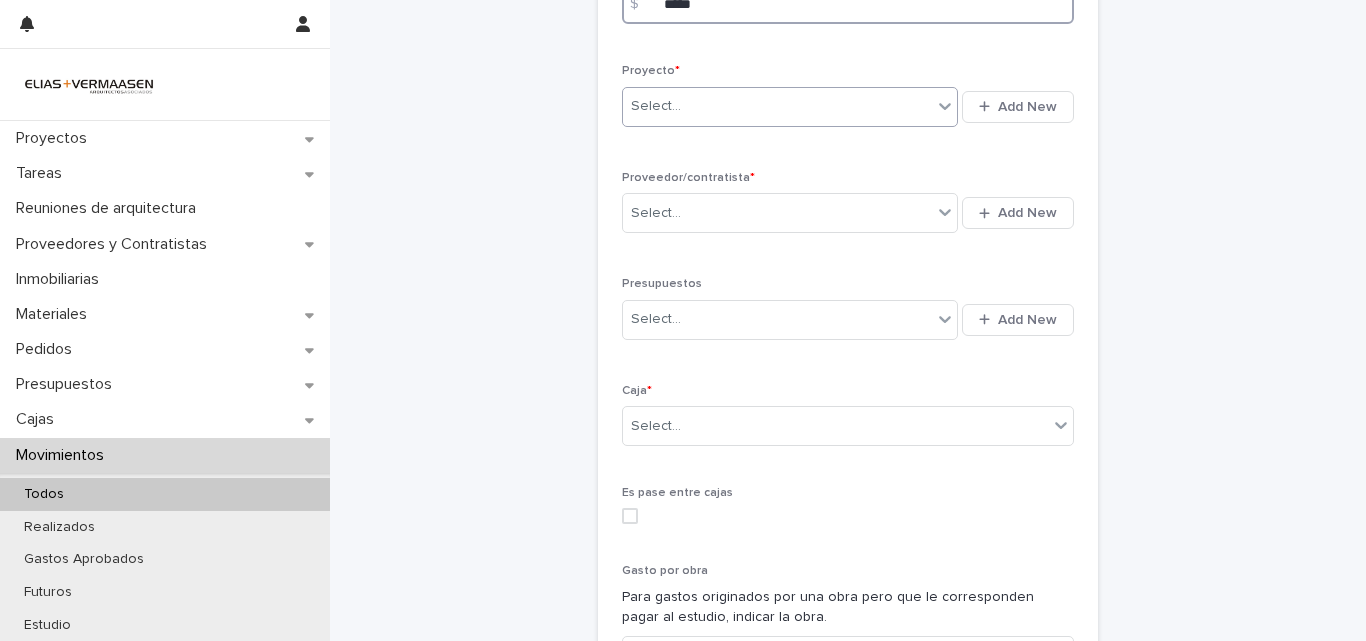 type on "*****" 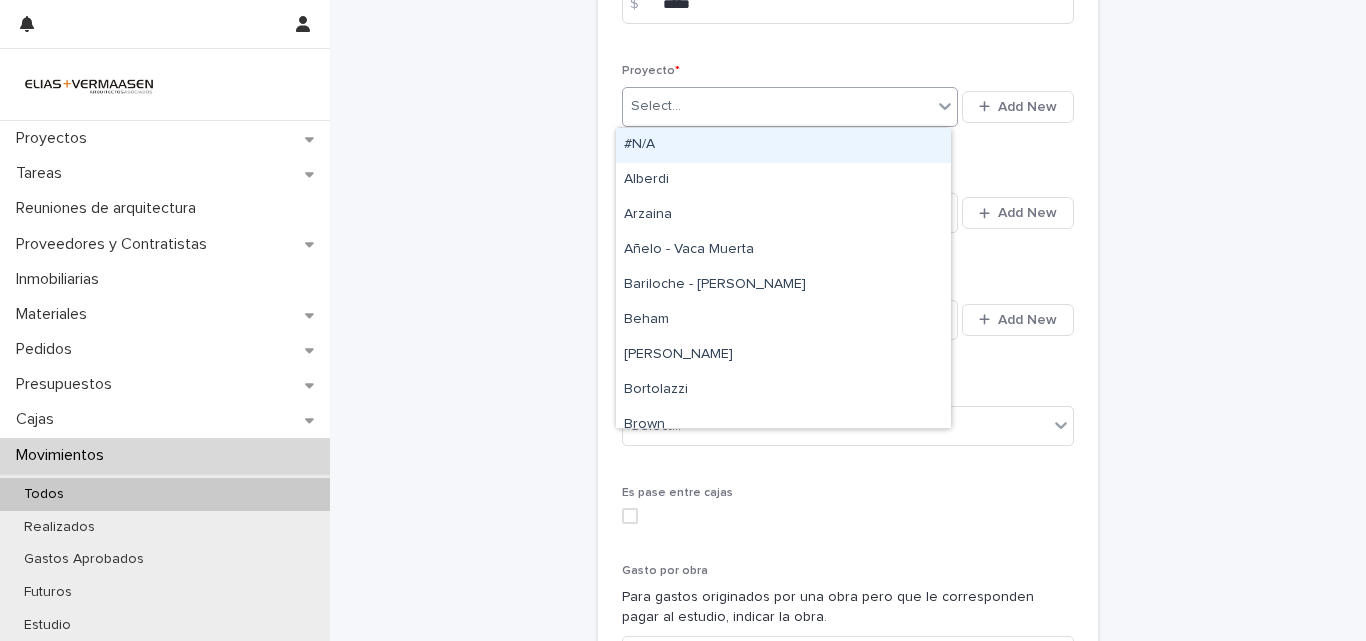 click on "Select..." at bounding box center (777, 106) 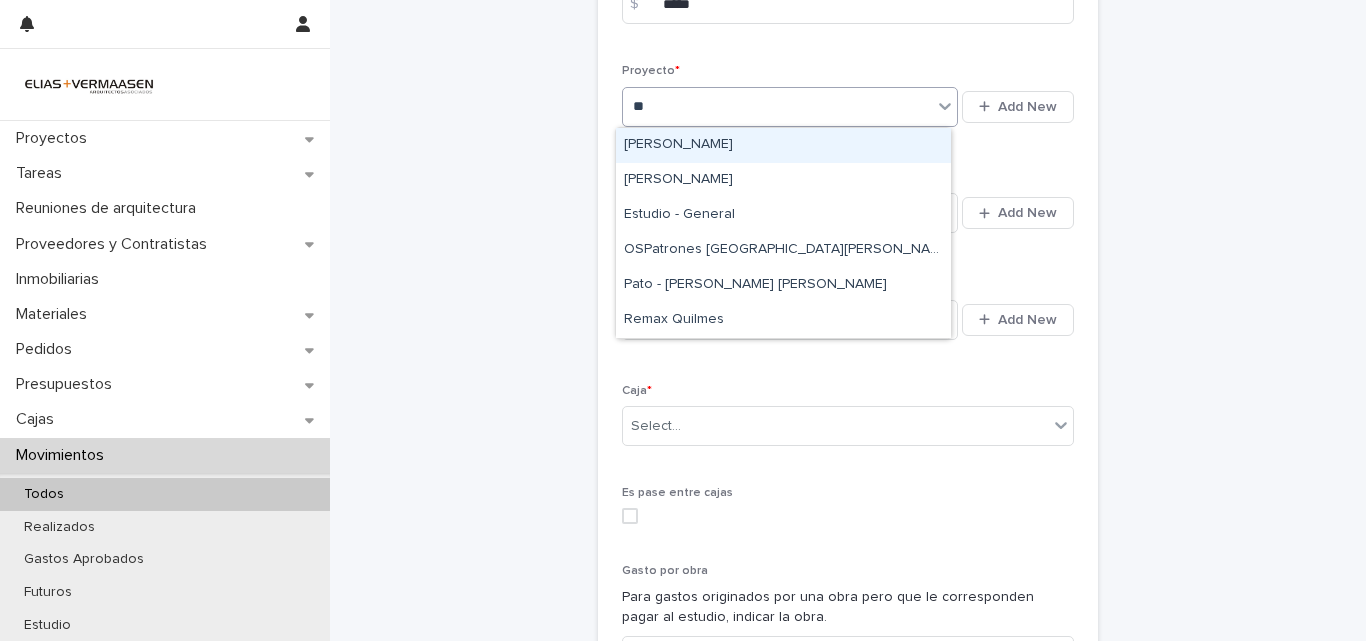 type on "***" 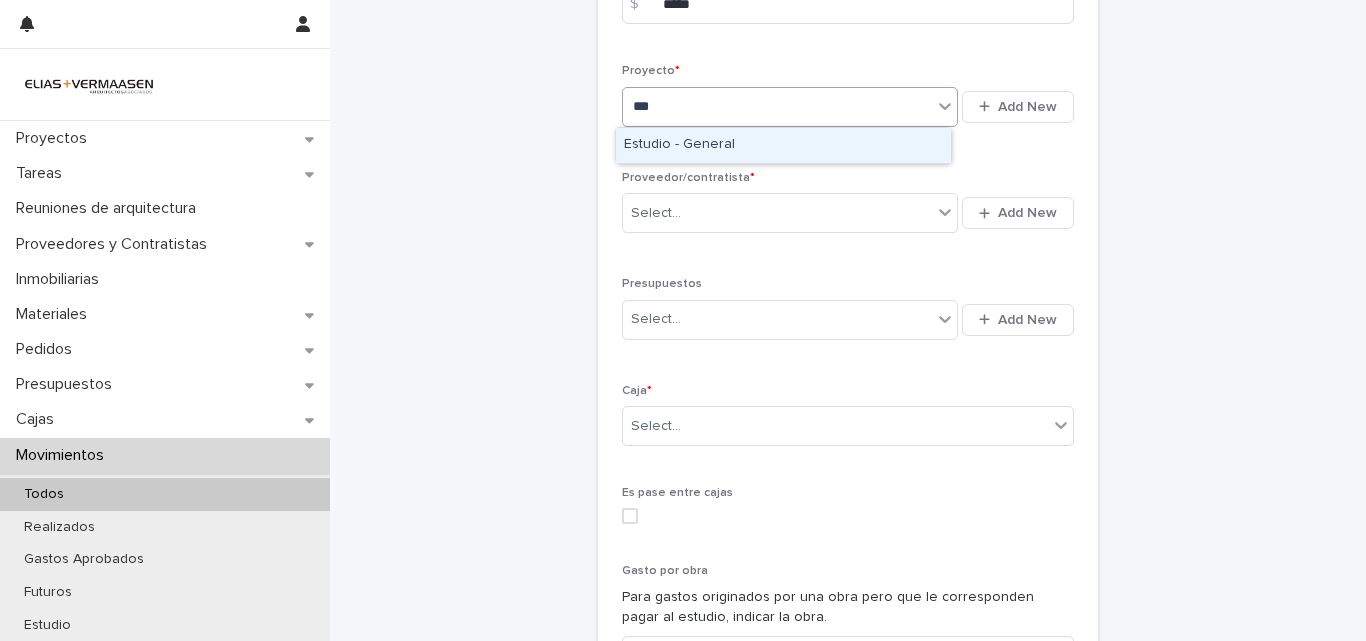 click on "Estudio - General" at bounding box center (783, 145) 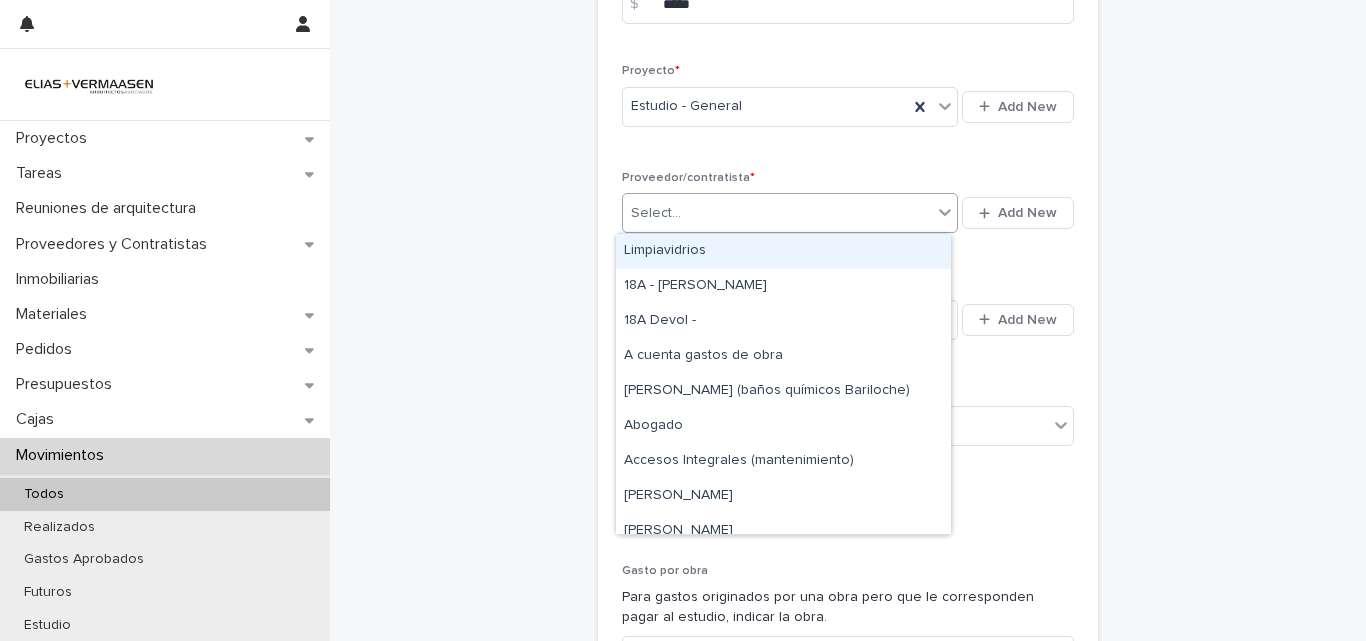 click on "Select..." at bounding box center (777, 213) 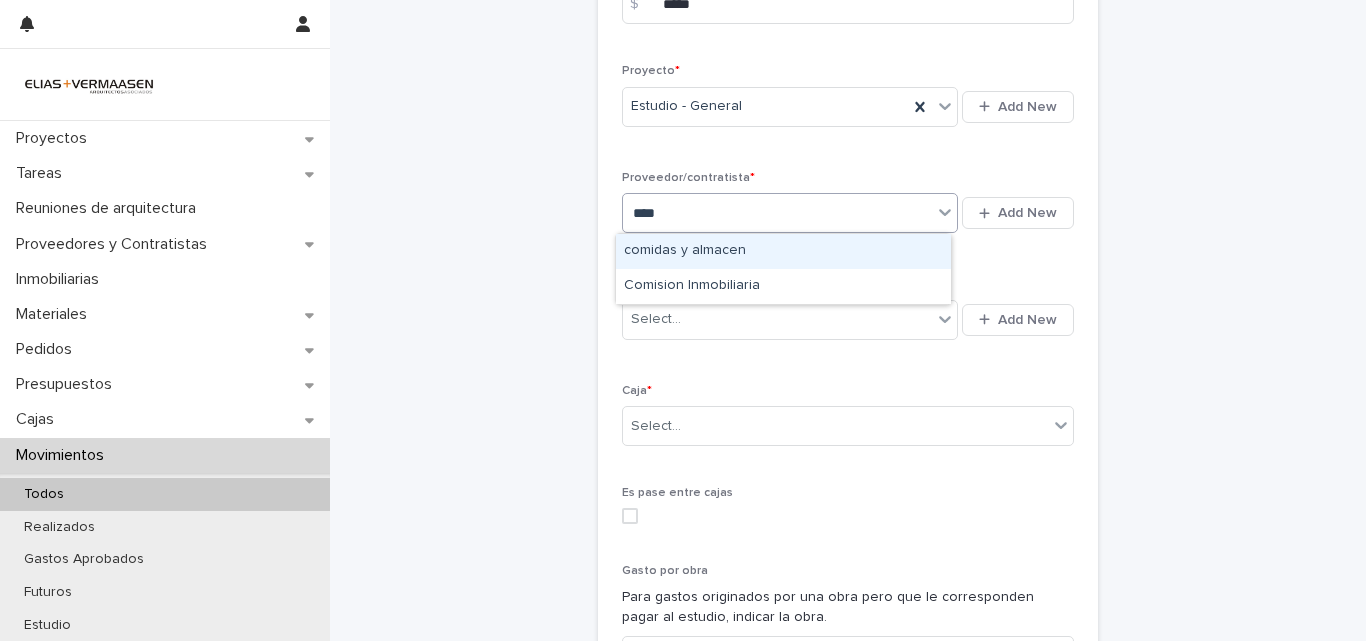 type on "*****" 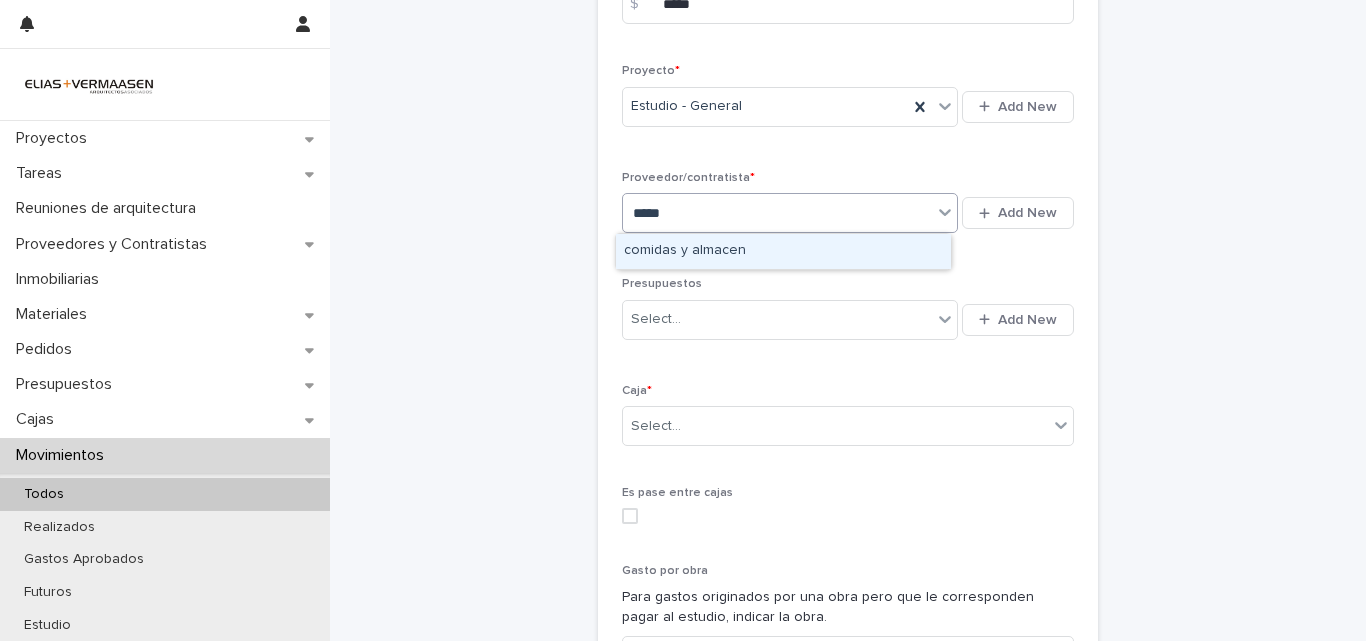 click on "comidas y almacen" at bounding box center [783, 251] 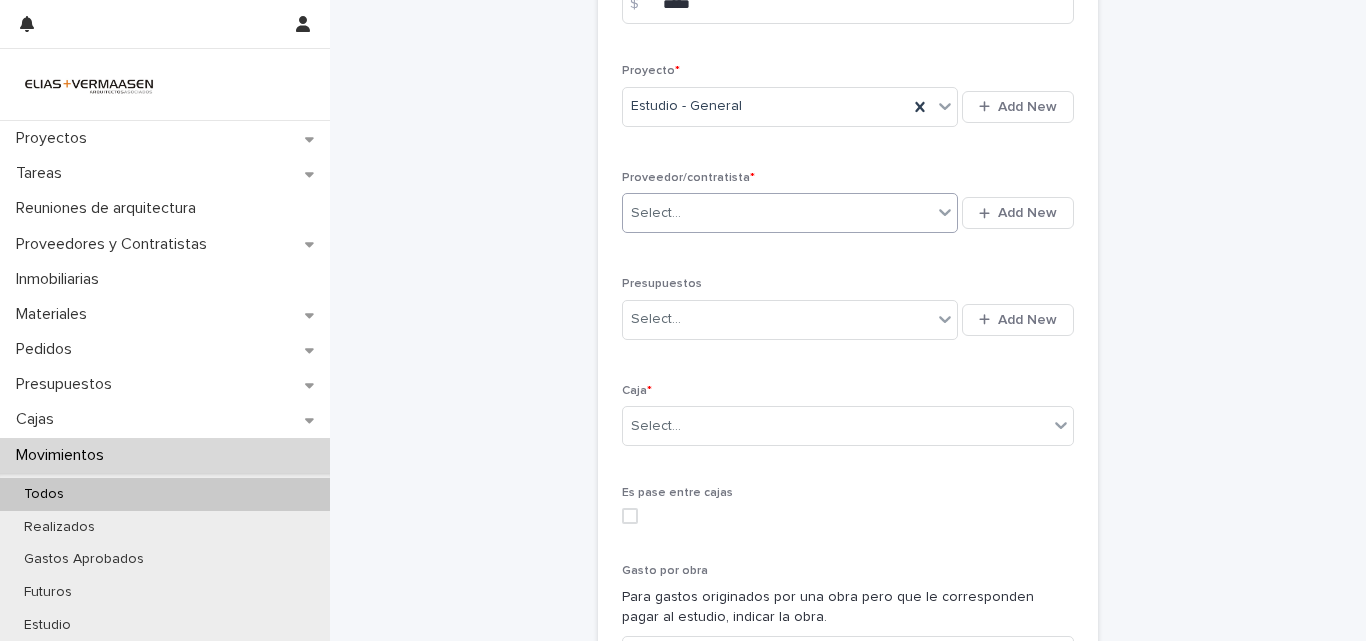 type 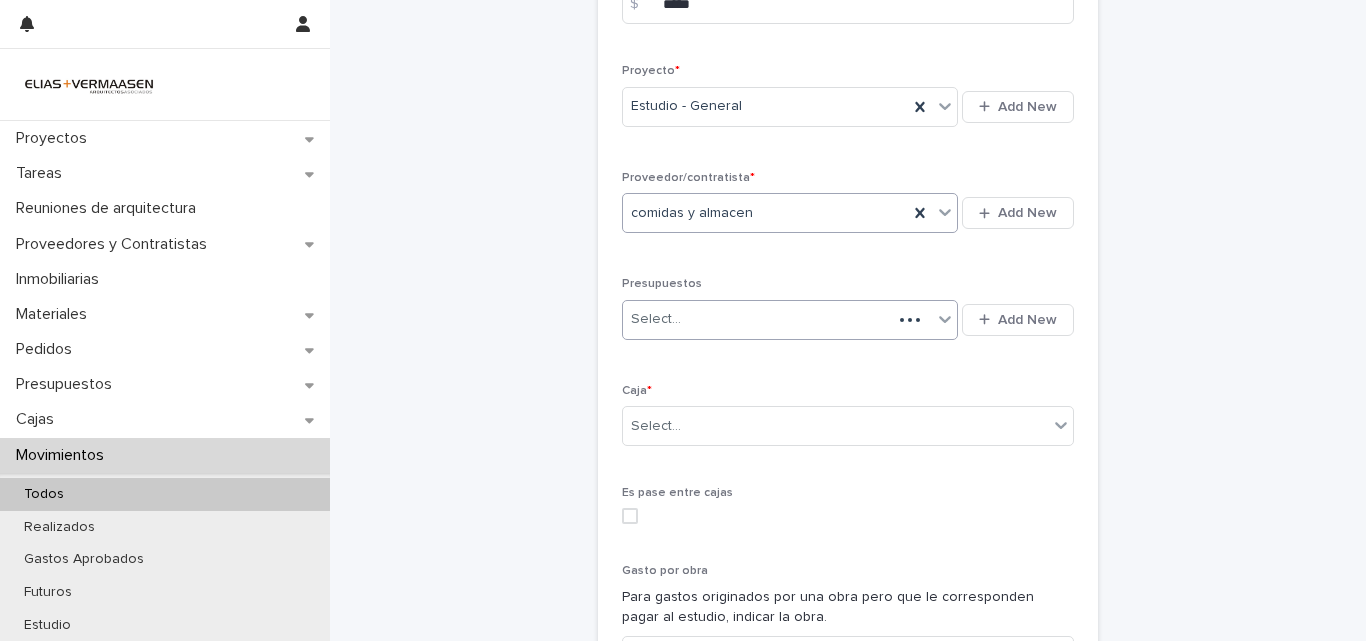 click on "Select..." at bounding box center (757, 319) 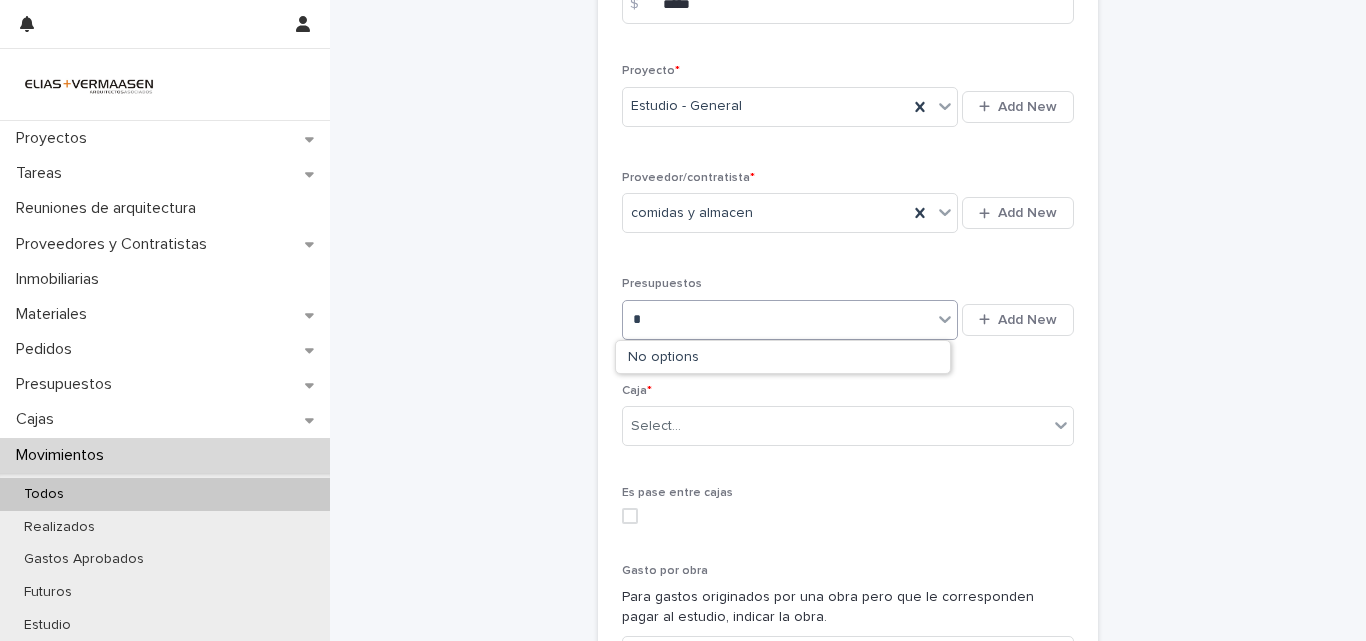type on "*" 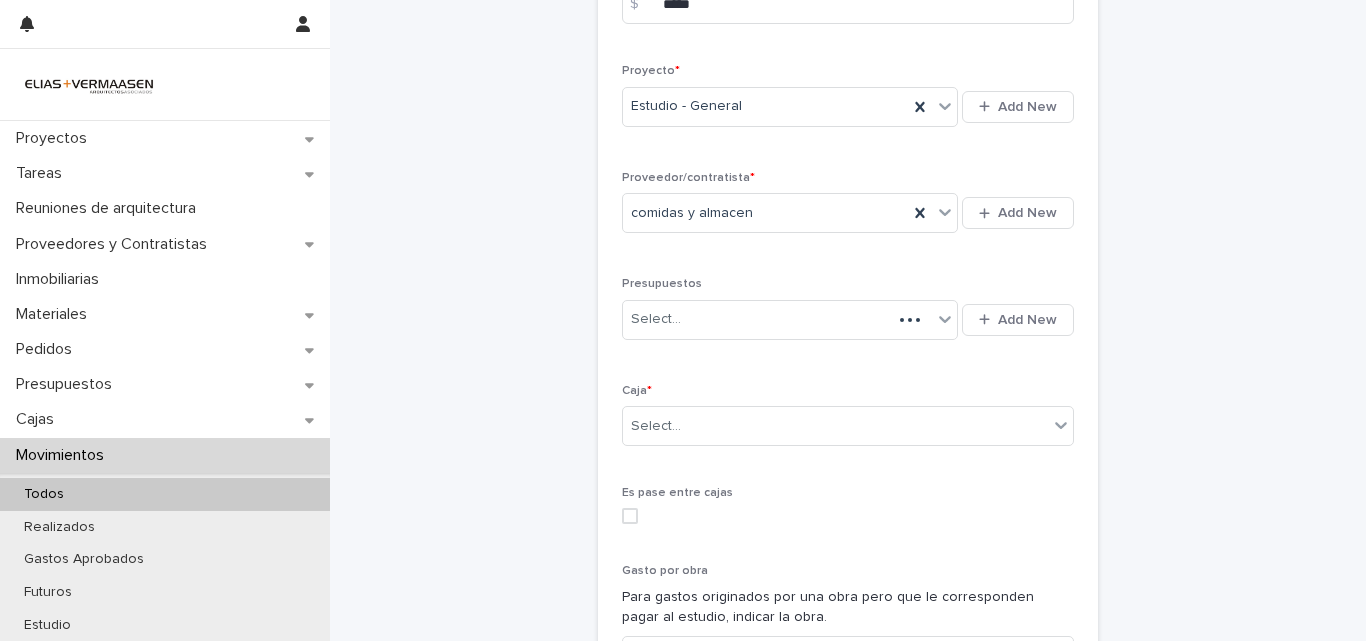 click on "**********" at bounding box center [848, 211] 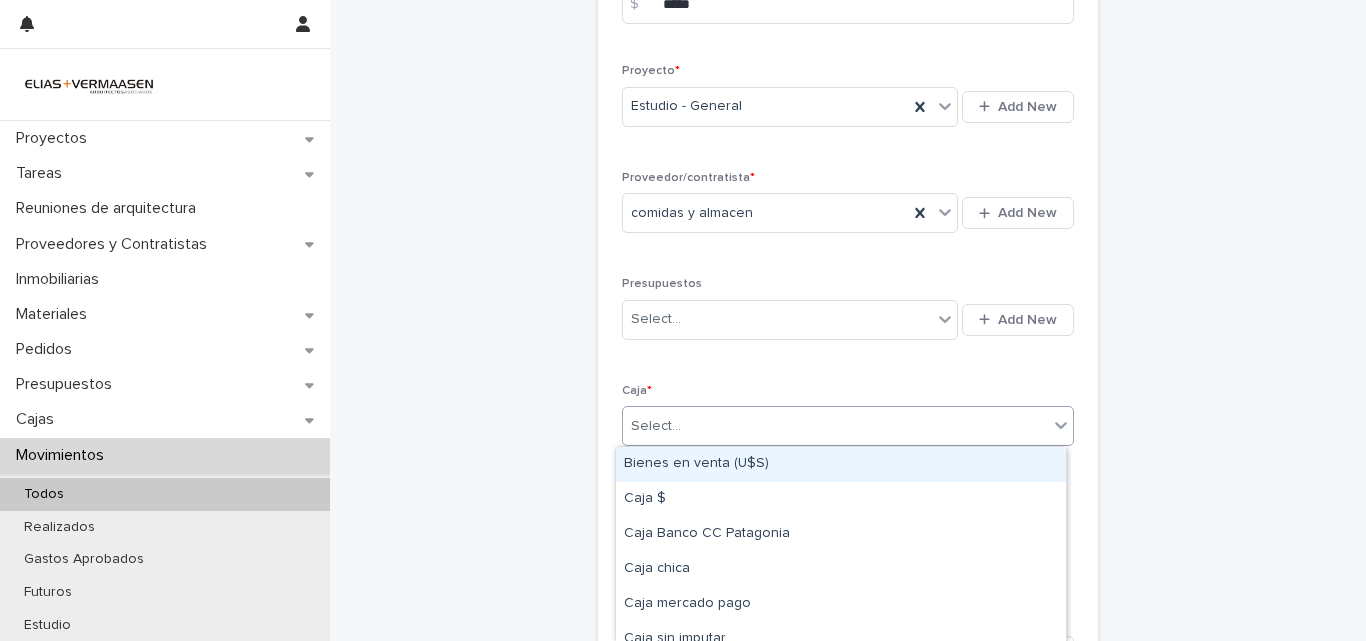 click on "Select..." at bounding box center [835, 426] 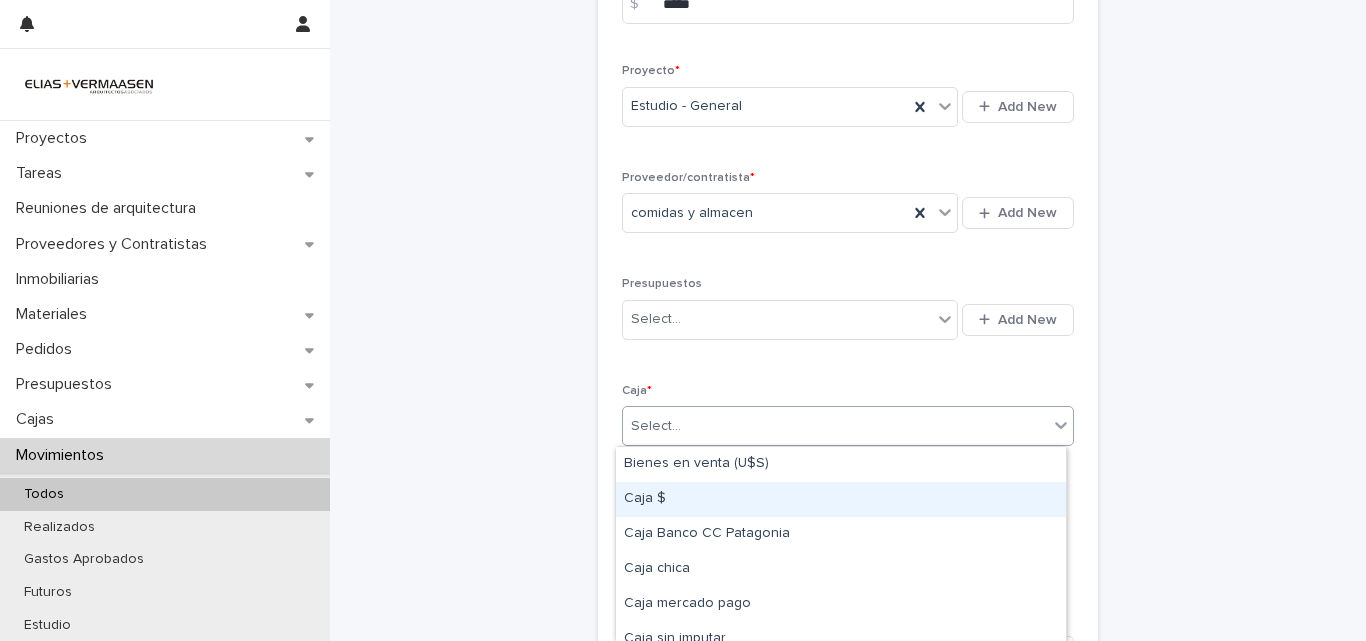 click on "Caja $" at bounding box center [841, 499] 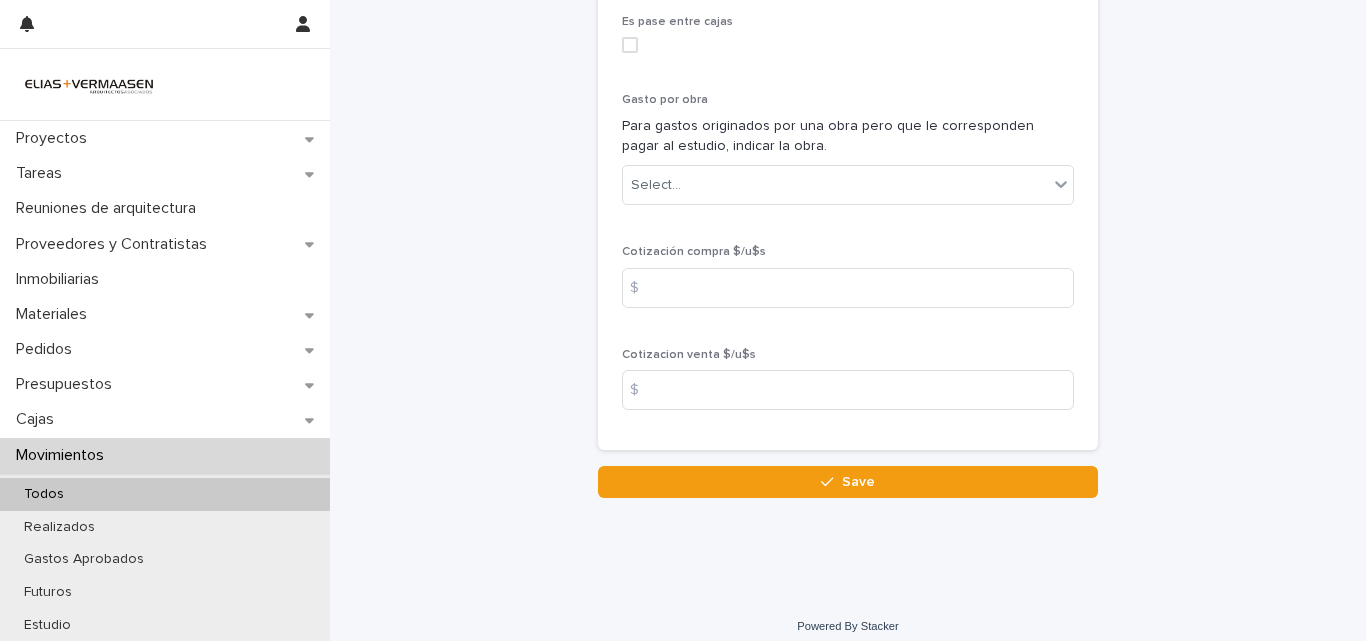 scroll, scrollTop: 1034, scrollLeft: 0, axis: vertical 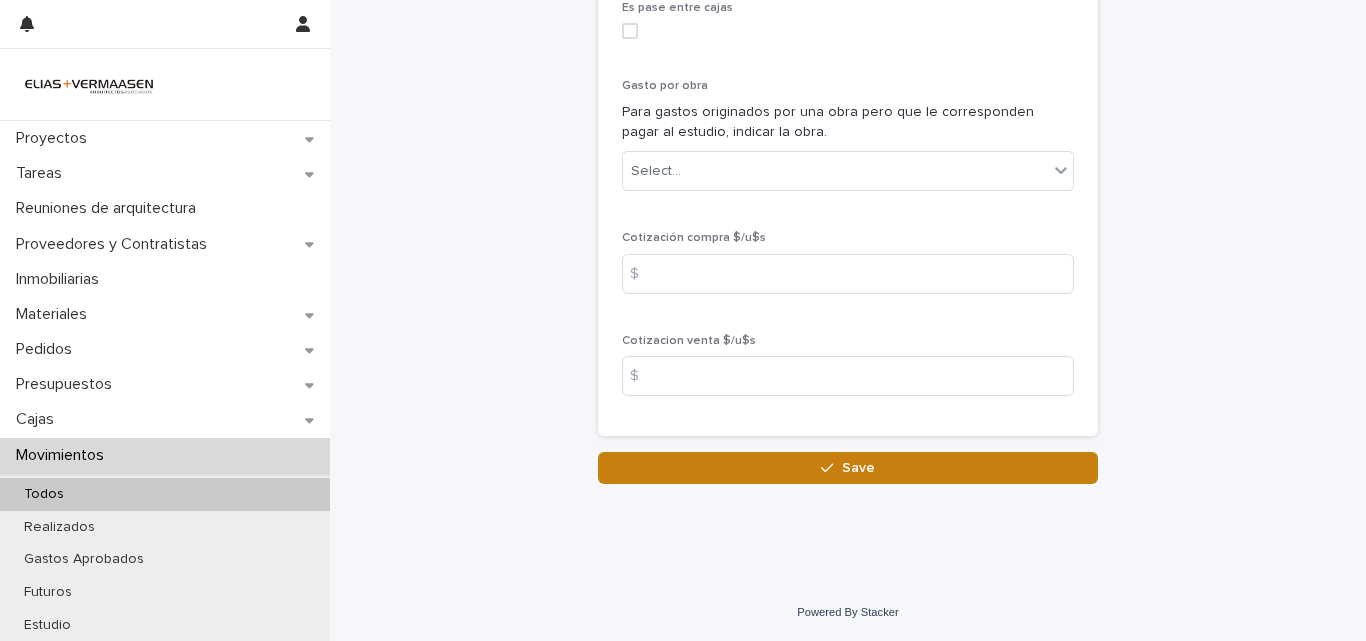 click on "Save" at bounding box center (848, 468) 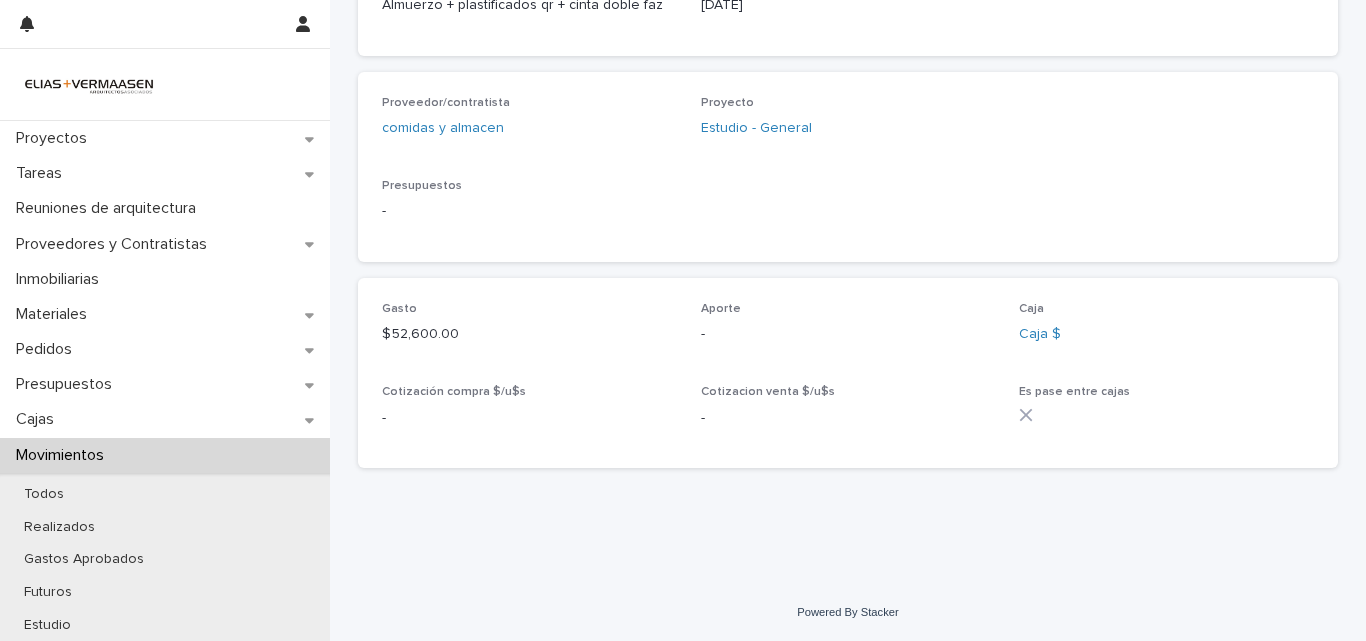 scroll, scrollTop: 0, scrollLeft: 0, axis: both 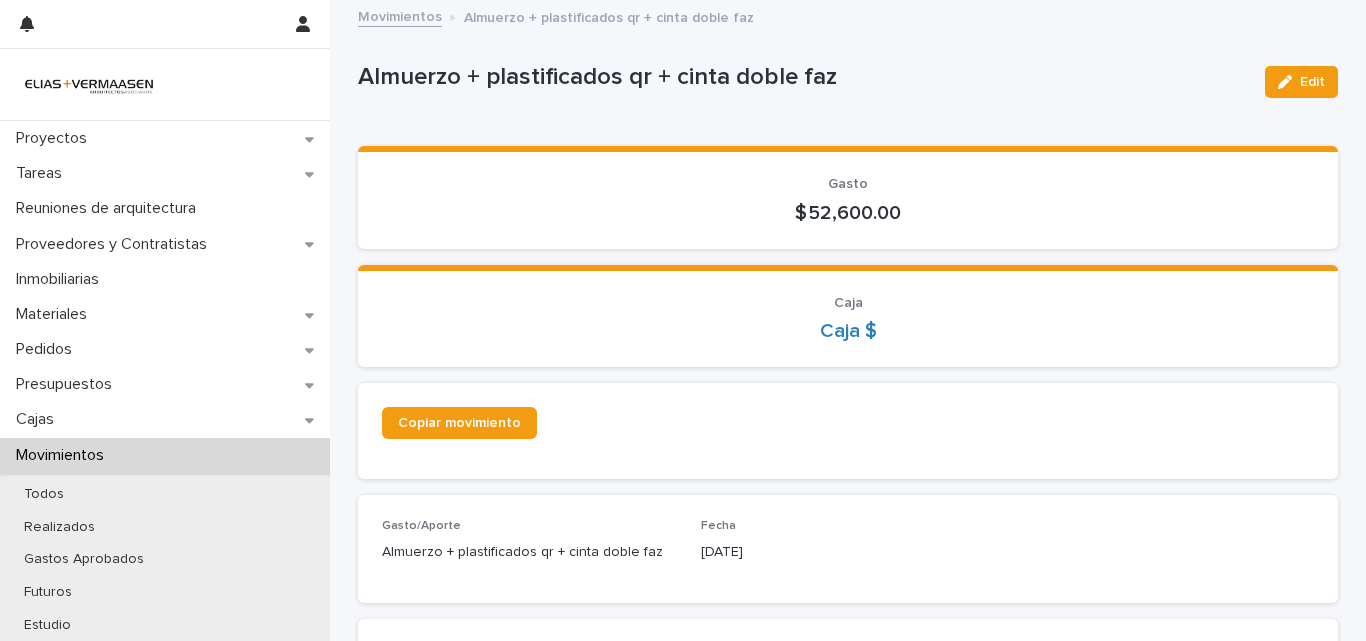 click on "Movimientos" at bounding box center (165, 455) 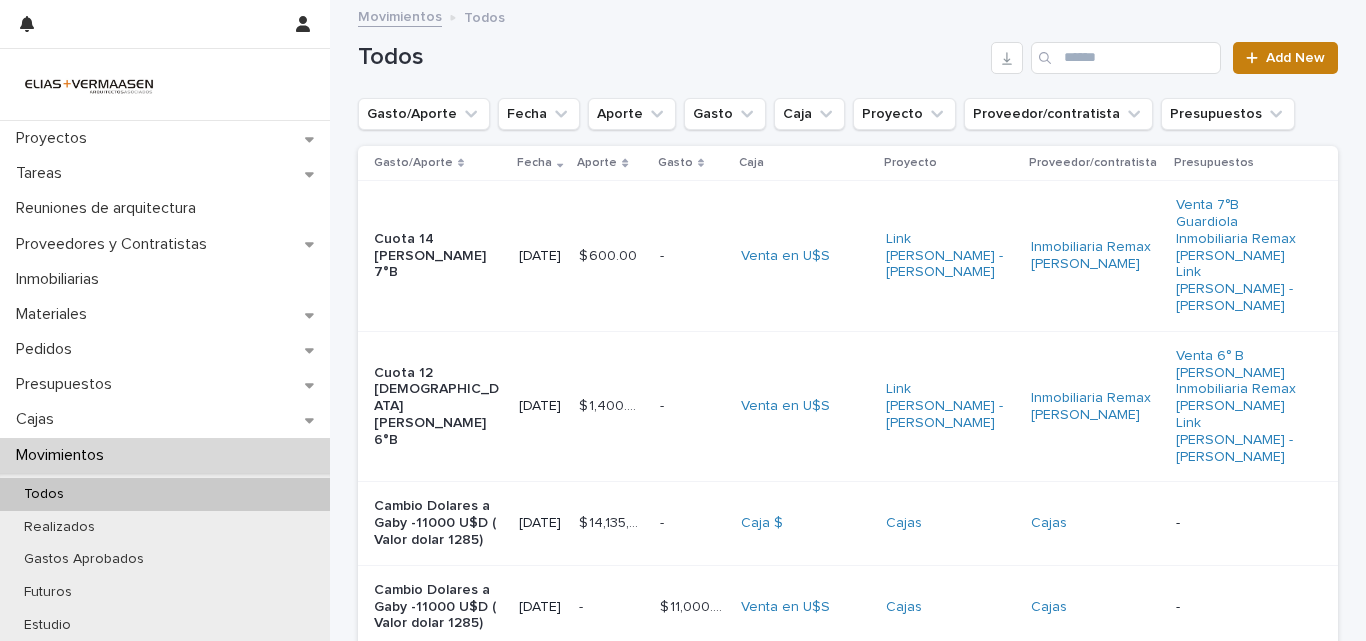 click on "Add New" at bounding box center [1295, 58] 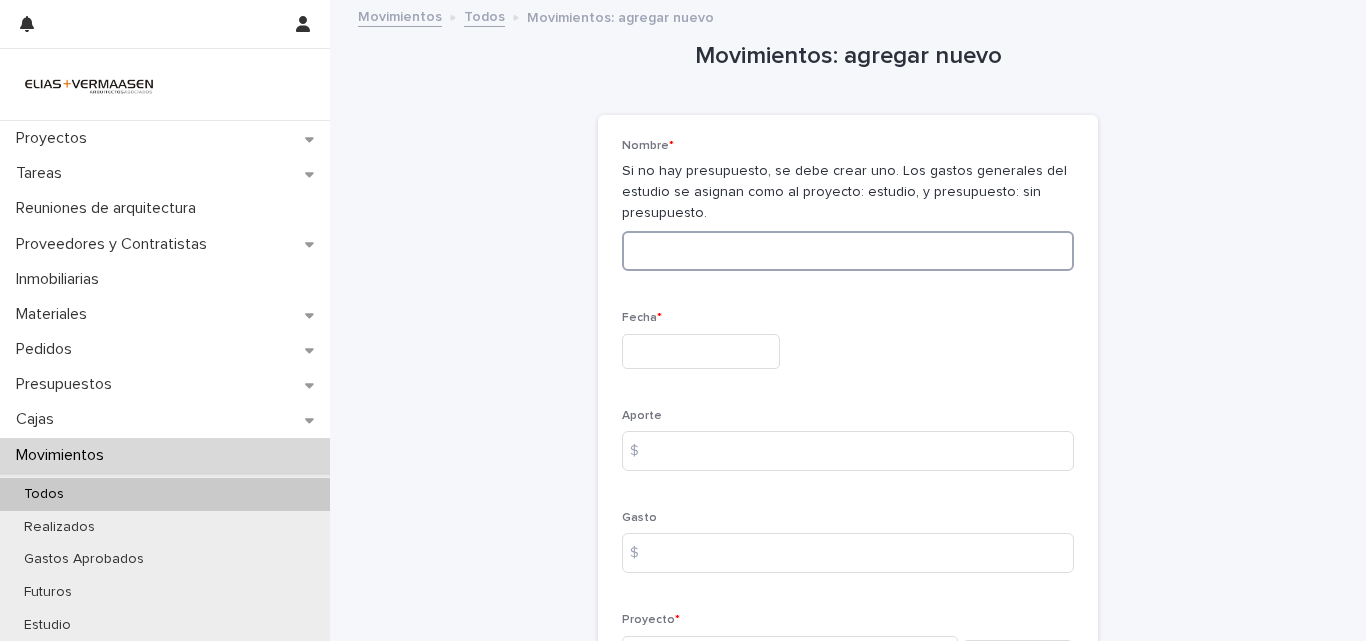 click at bounding box center [848, 251] 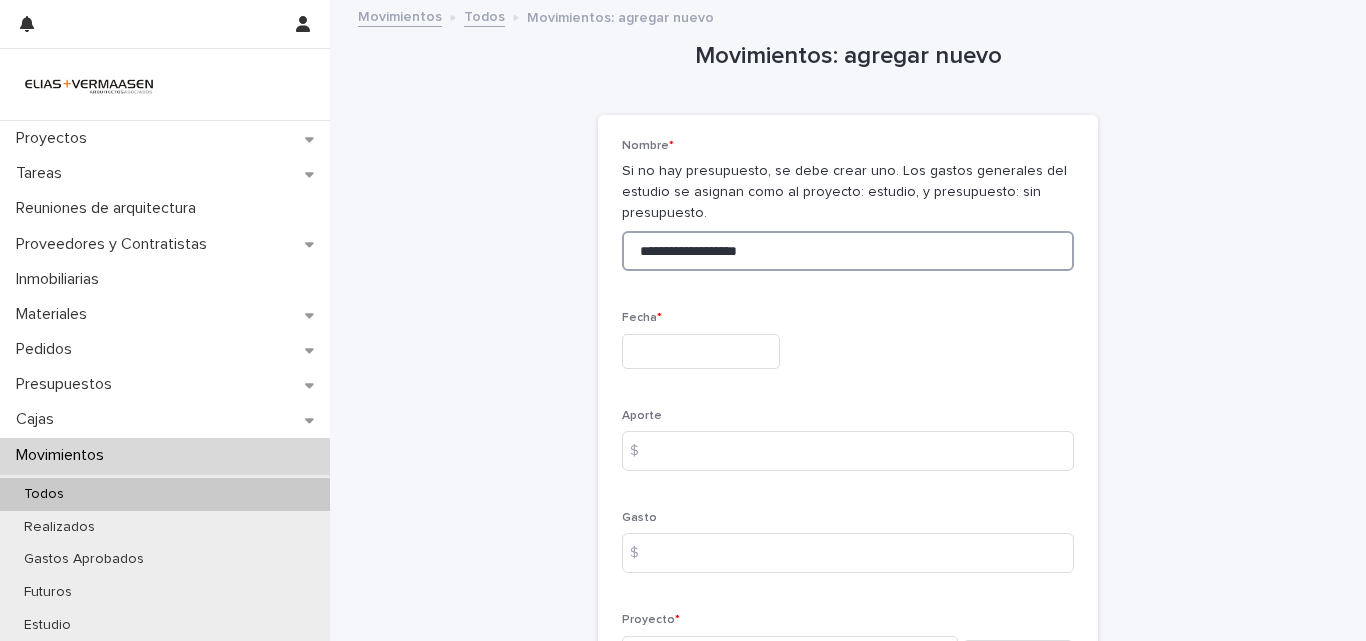 type on "**********" 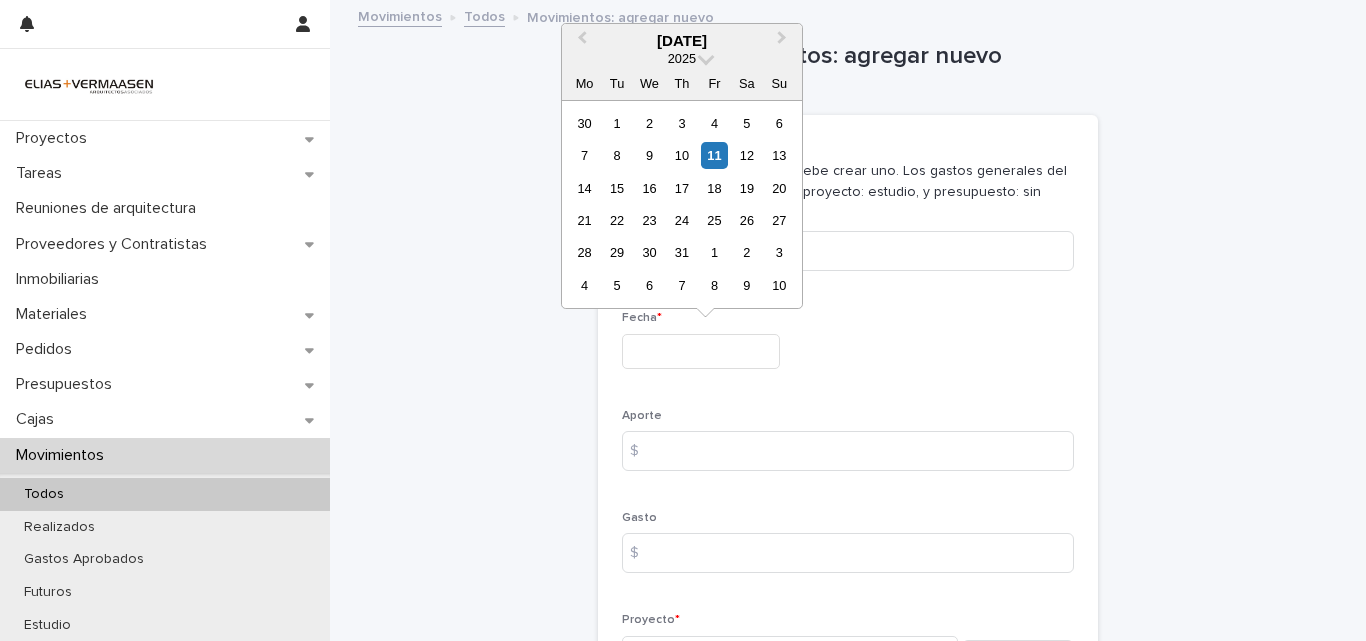 click at bounding box center [701, 351] 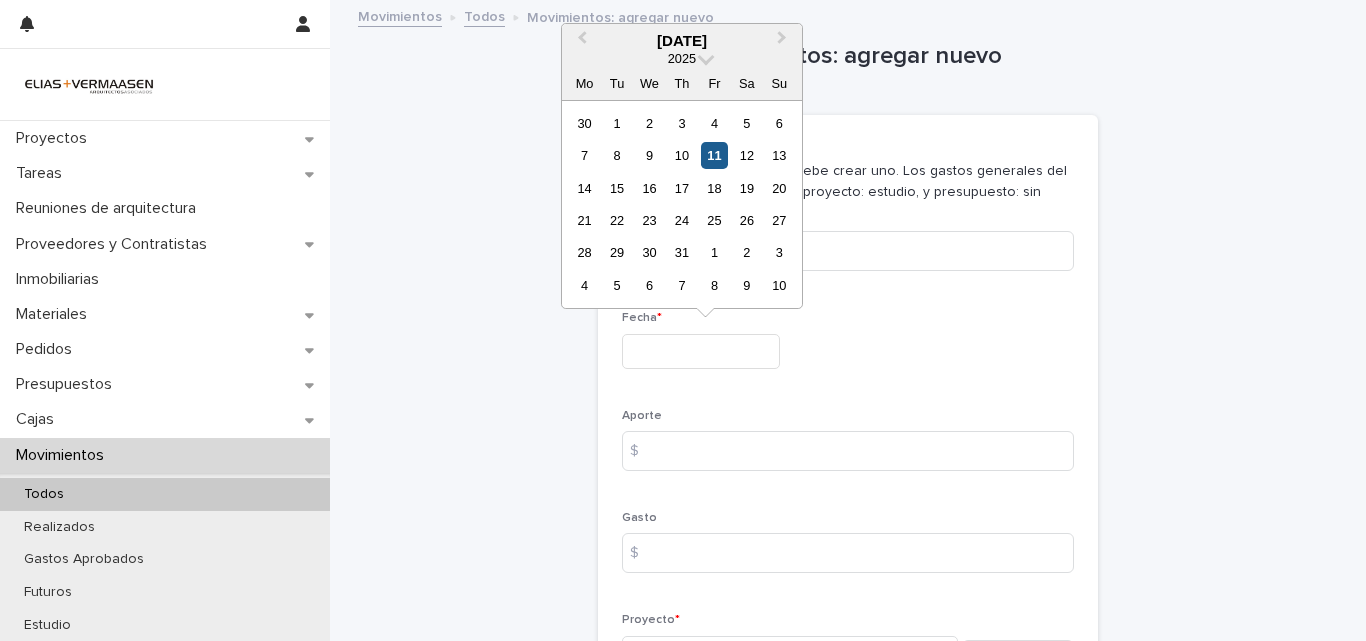 click on "11" at bounding box center [714, 155] 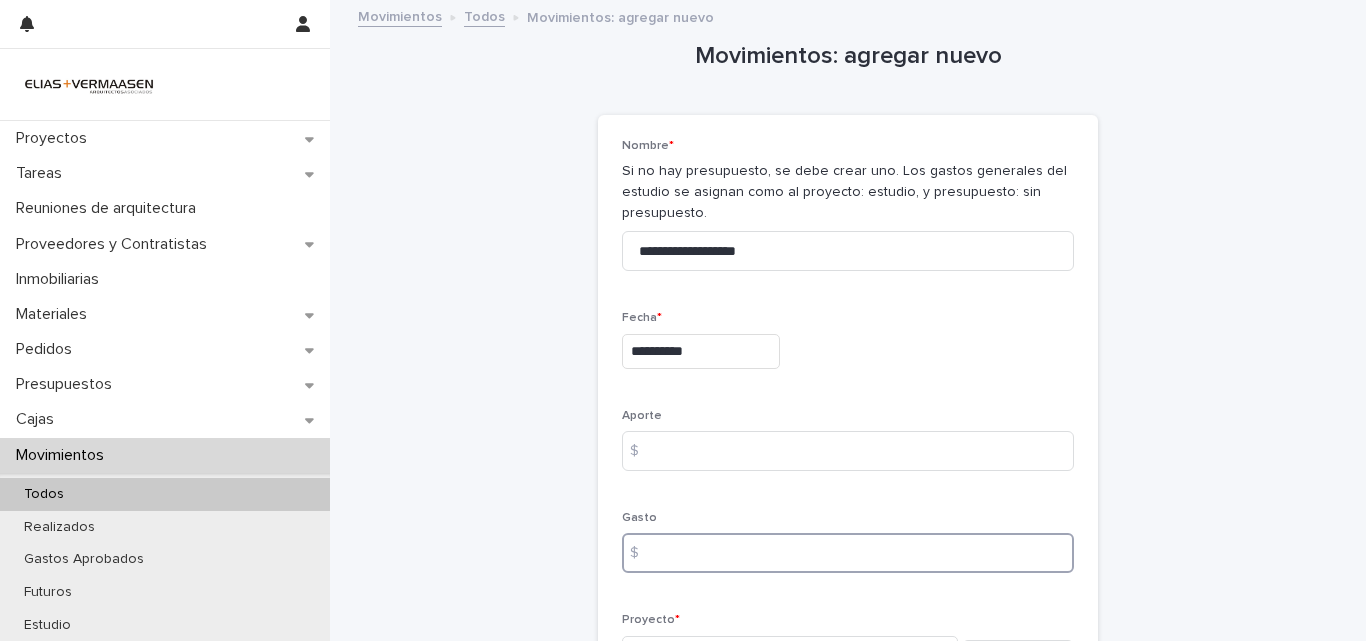 click at bounding box center (848, 553) 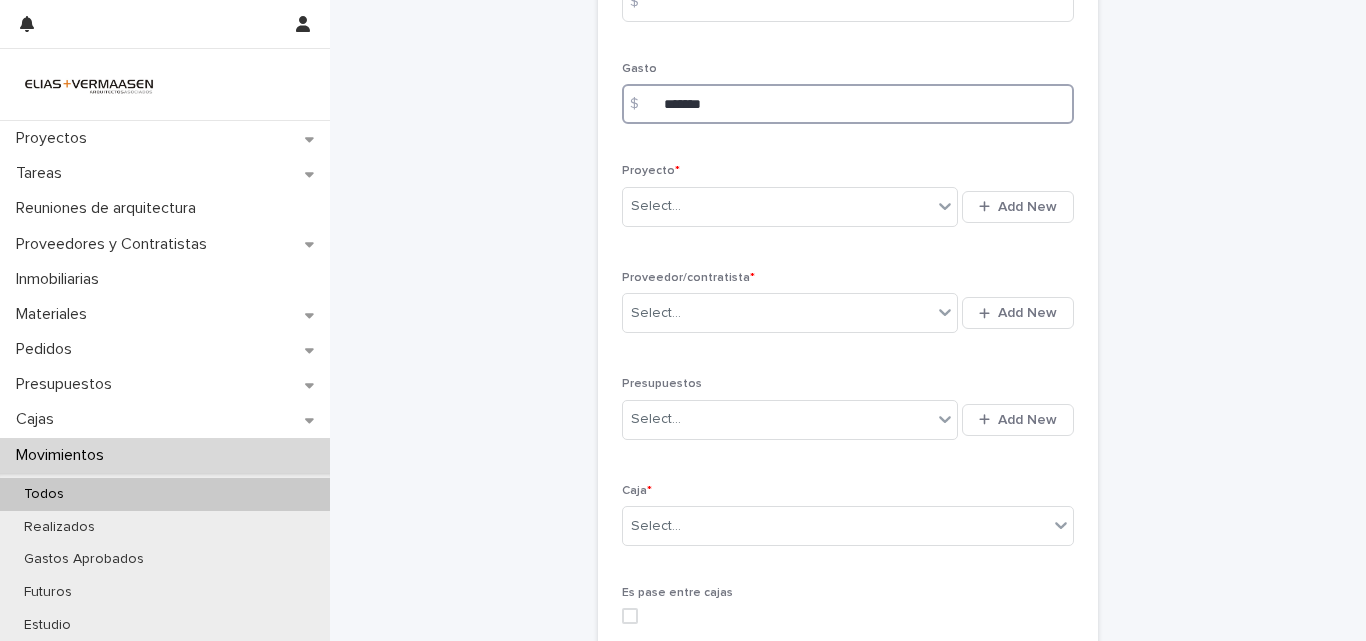 scroll, scrollTop: 543, scrollLeft: 0, axis: vertical 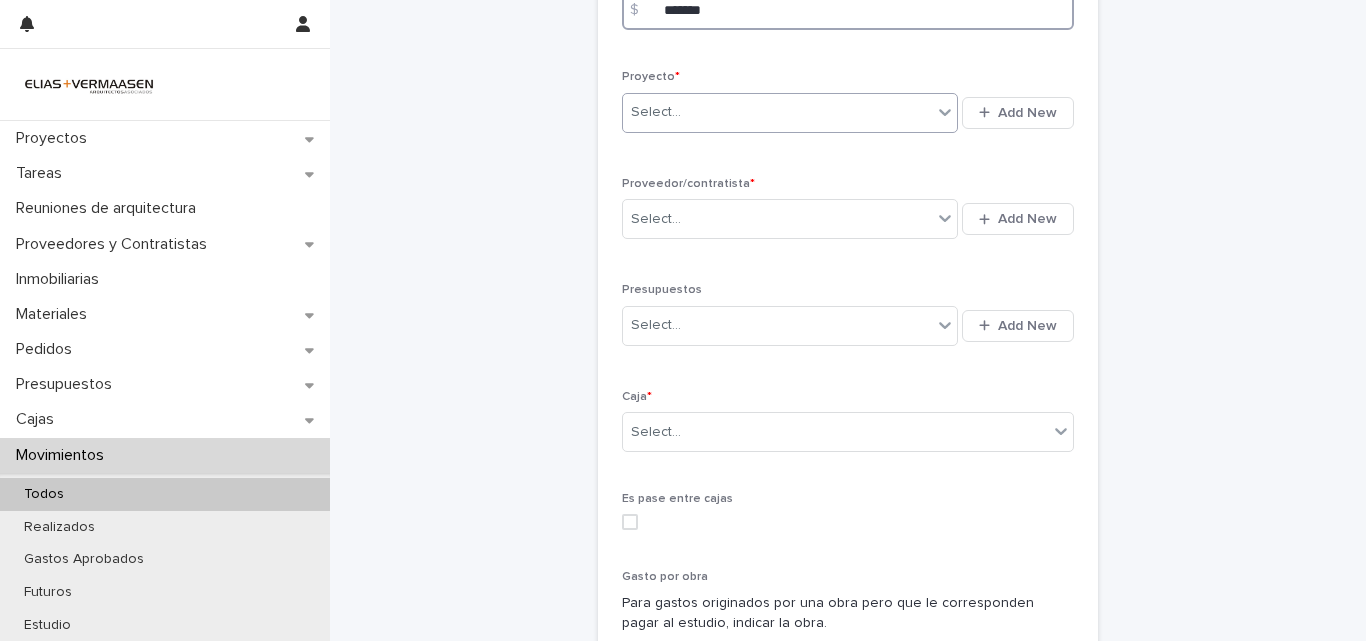 type on "*******" 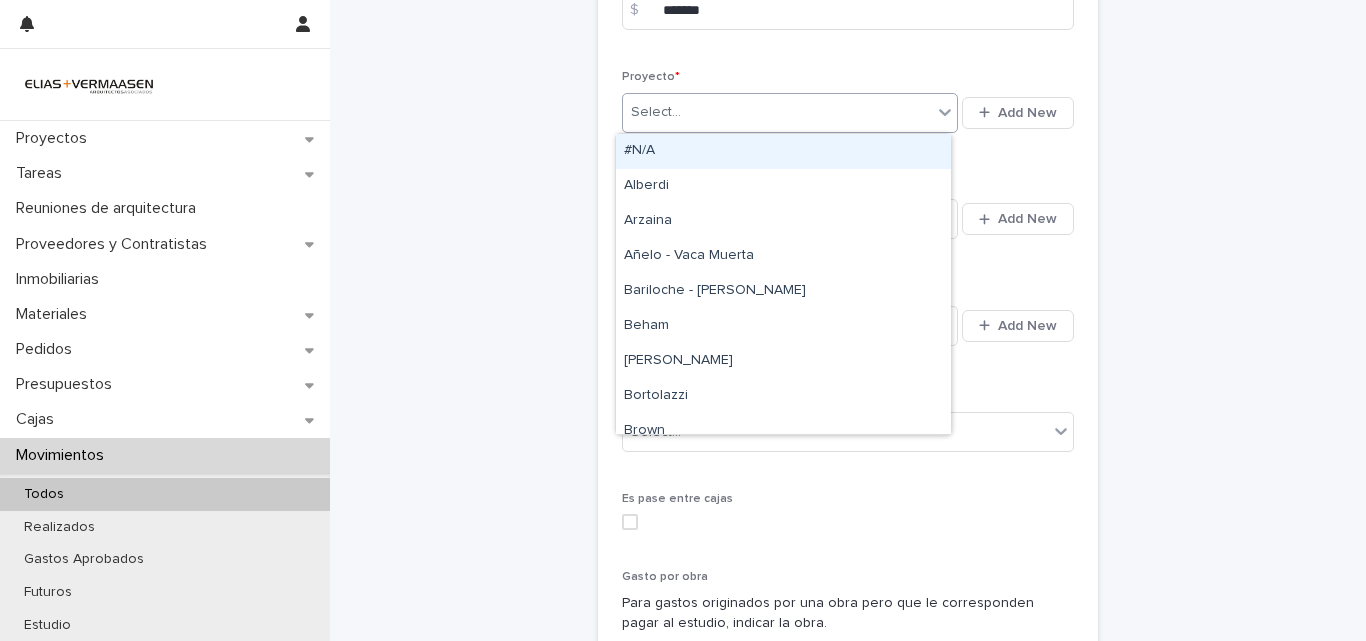 click on "Select..." at bounding box center [777, 112] 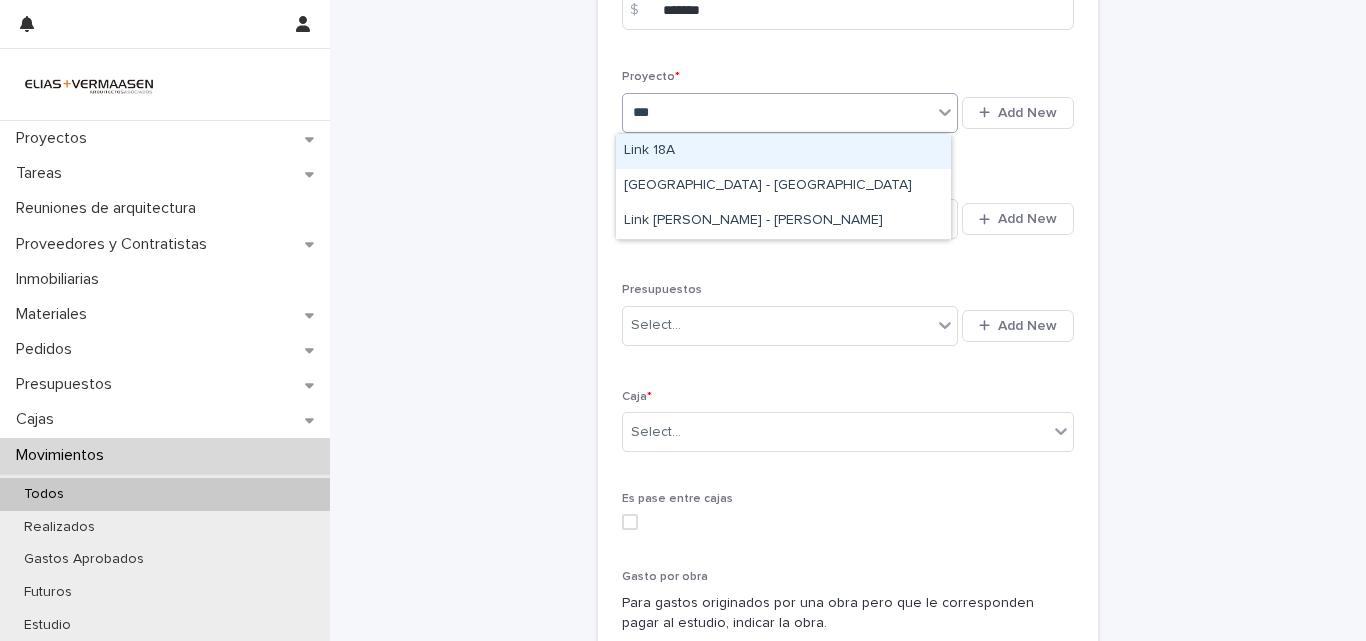 type on "****" 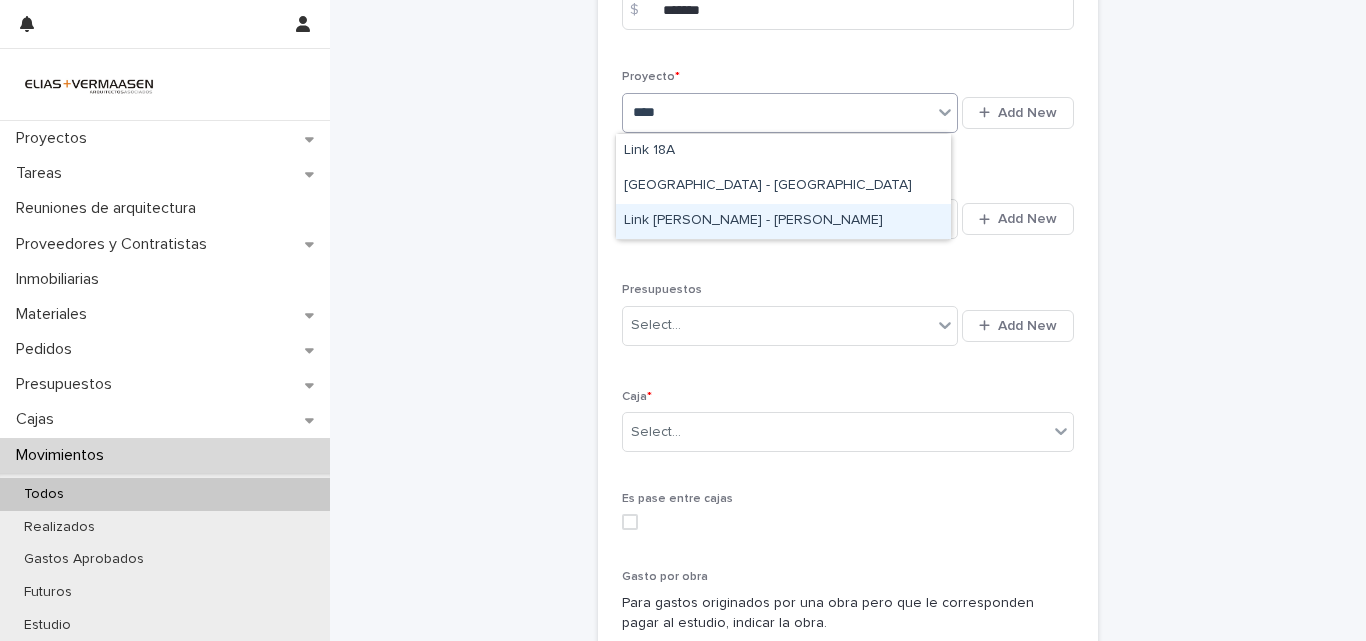 click on "Link [PERSON_NAME]" at bounding box center (783, 221) 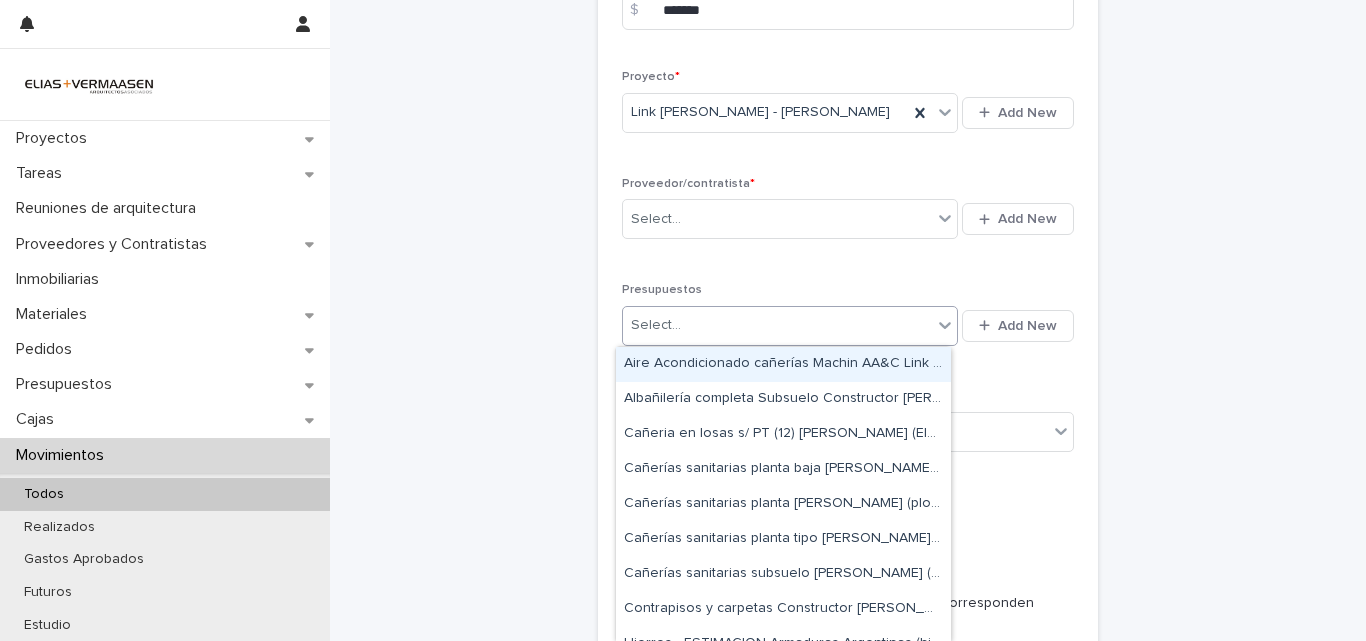 click on "Select..." at bounding box center (777, 325) 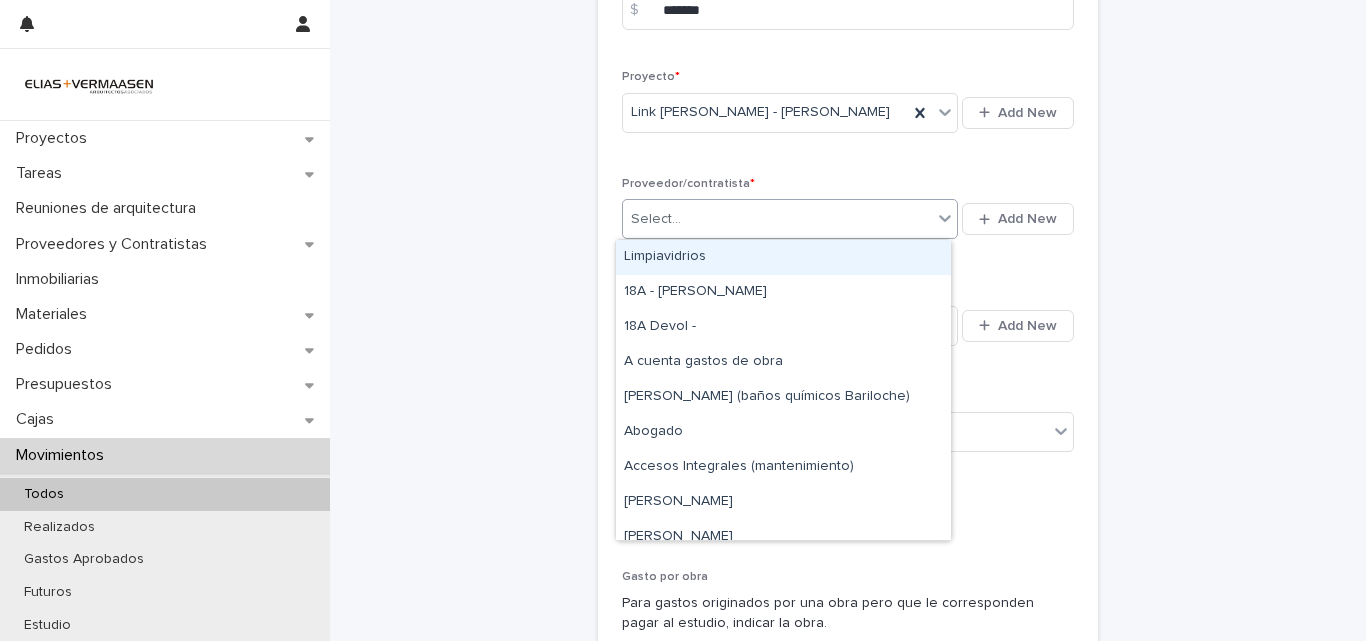 click on "Select..." at bounding box center [777, 219] 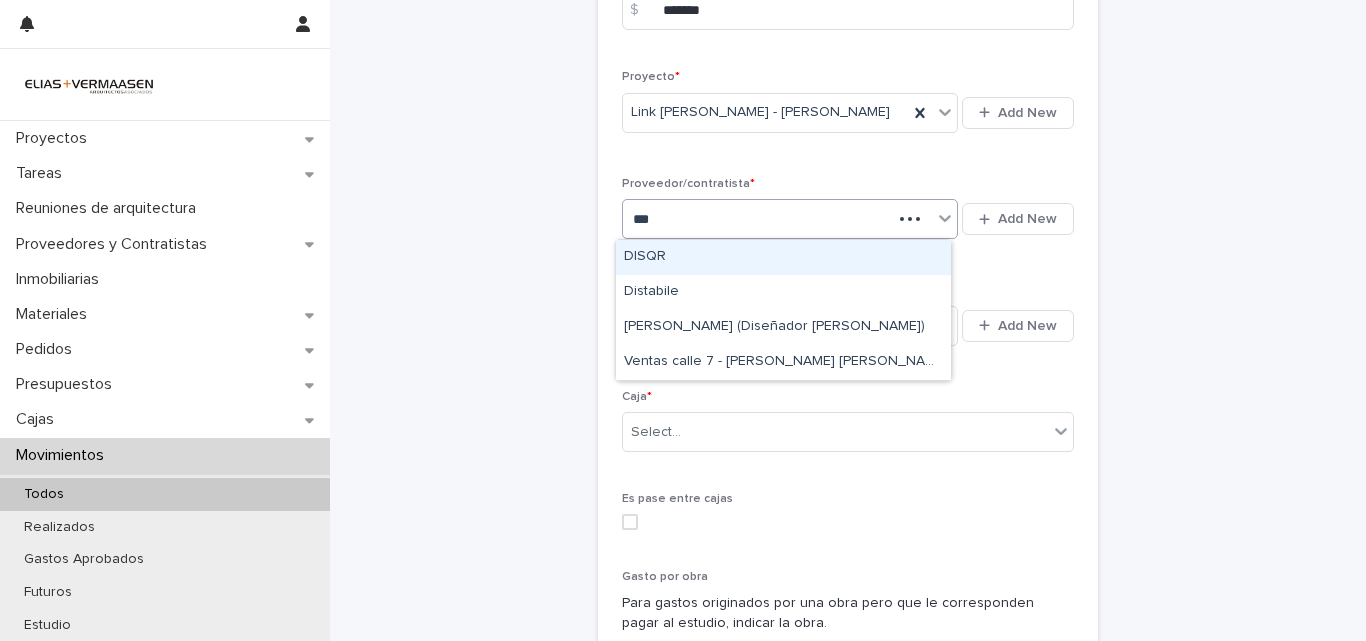 type on "****" 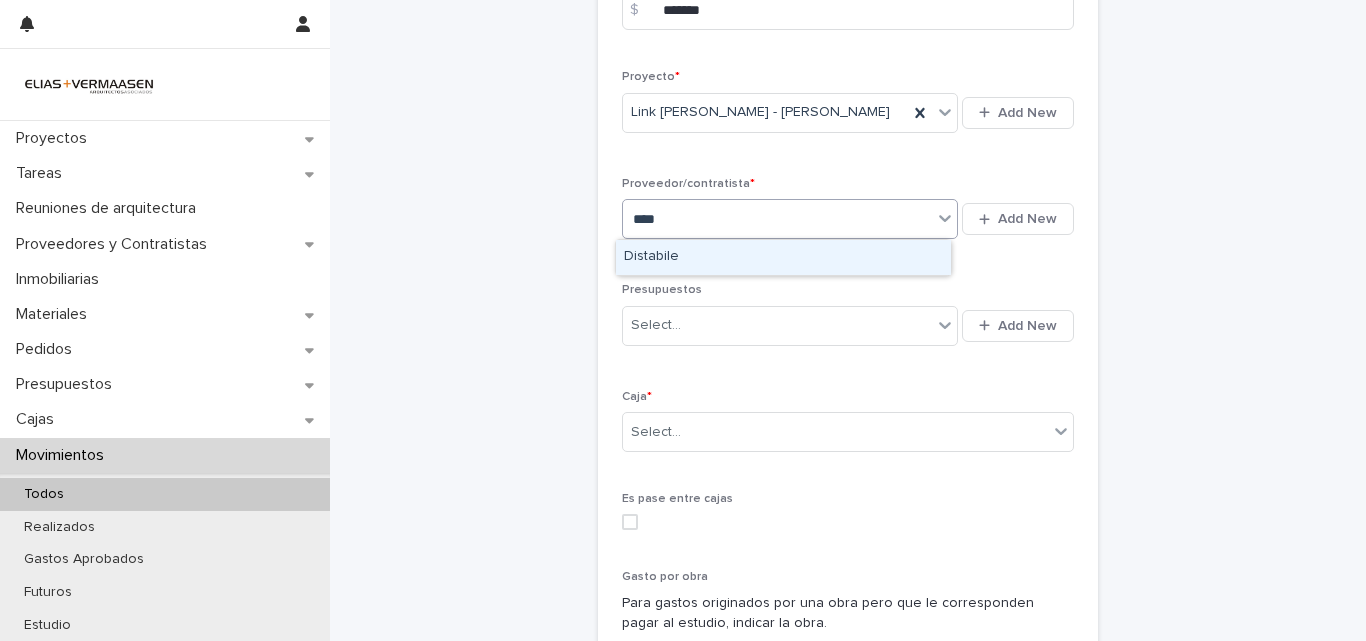 click on "Distabile" at bounding box center [783, 257] 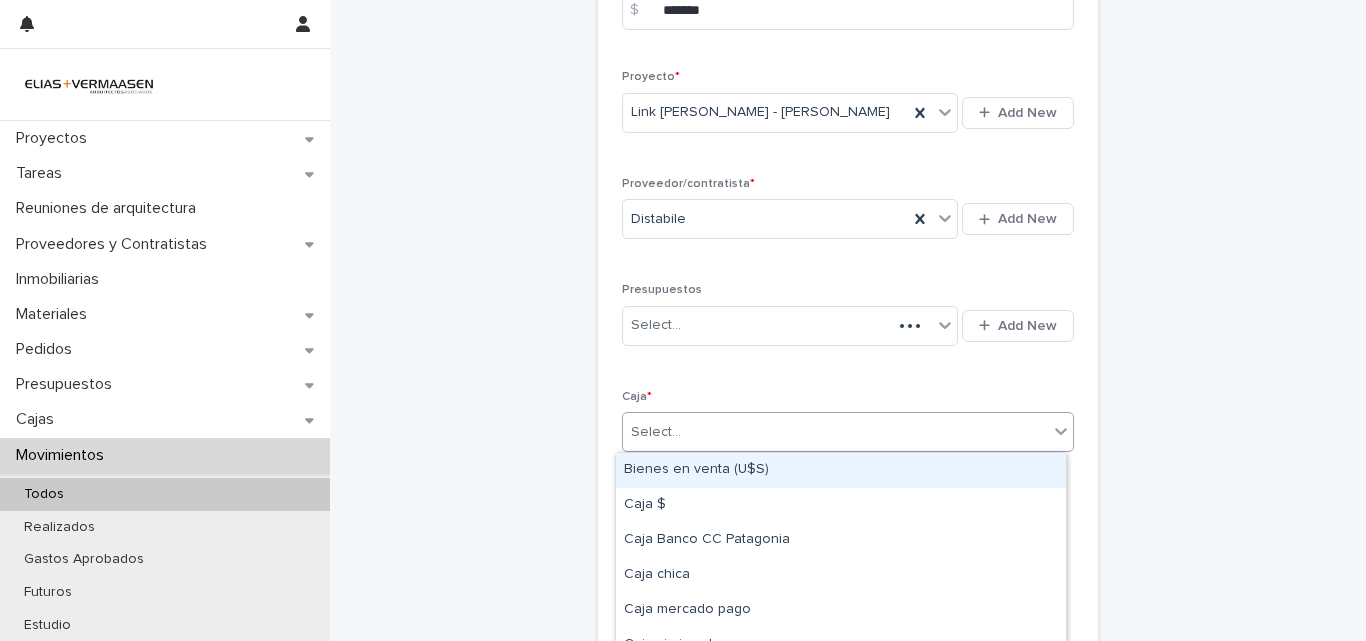 click on "Select..." at bounding box center (835, 432) 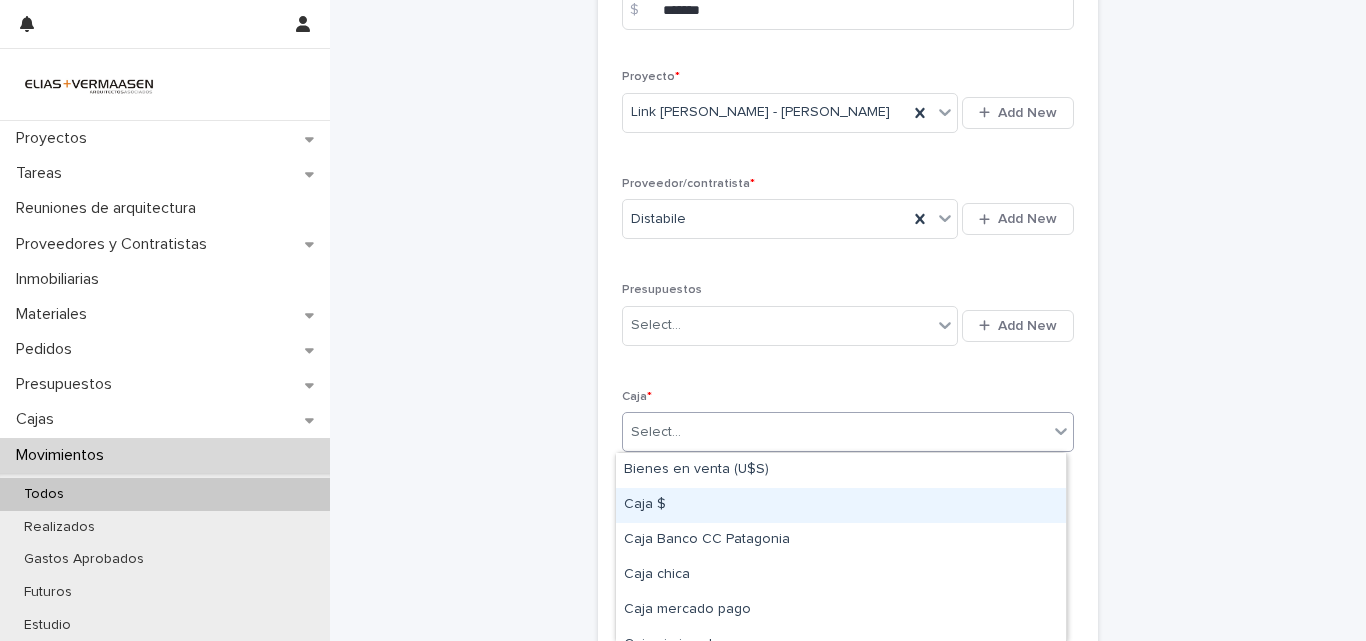 click on "Caja $" at bounding box center [841, 505] 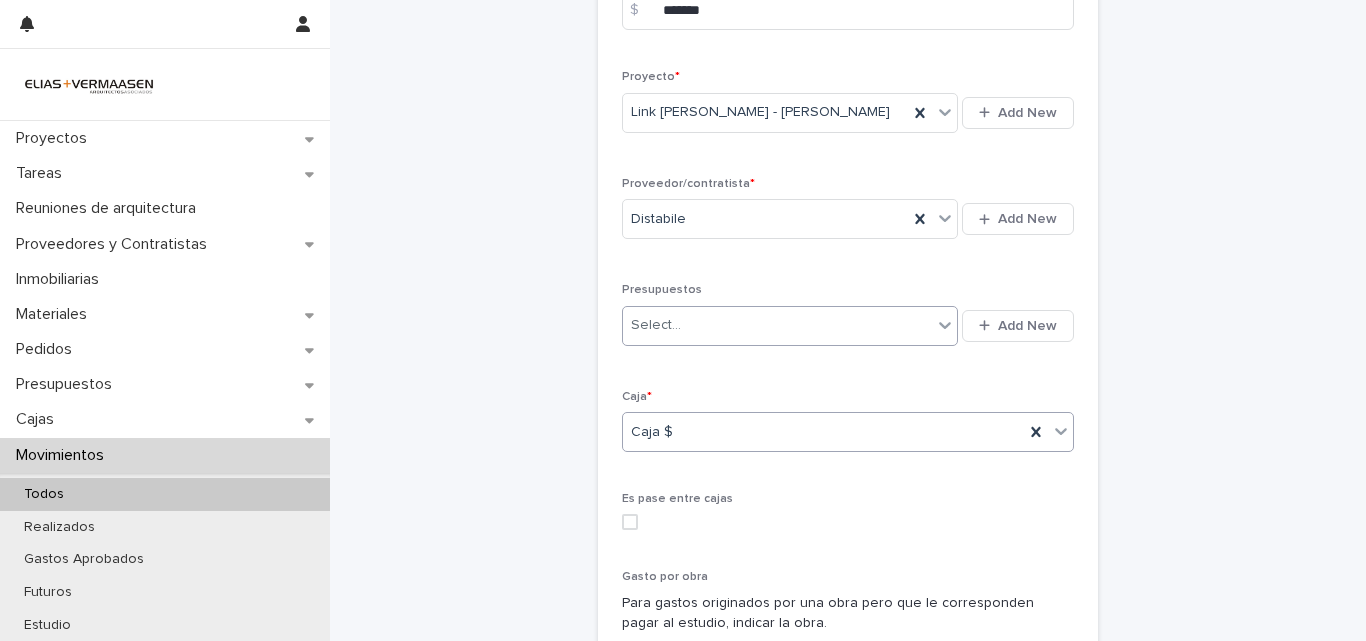 click on "Select..." at bounding box center [777, 325] 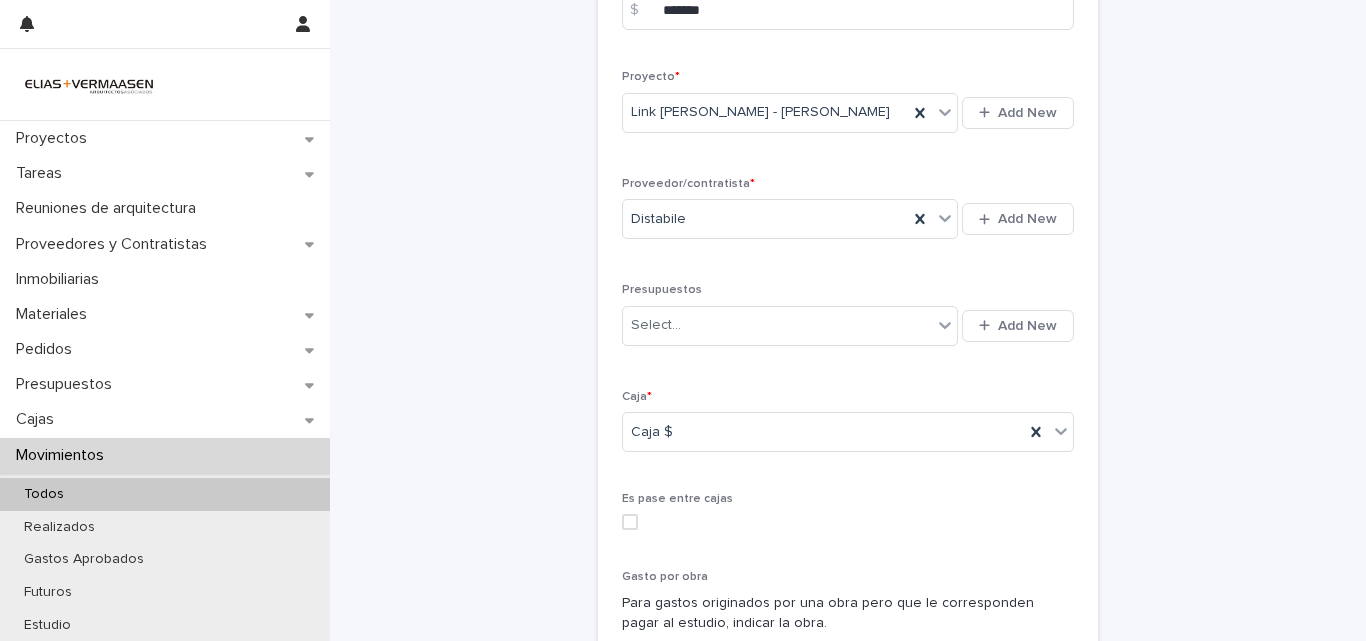 click on "**********" at bounding box center [848, 217] 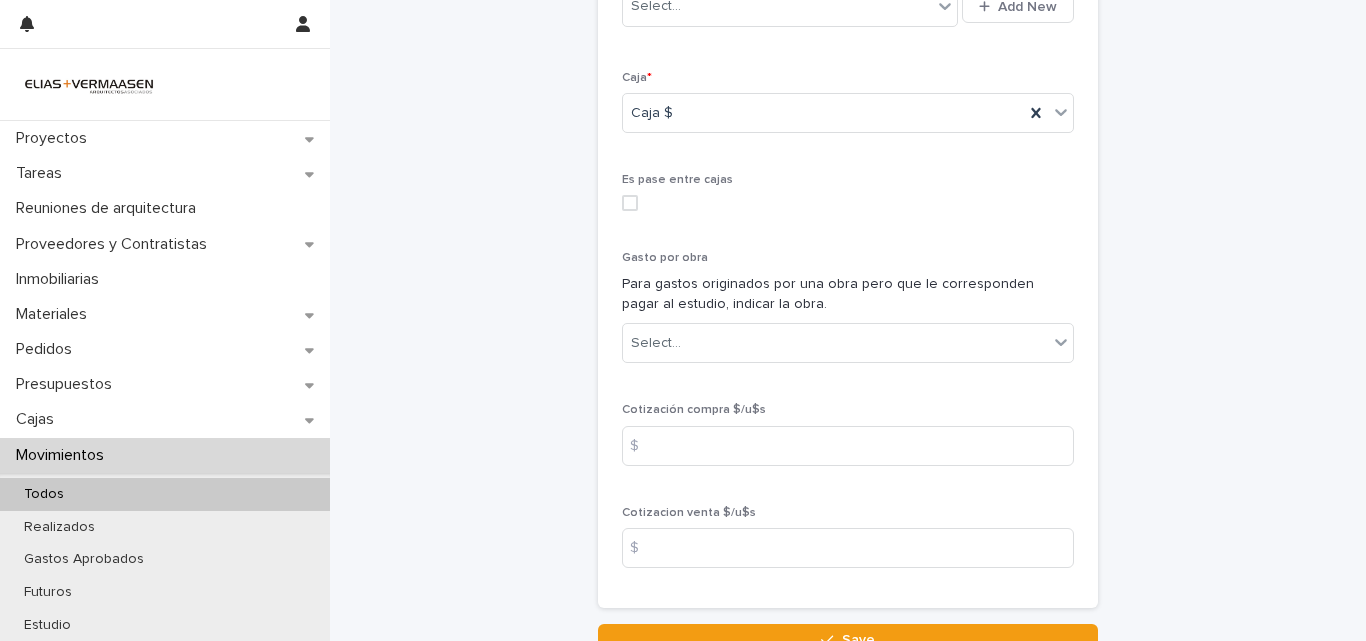 scroll, scrollTop: 1034, scrollLeft: 0, axis: vertical 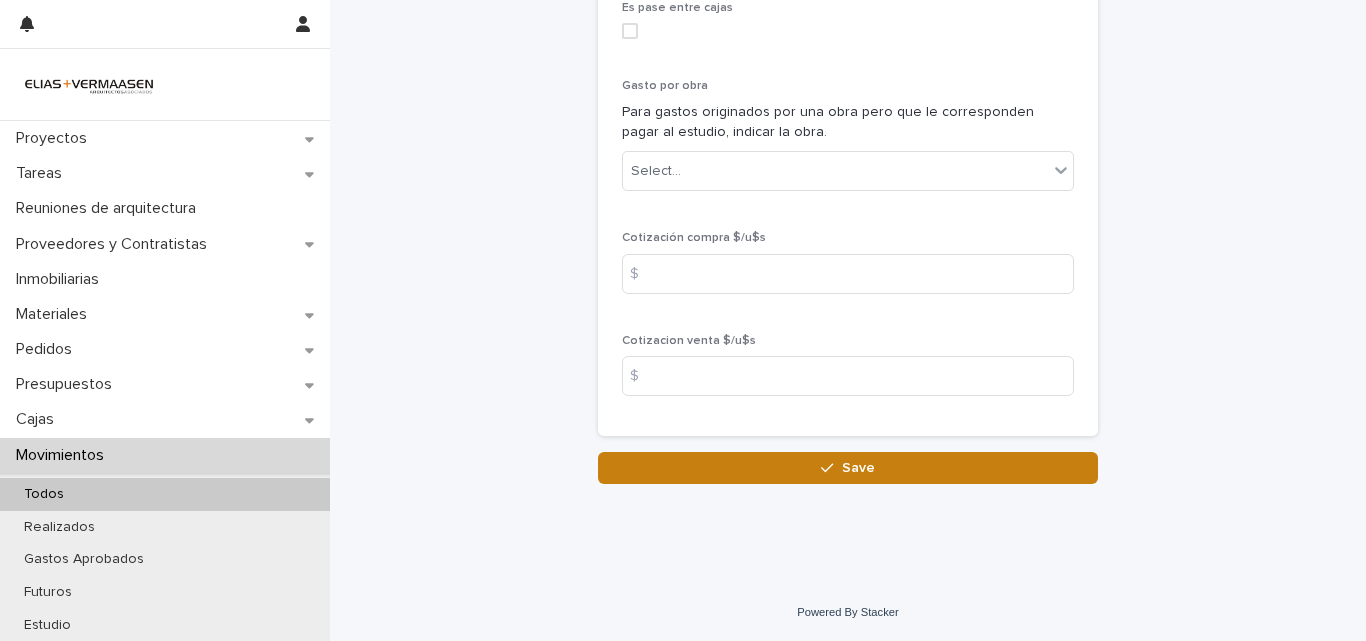 click on "Save" at bounding box center [858, 468] 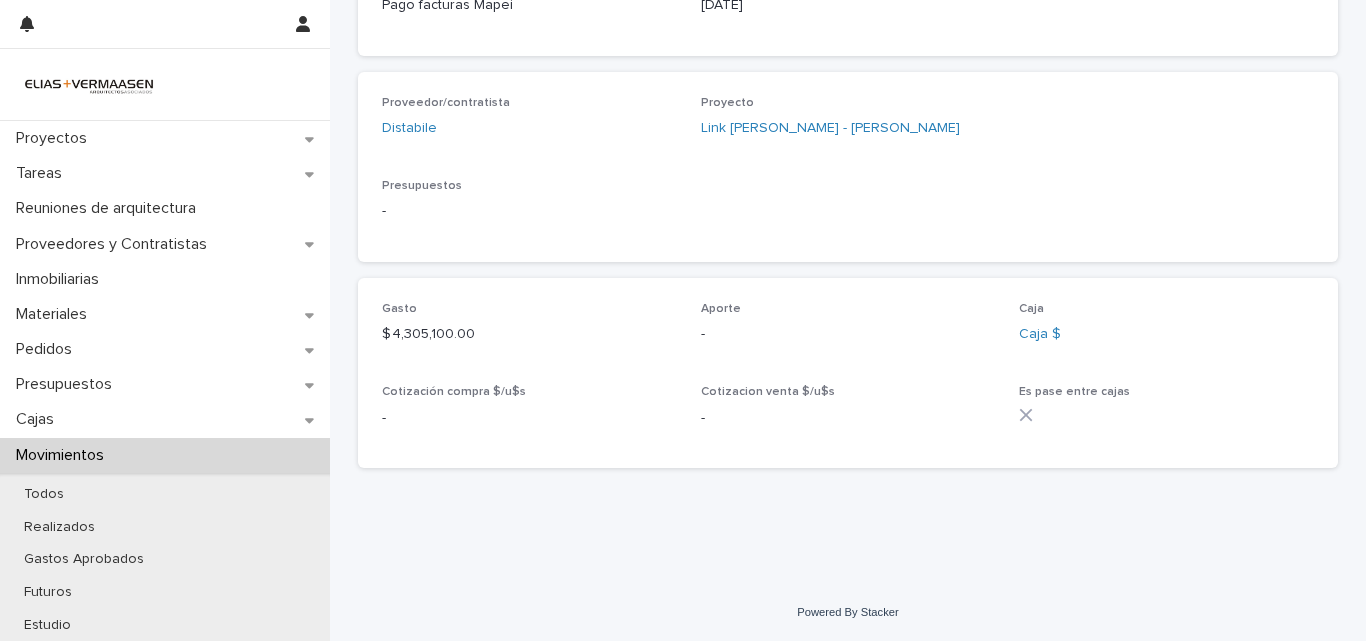 scroll, scrollTop: 0, scrollLeft: 0, axis: both 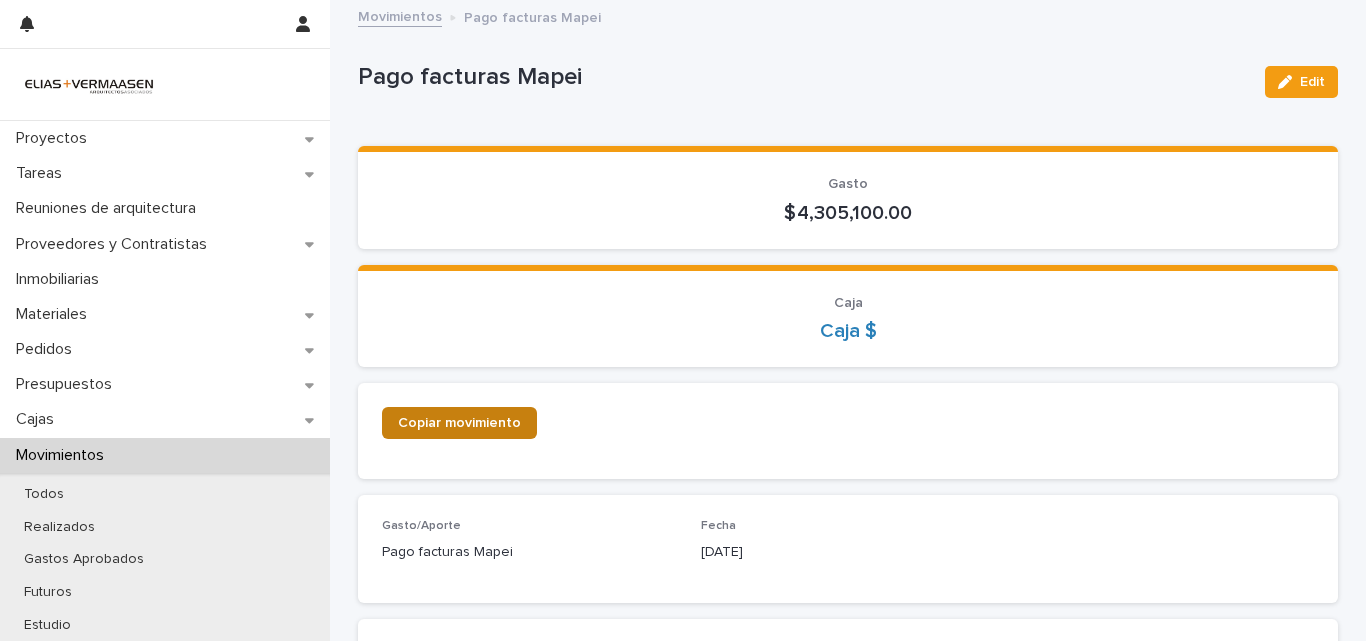 click on "Copiar movimiento" at bounding box center [459, 423] 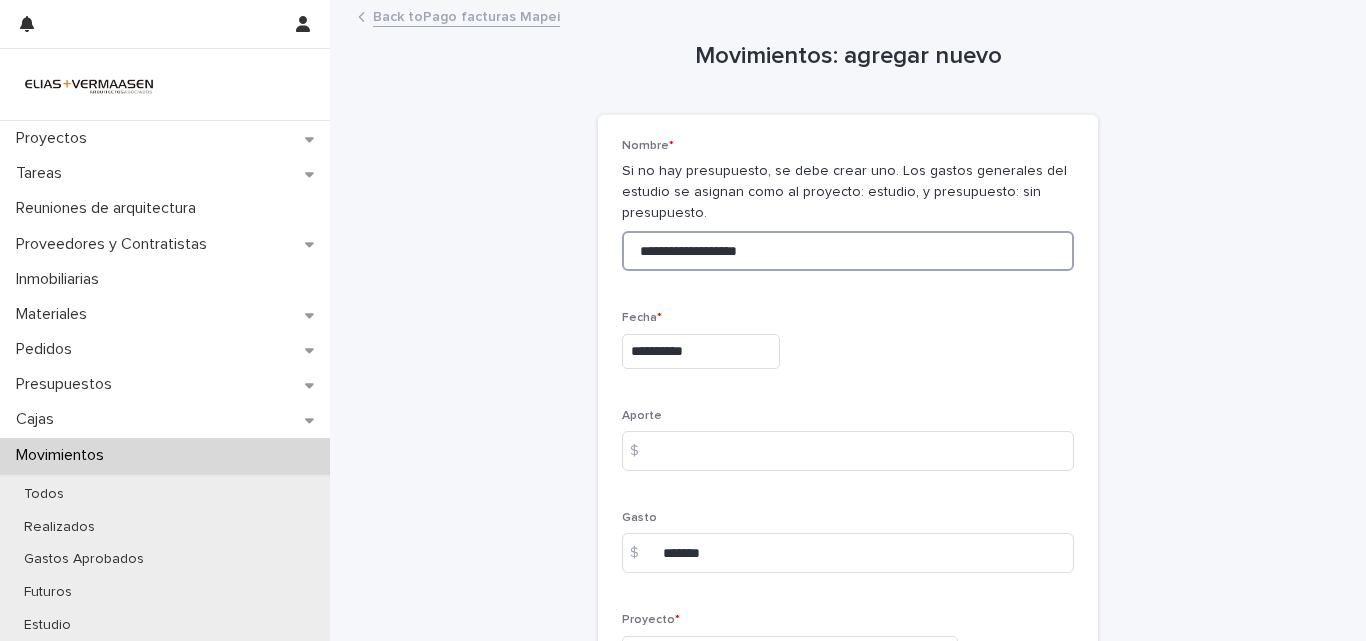click on "**********" at bounding box center (848, 251) 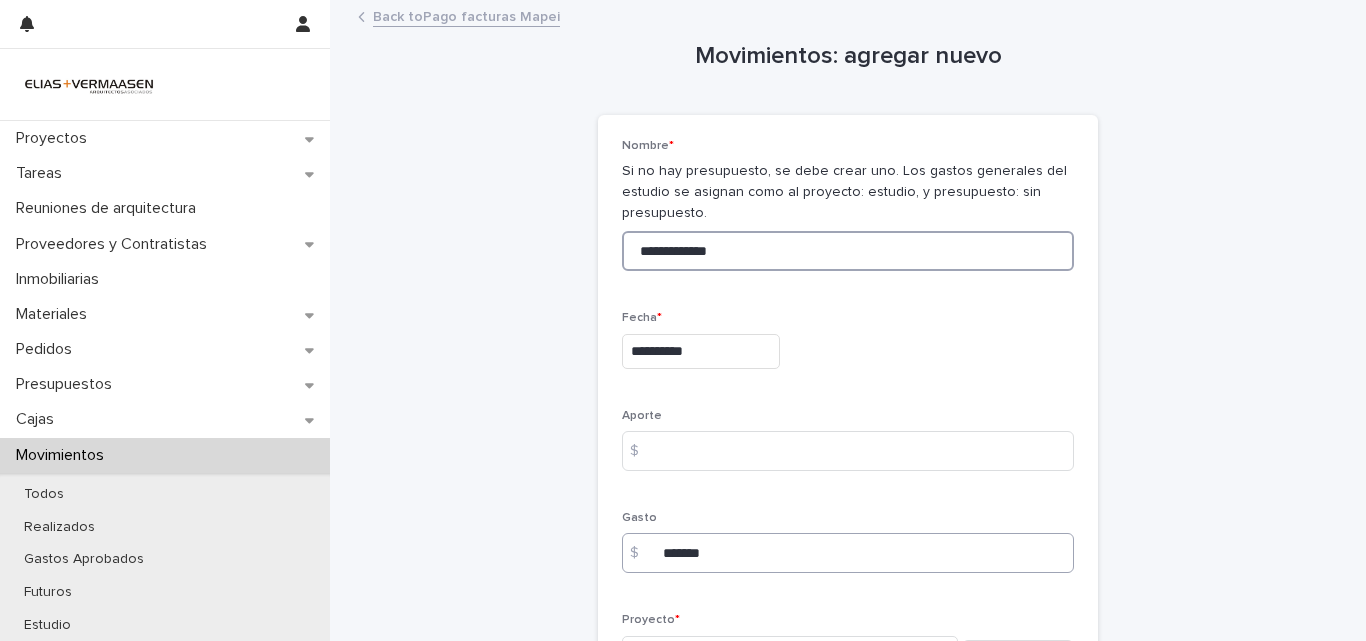 type on "**********" 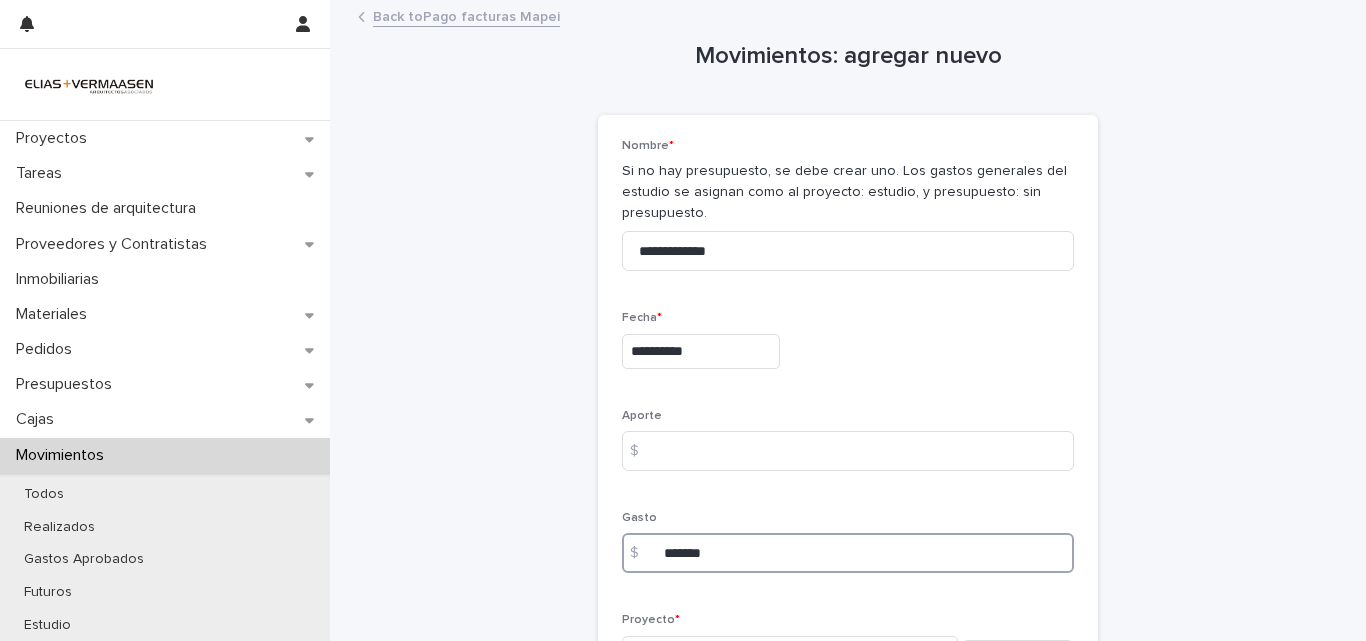 click on "*******" at bounding box center [848, 553] 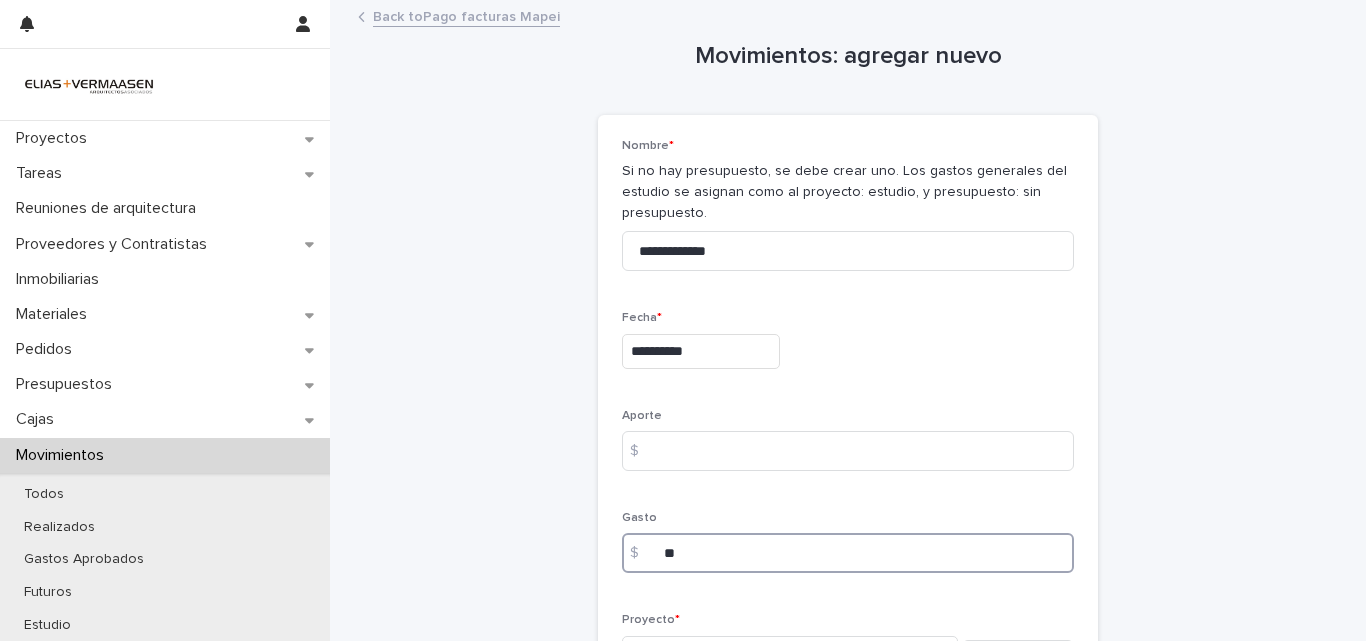 type on "*" 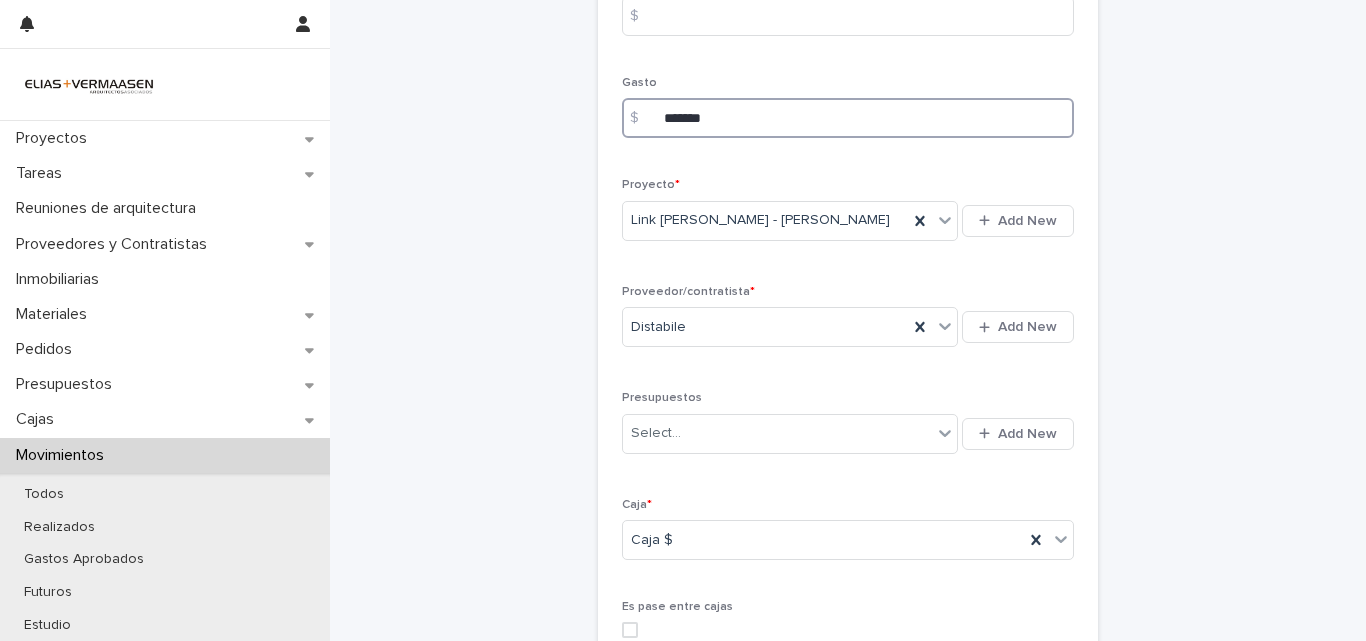 scroll, scrollTop: 474, scrollLeft: 0, axis: vertical 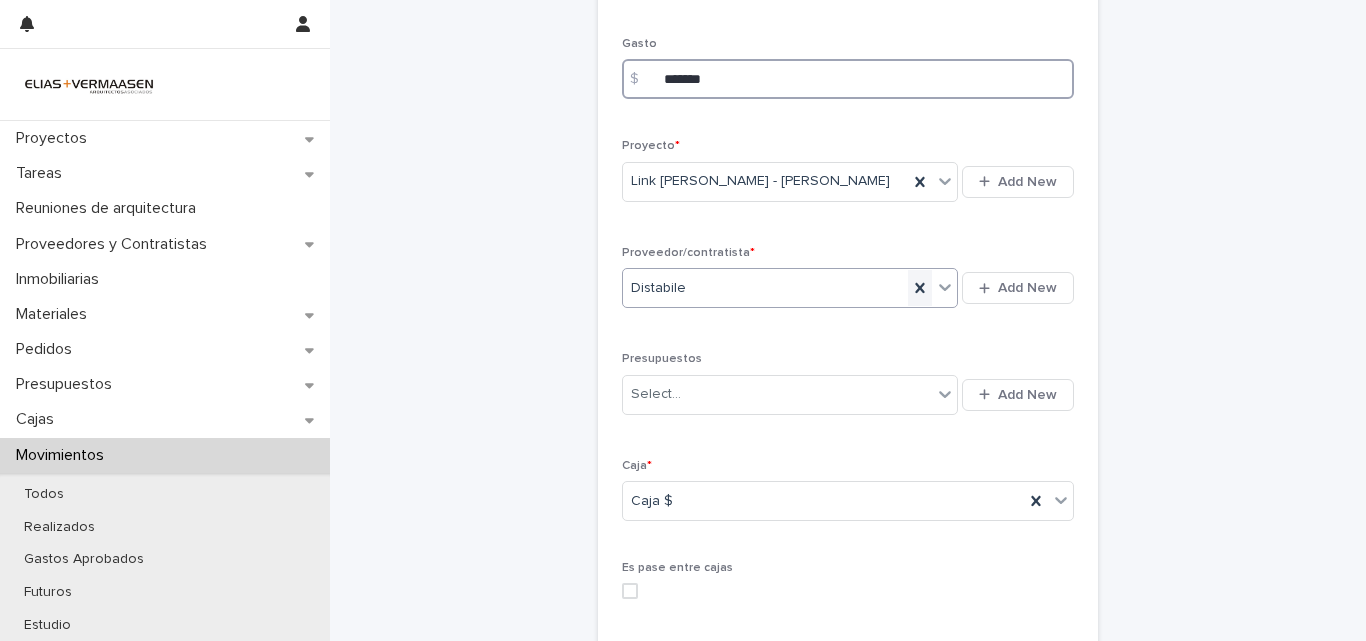 type on "*******" 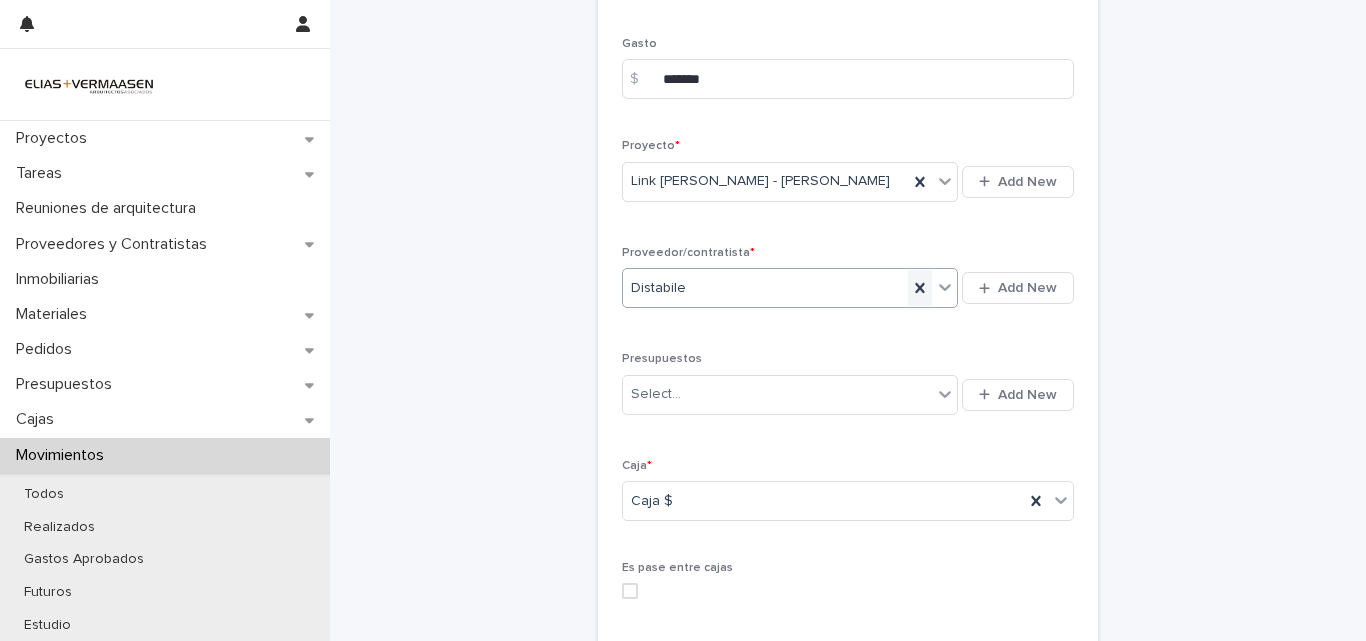 click 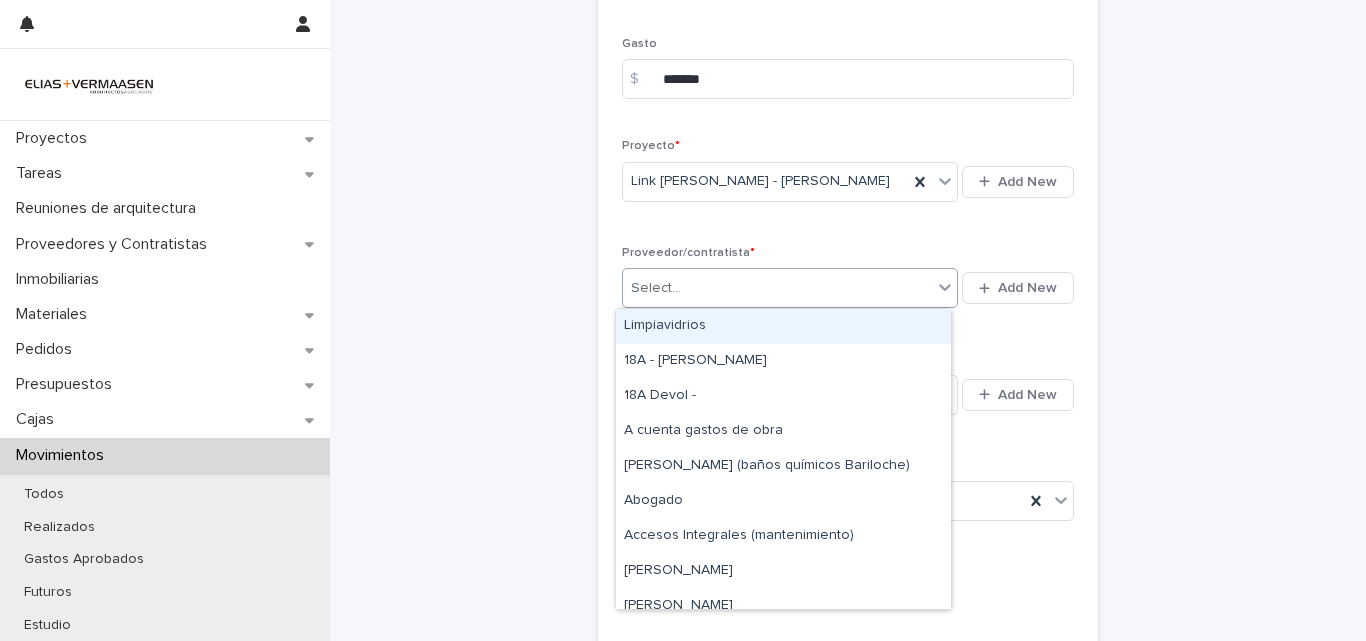 click on "Select..." at bounding box center (777, 288) 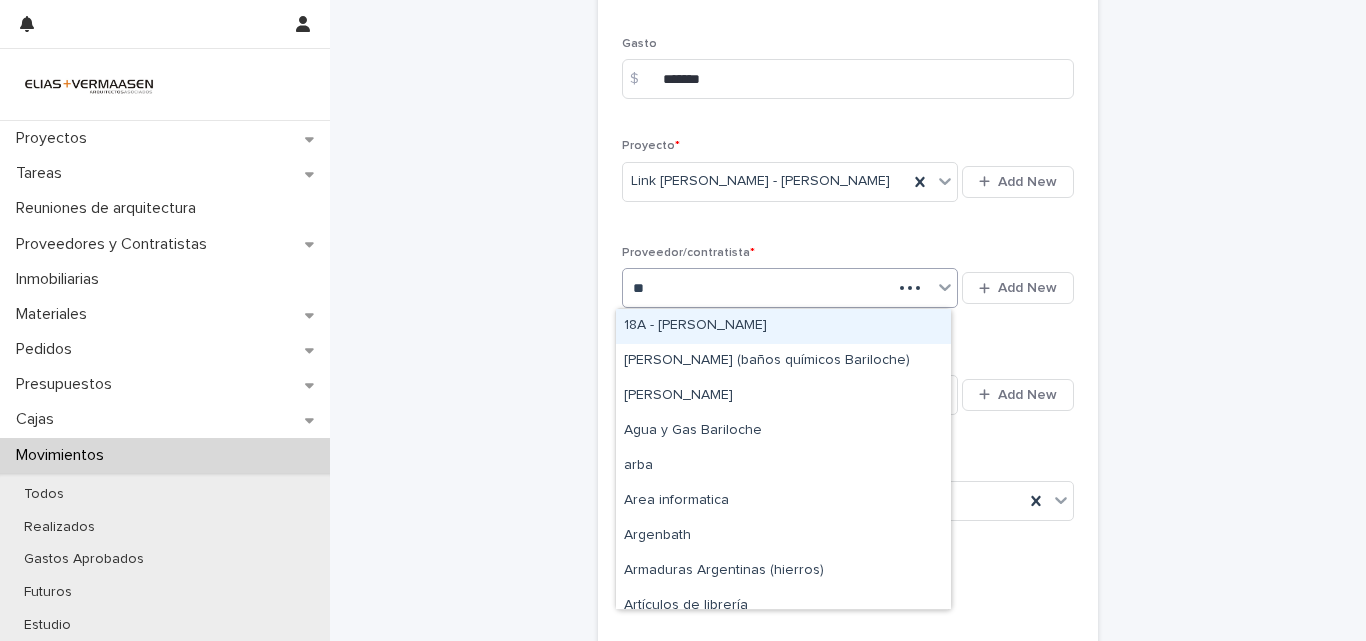 type on "***" 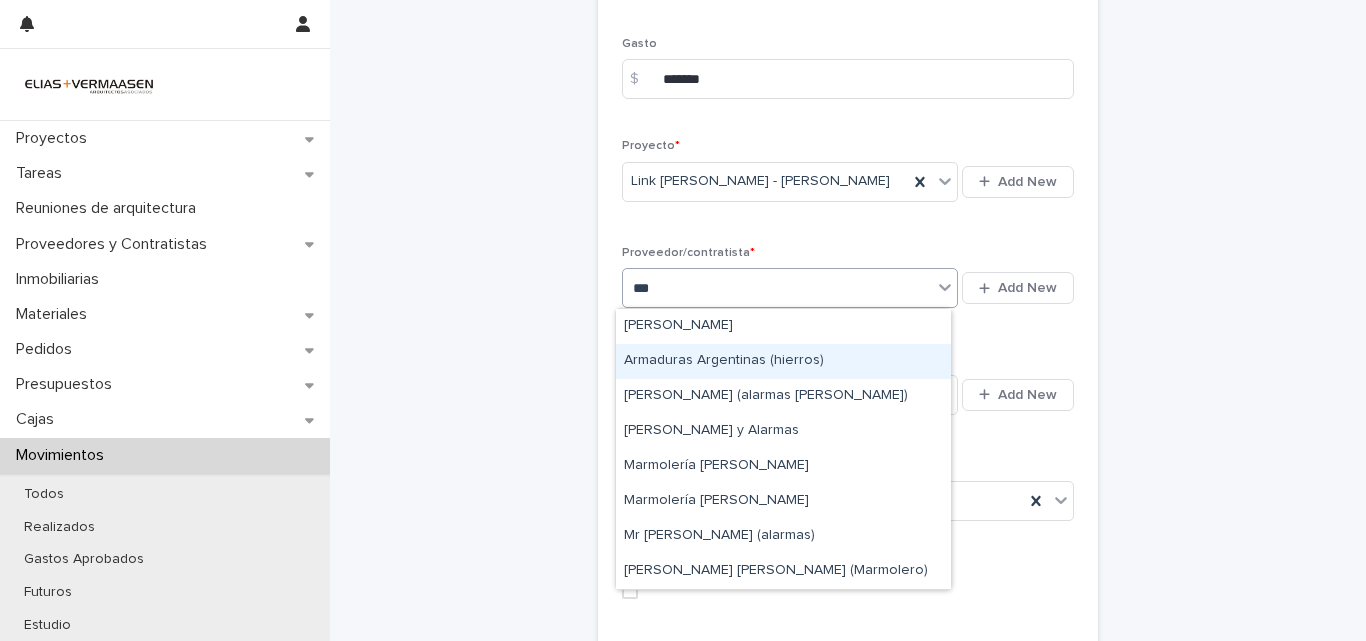 click on "Armaduras Argentinas (hierros)" at bounding box center [783, 361] 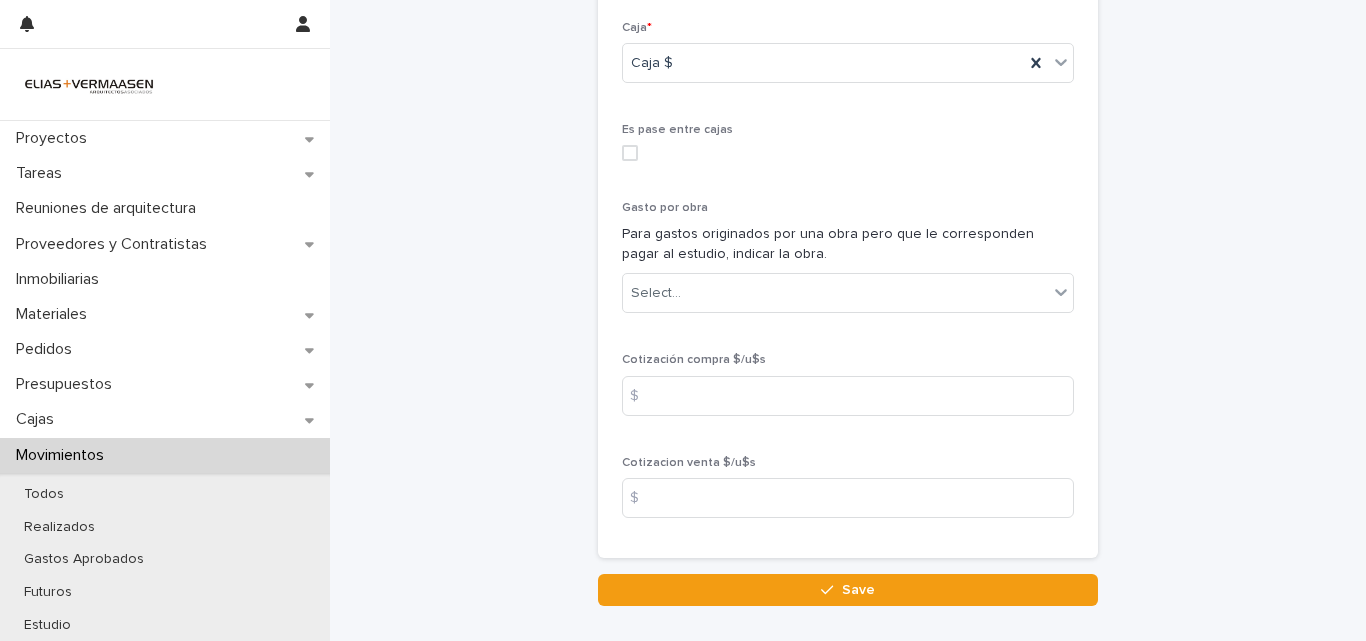 scroll, scrollTop: 1026, scrollLeft: 0, axis: vertical 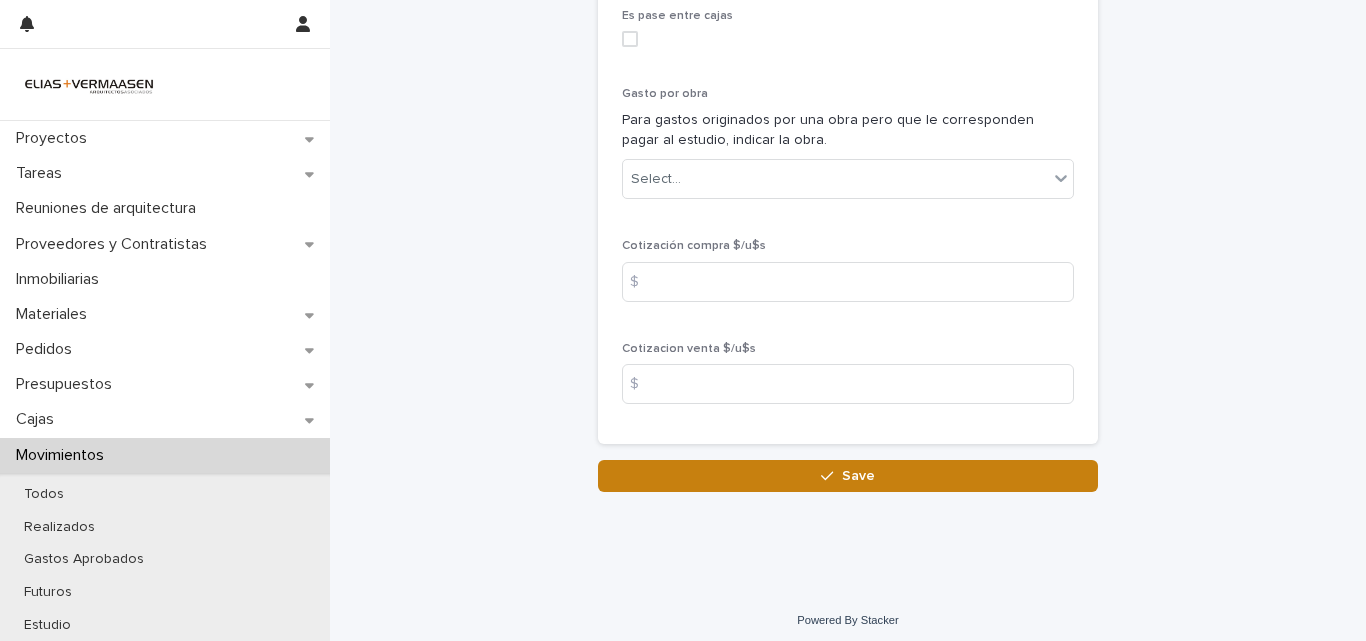 click on "Save" at bounding box center (858, 476) 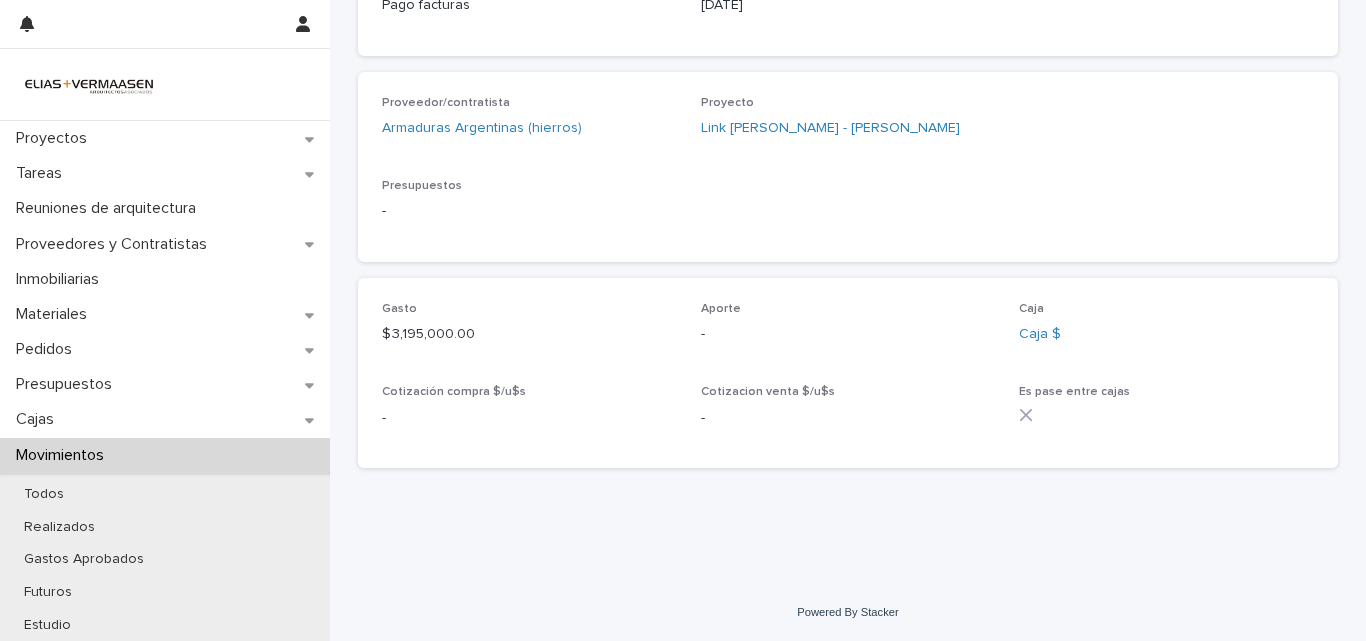 scroll, scrollTop: 0, scrollLeft: 0, axis: both 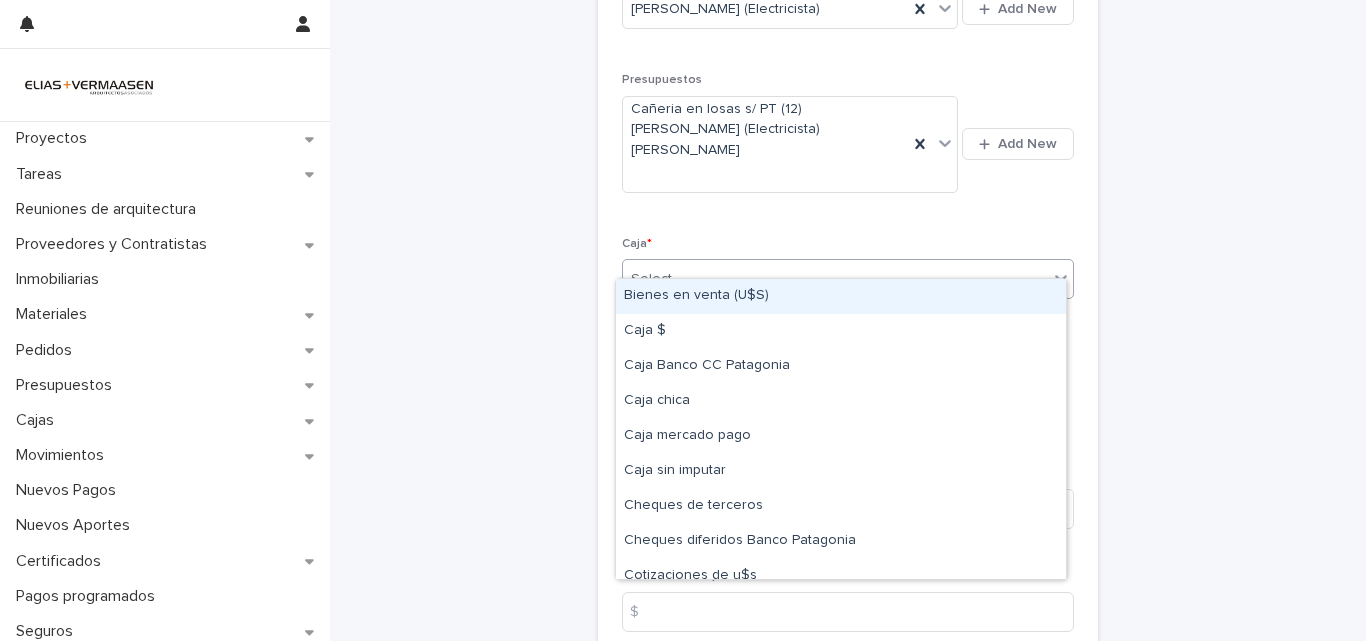 click on "Select..." at bounding box center [835, 279] 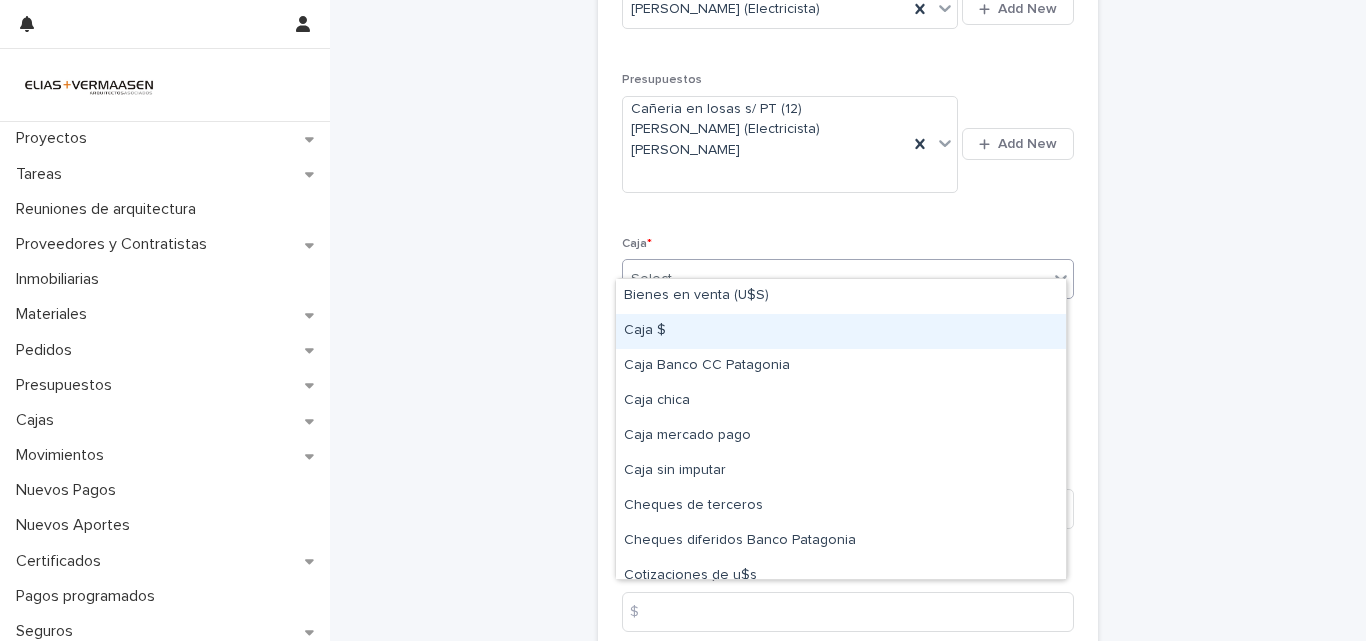 drag, startPoint x: 685, startPoint y: 277, endPoint x: 662, endPoint y: 332, distance: 59.615433 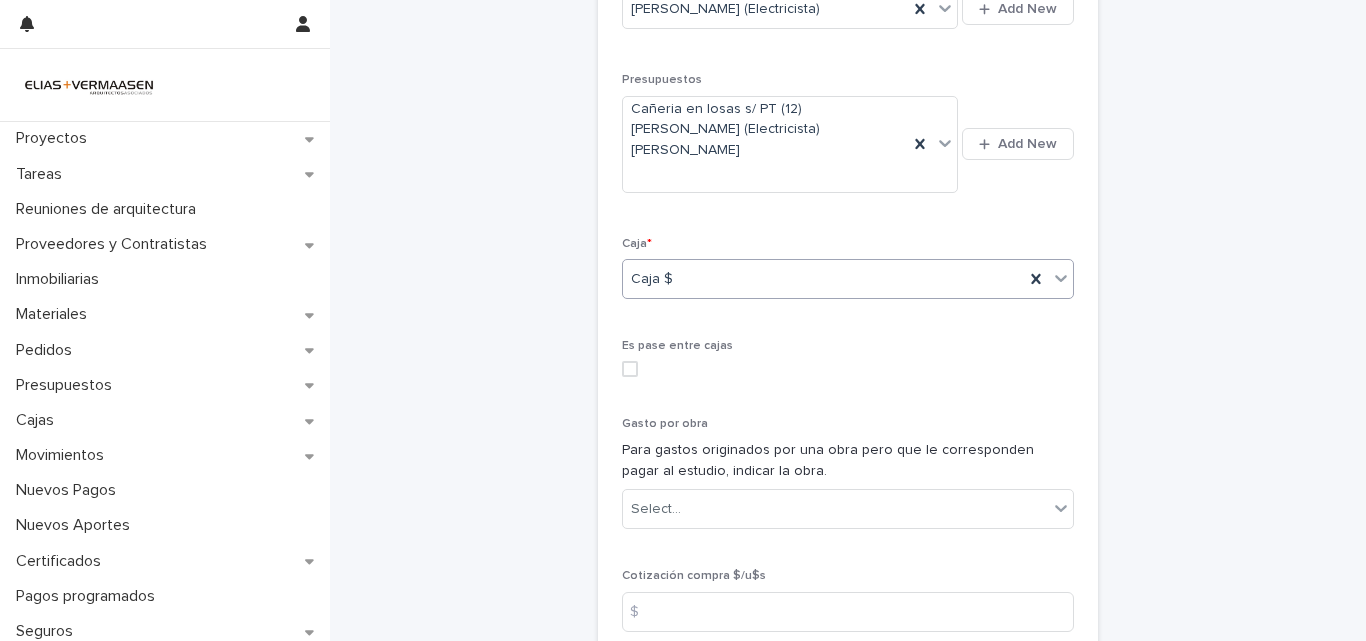 scroll, scrollTop: 1070, scrollLeft: 0, axis: vertical 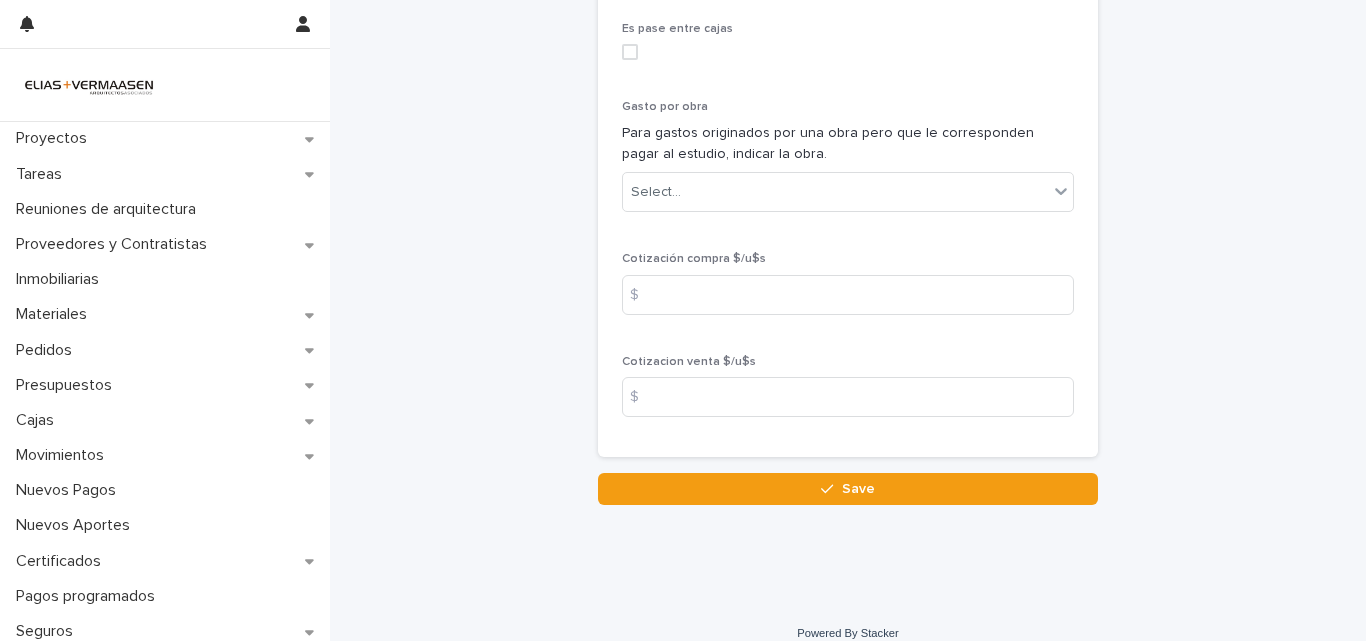 click on "Save" at bounding box center (848, 489) 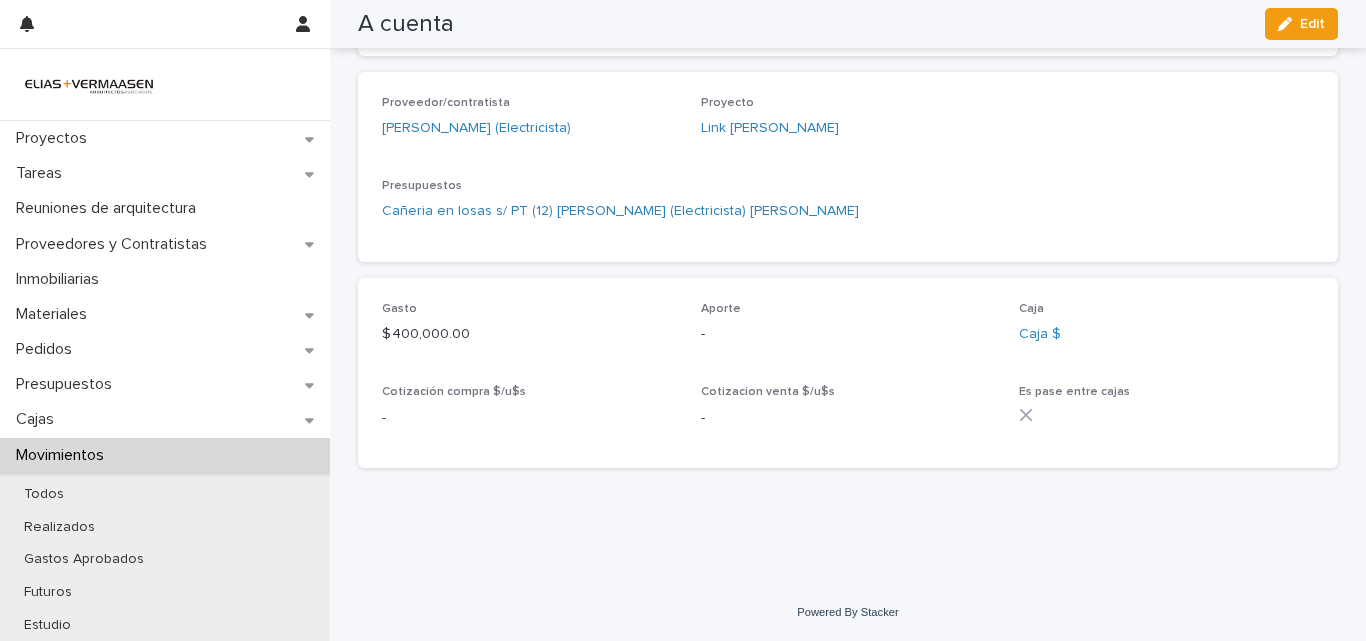 scroll, scrollTop: 547, scrollLeft: 0, axis: vertical 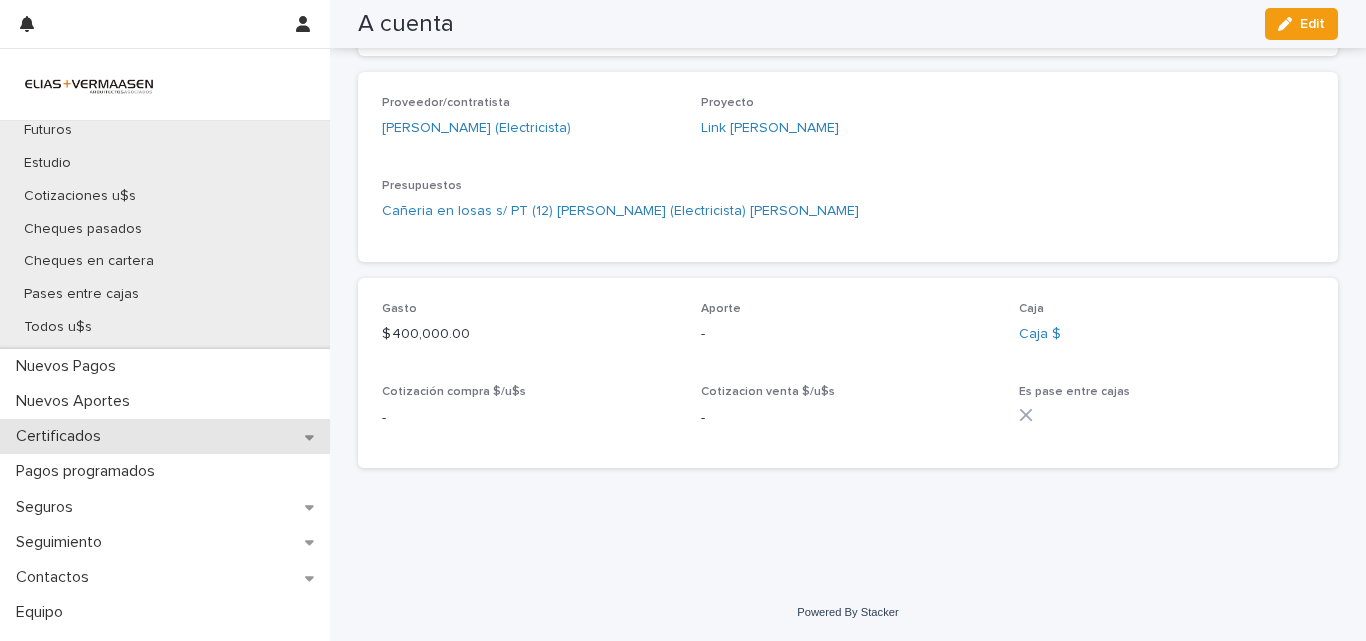 click on "Certificados" at bounding box center (62, 436) 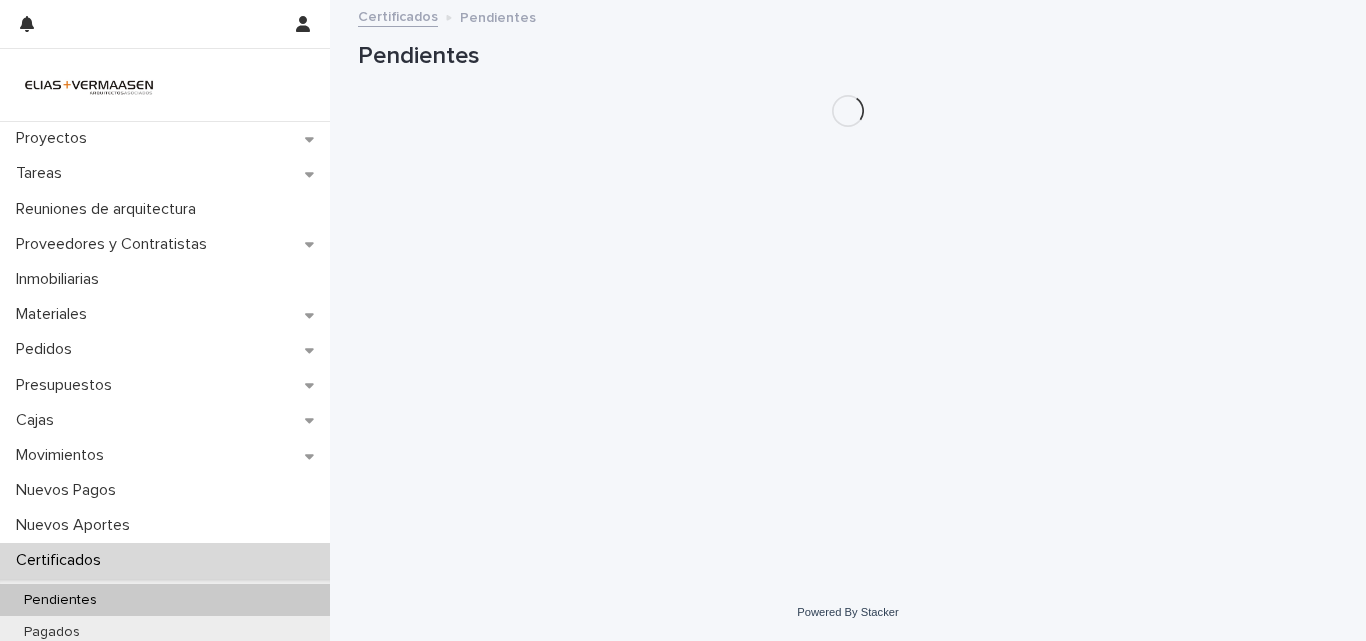 scroll, scrollTop: 0, scrollLeft: 0, axis: both 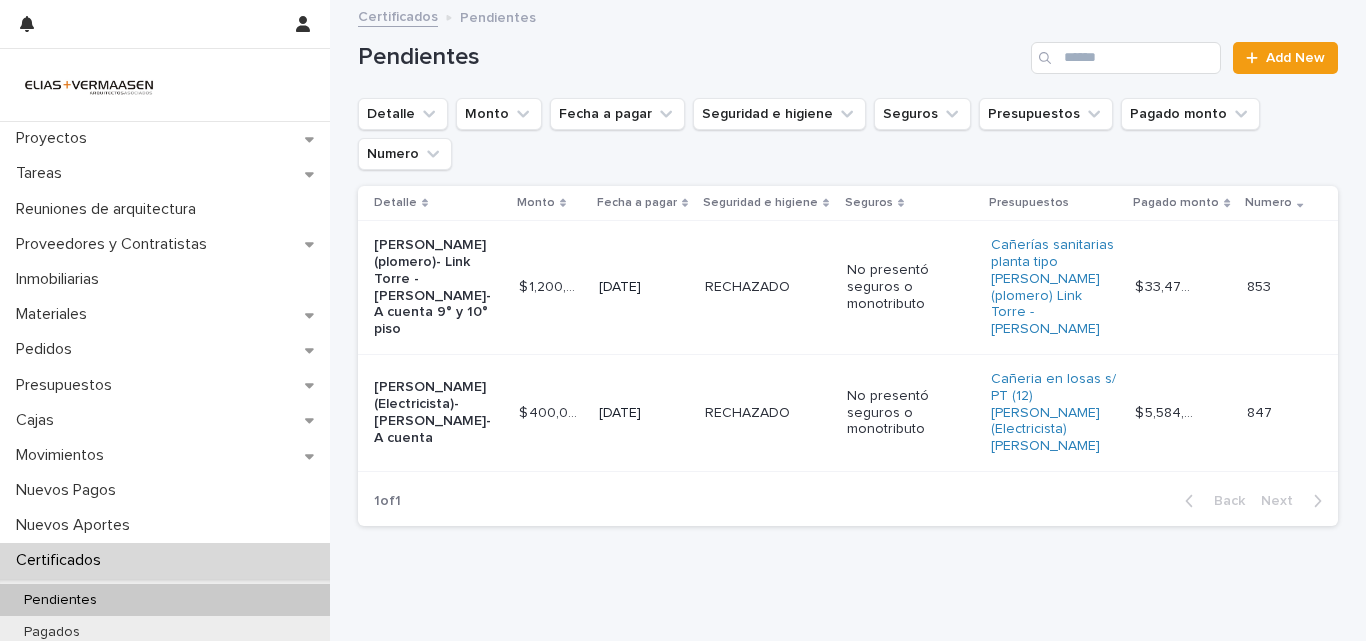 click on "[DATE]" at bounding box center [644, 412] 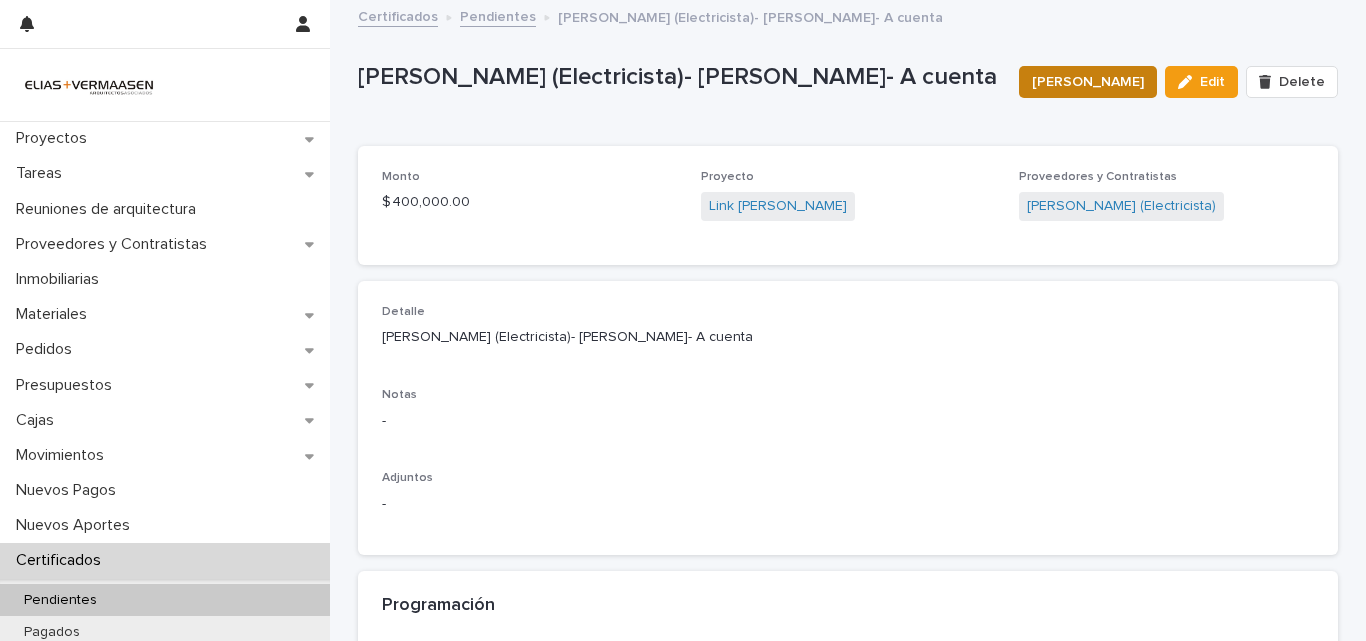 click on "[PERSON_NAME]" at bounding box center (1088, 82) 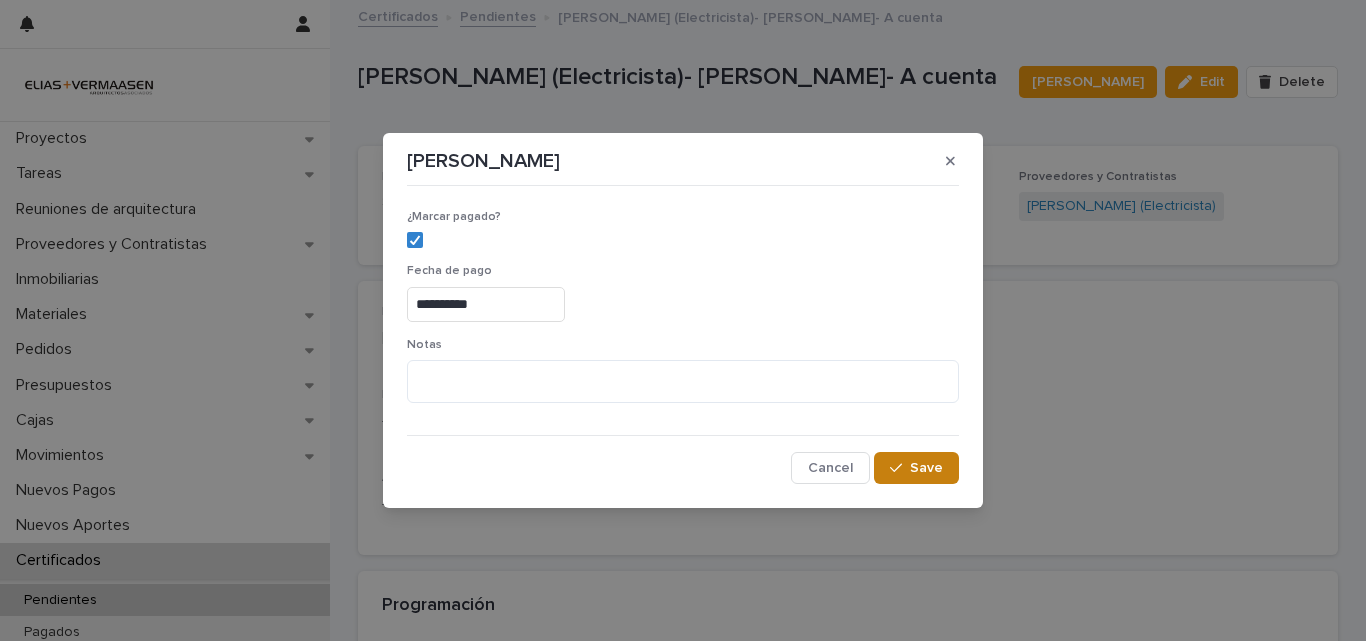 click on "Save" at bounding box center (926, 468) 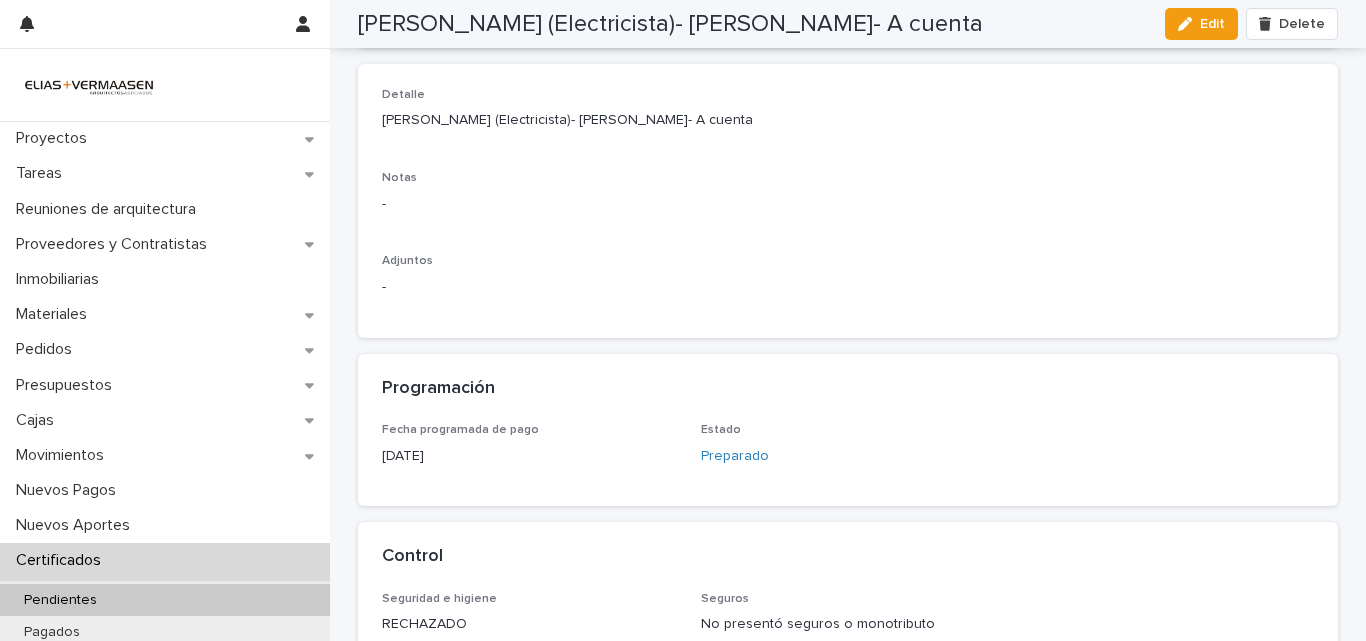 scroll, scrollTop: 258, scrollLeft: 0, axis: vertical 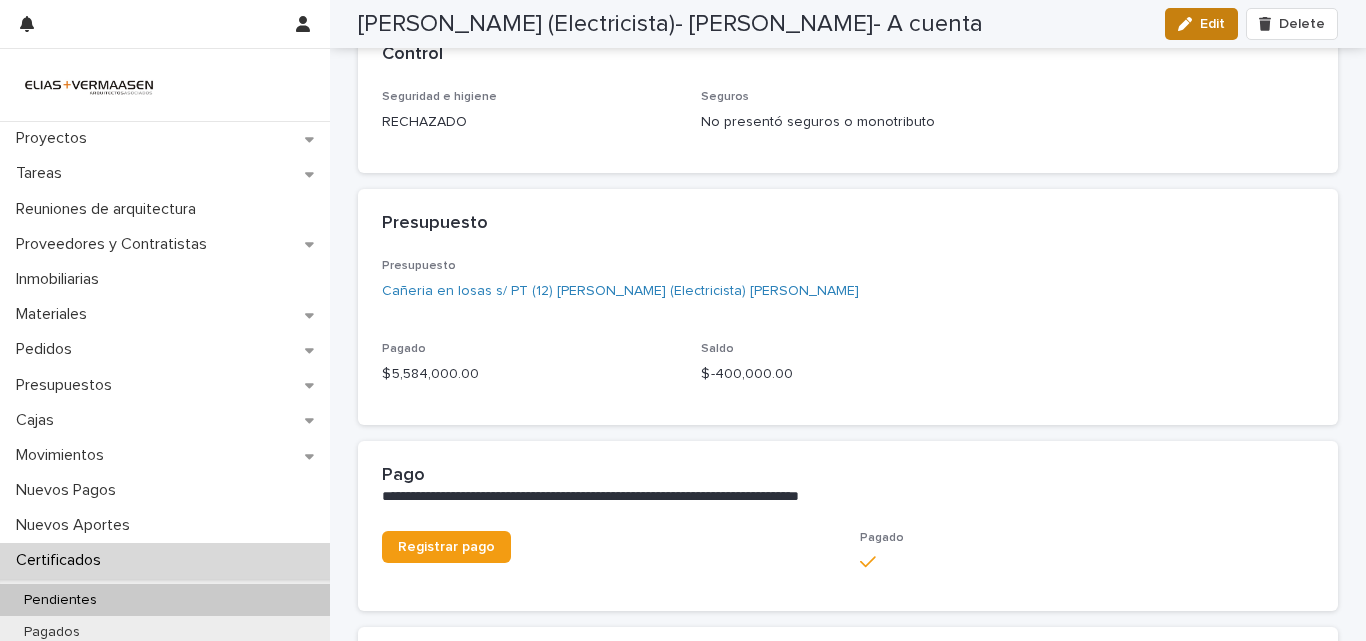 click on "Edit" at bounding box center [1201, 24] 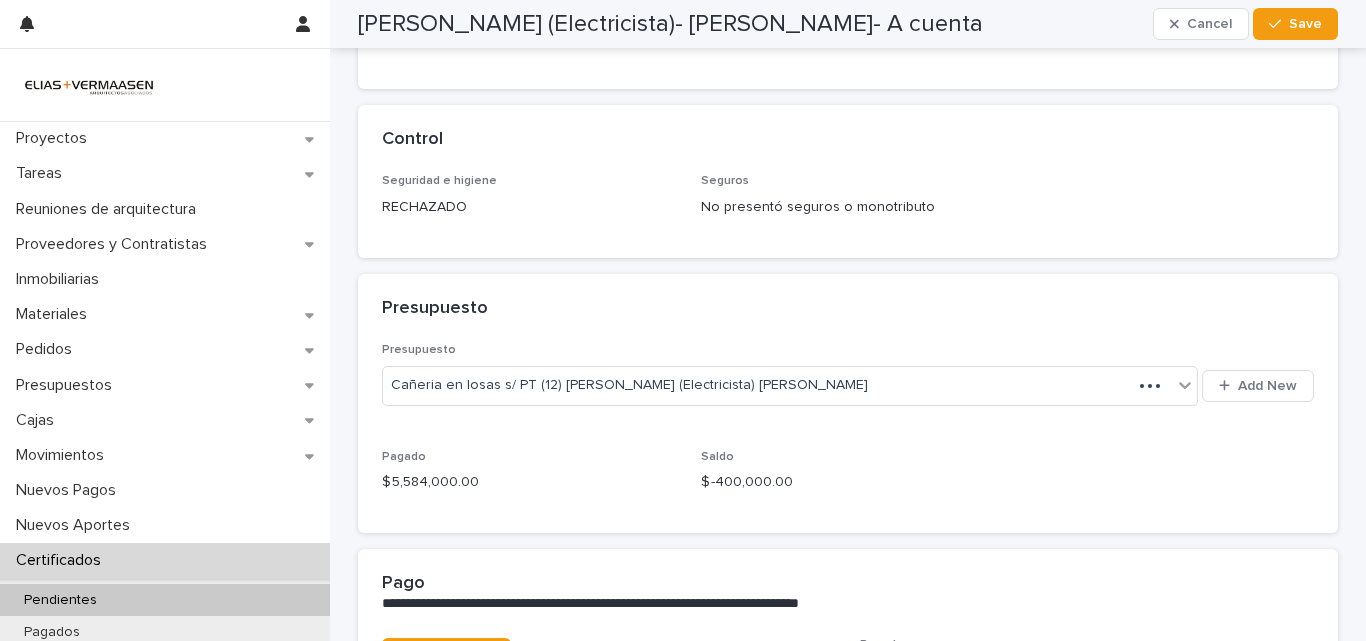 scroll, scrollTop: 808, scrollLeft: 0, axis: vertical 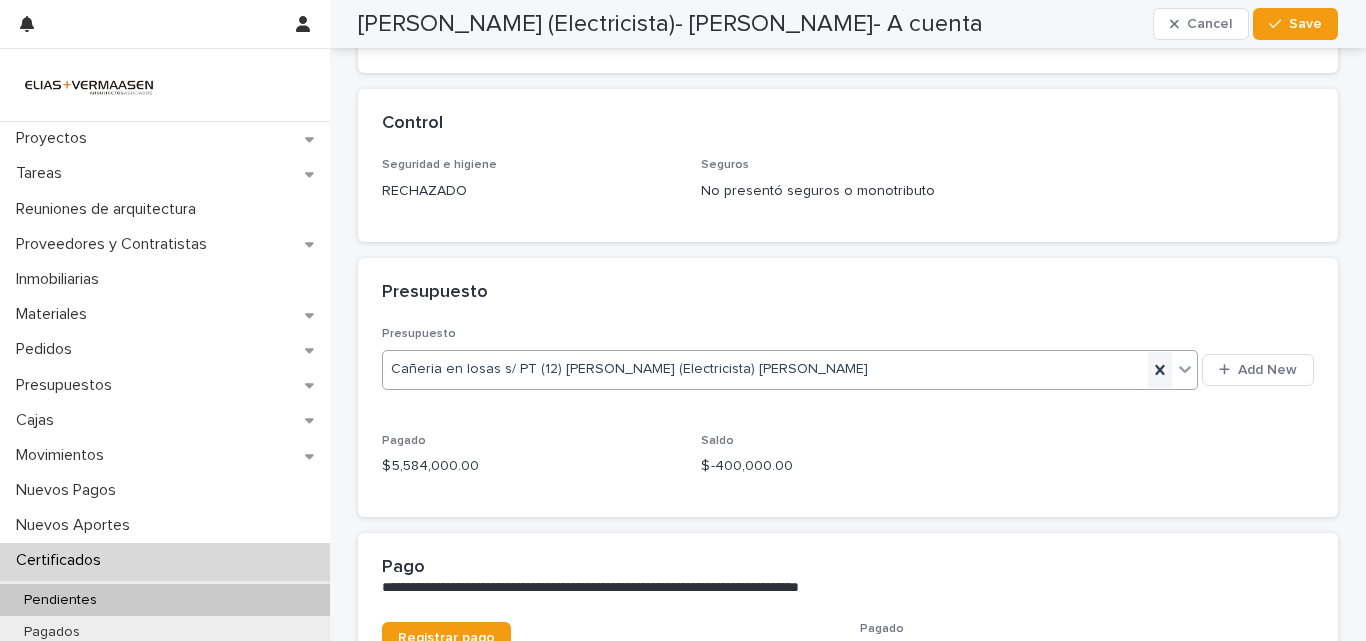 click 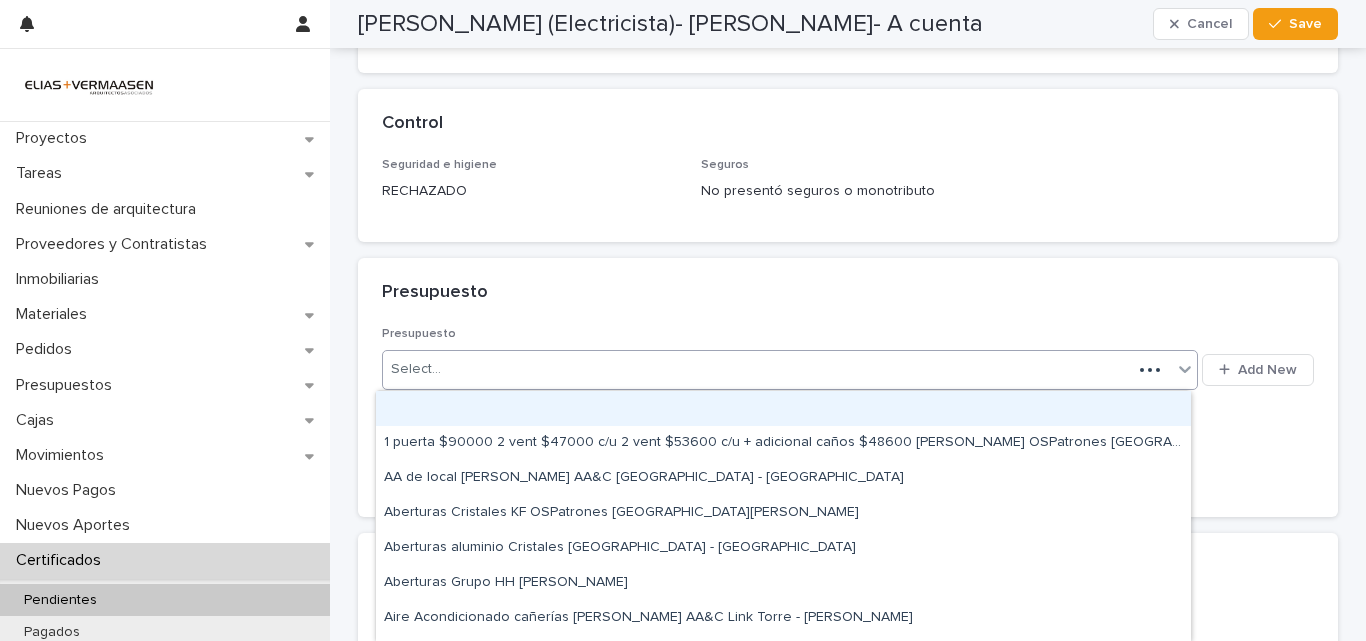 click on "Select..." at bounding box center [757, 369] 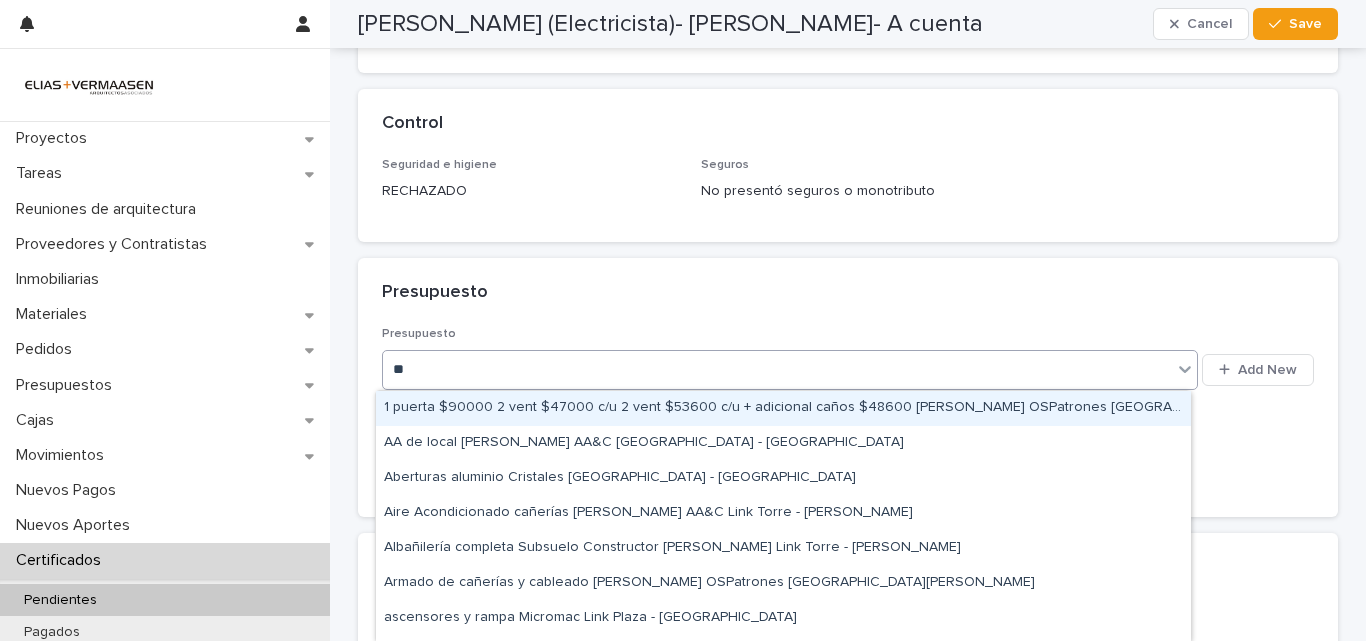 type on "***" 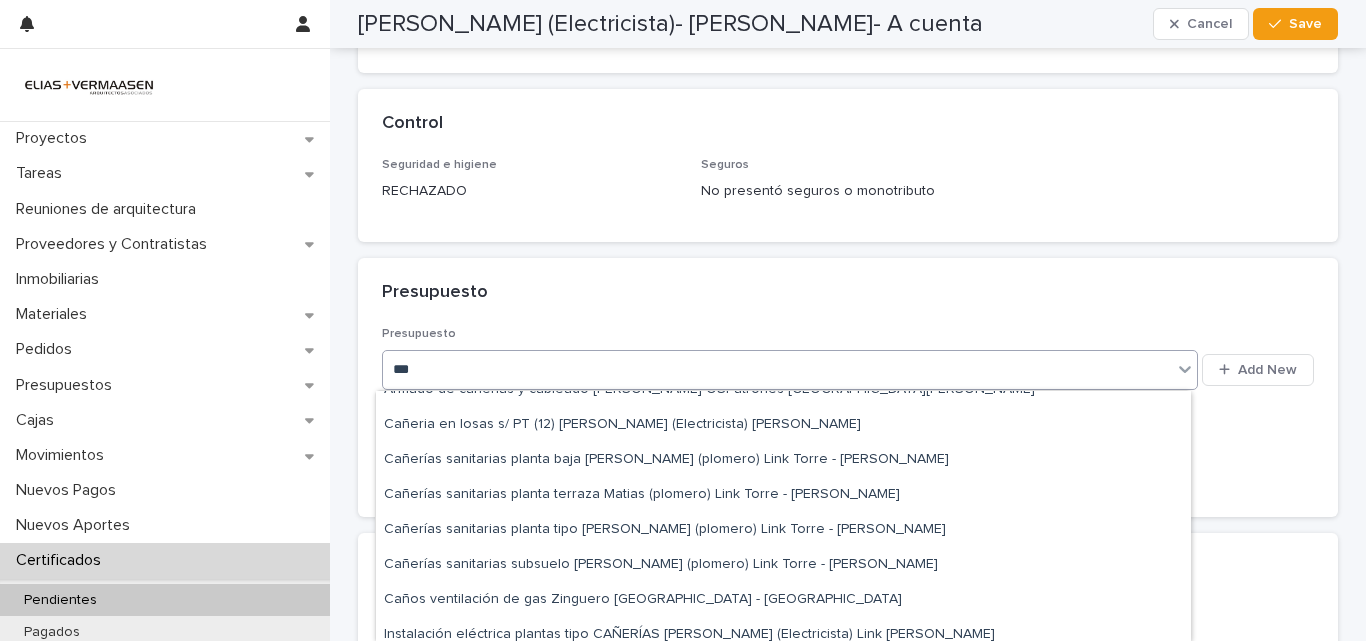scroll, scrollTop: 98, scrollLeft: 0, axis: vertical 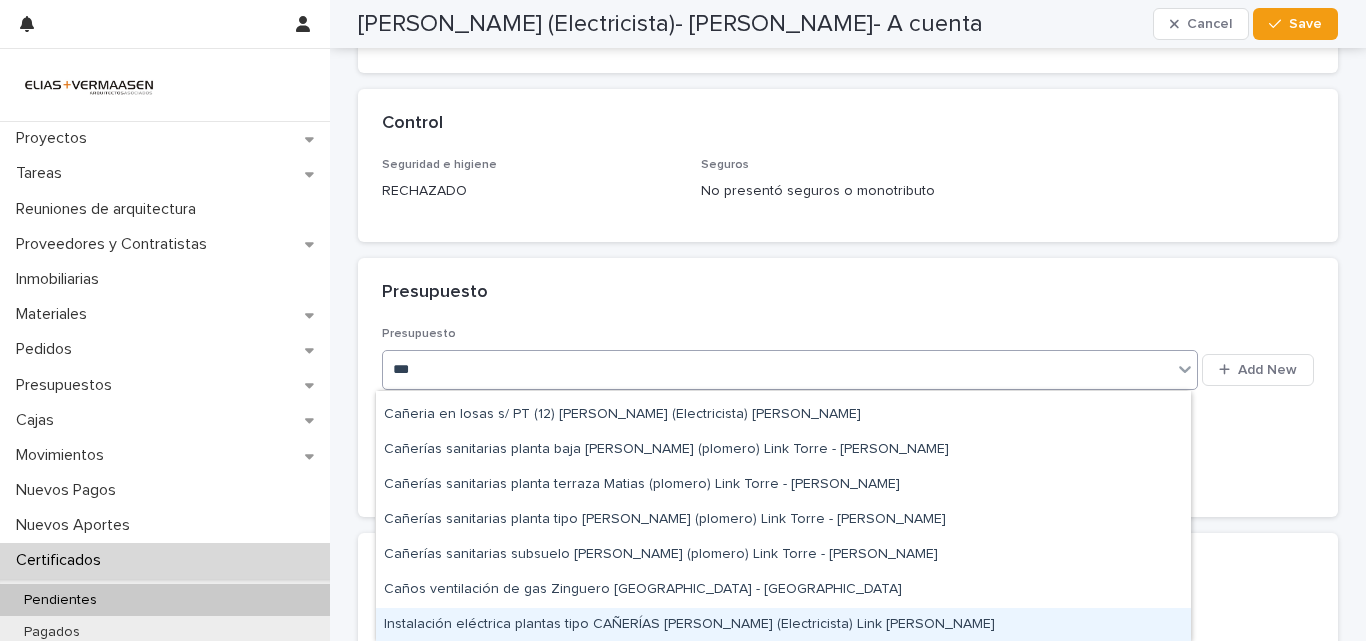click on "Instalación eléctrica plantas tipo CAÑERÍAS [PERSON_NAME] (Electricista) Link [PERSON_NAME]" at bounding box center [783, 625] 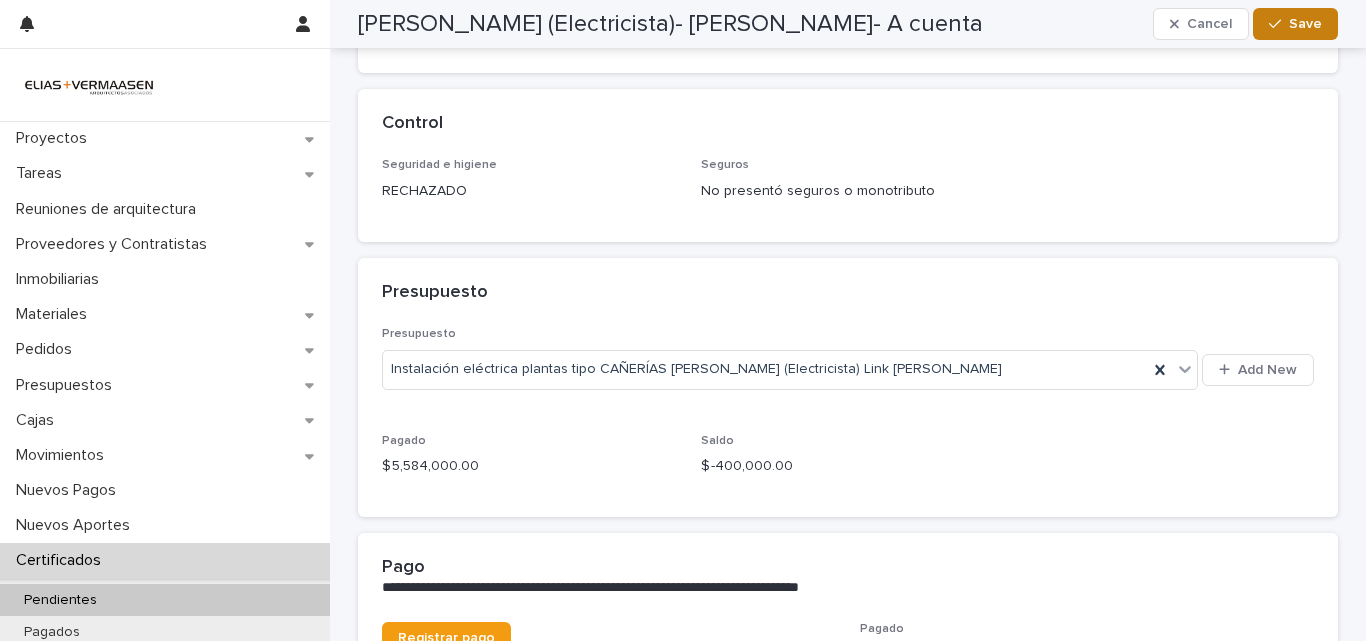 click on "Save" at bounding box center (1305, 24) 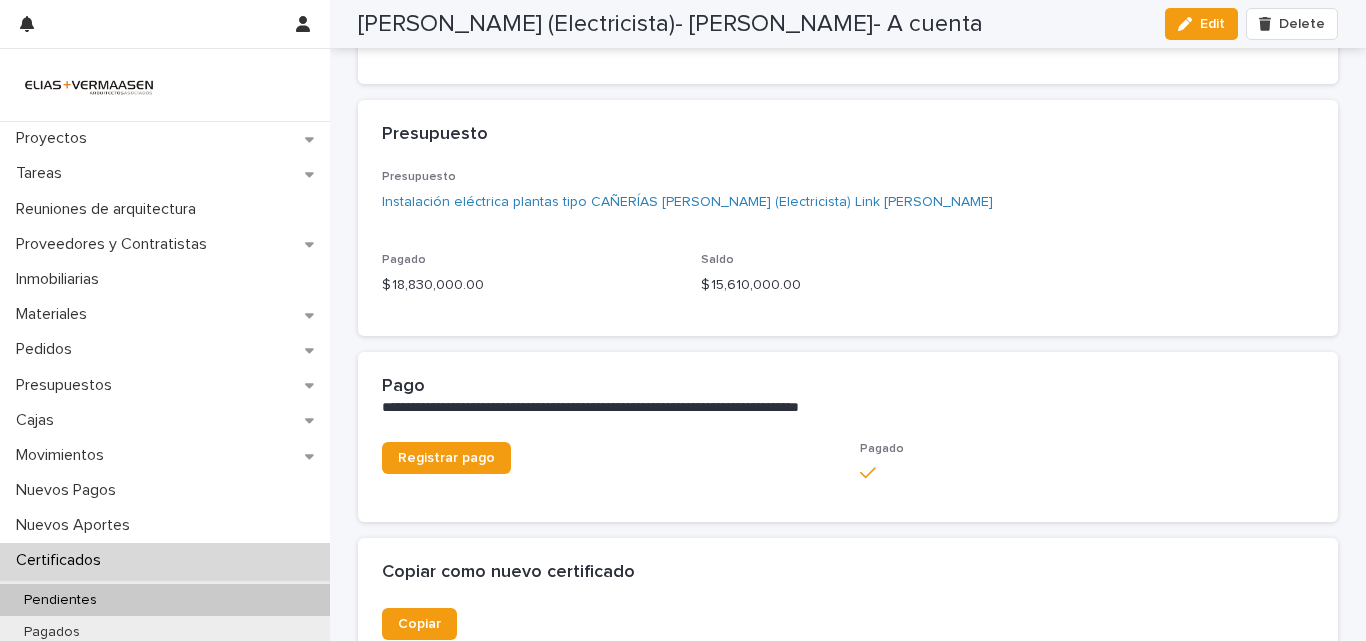 scroll, scrollTop: 718, scrollLeft: 0, axis: vertical 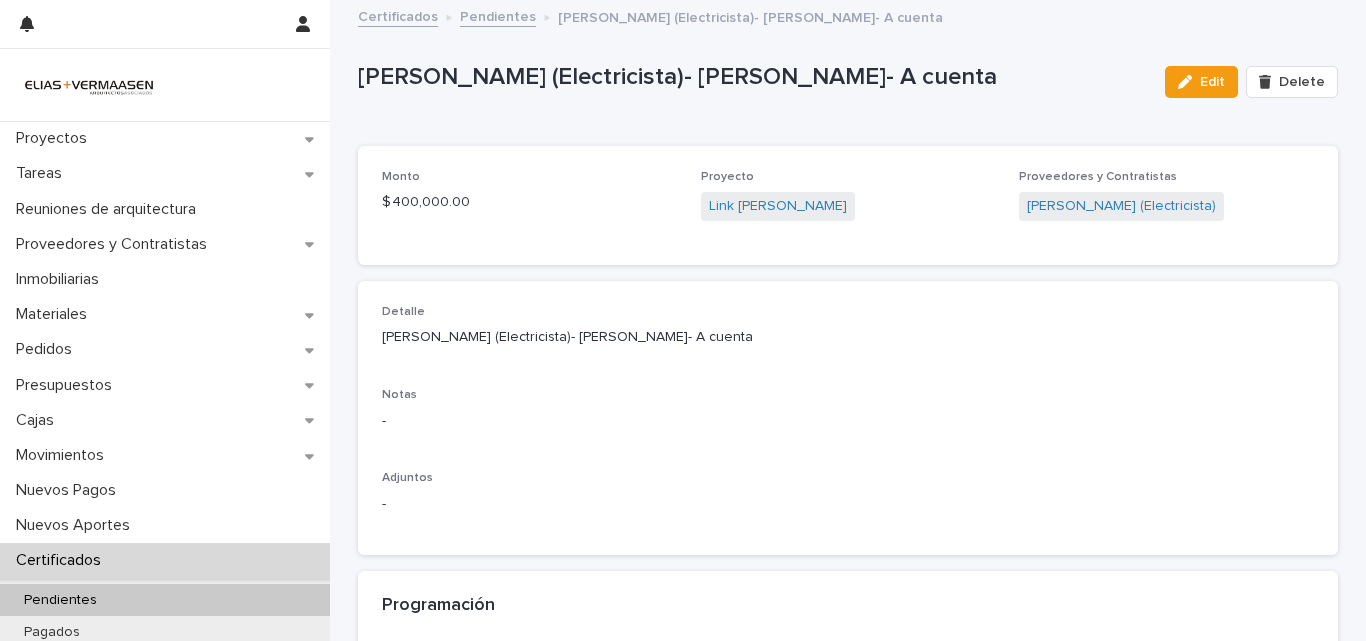 click on "[PERSON_NAME] (Electricista)- [PERSON_NAME]- A cuenta Edit Delete" at bounding box center [848, 82] 